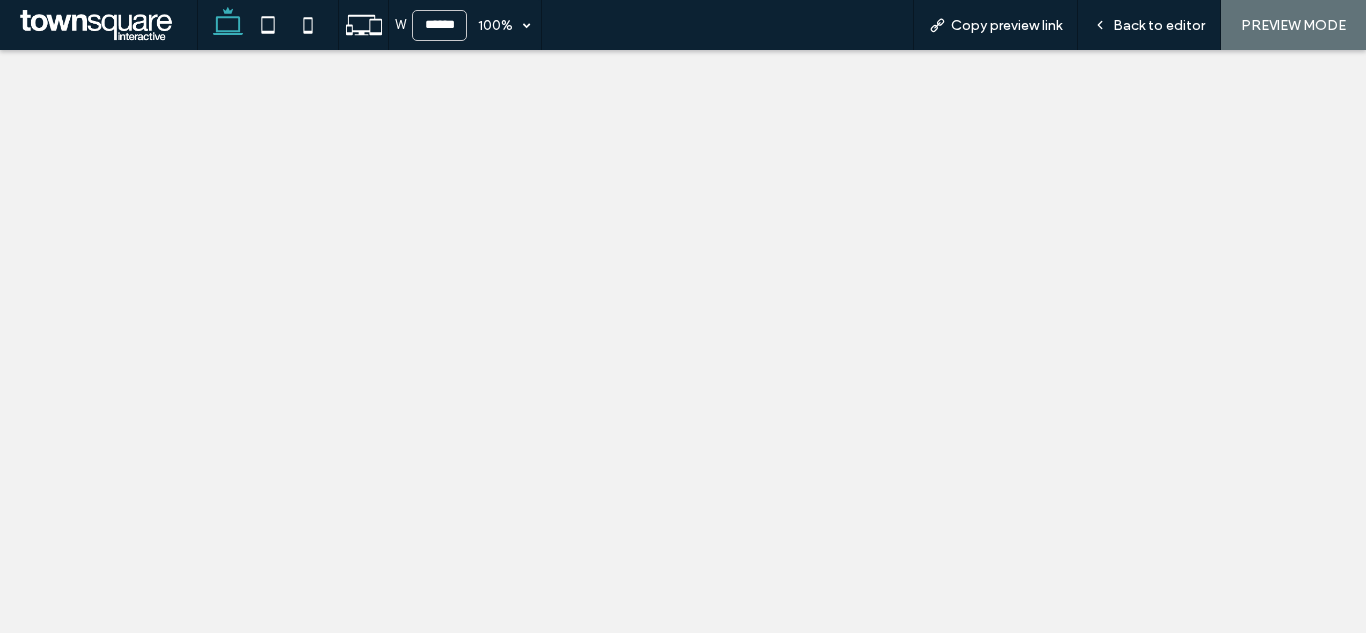 scroll, scrollTop: 0, scrollLeft: 0, axis: both 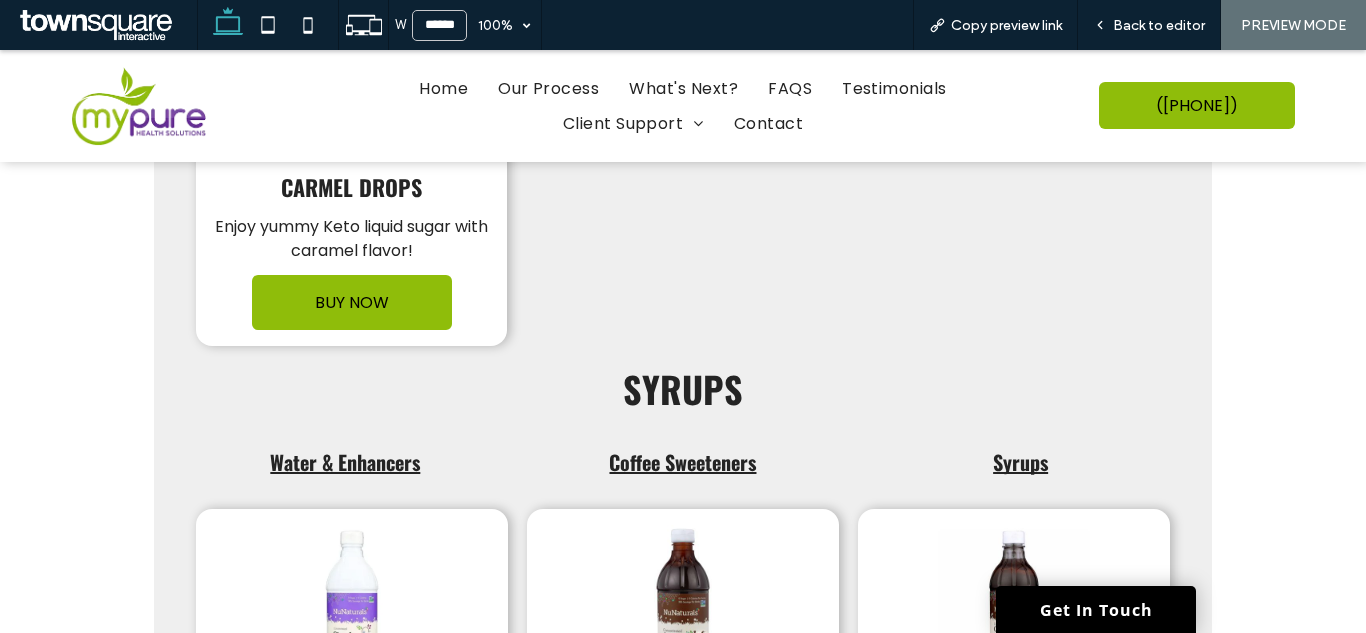 click on "Syrups" at bounding box center [1020, 462] 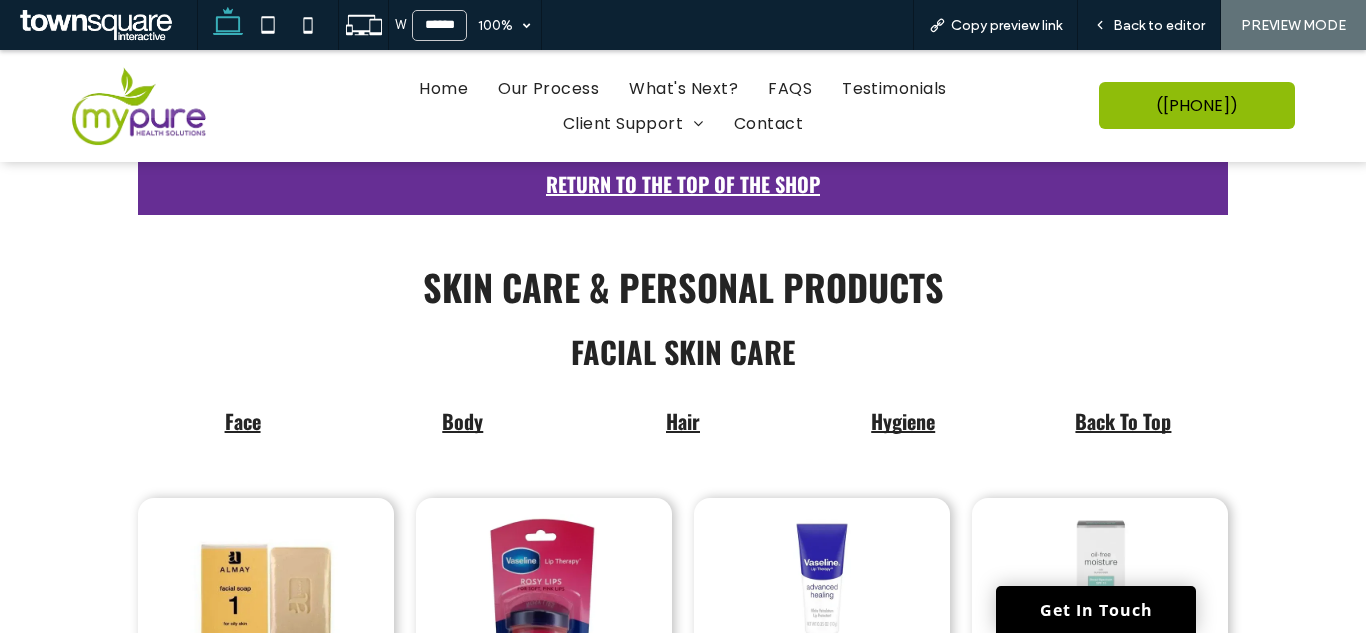 scroll, scrollTop: 4599, scrollLeft: 0, axis: vertical 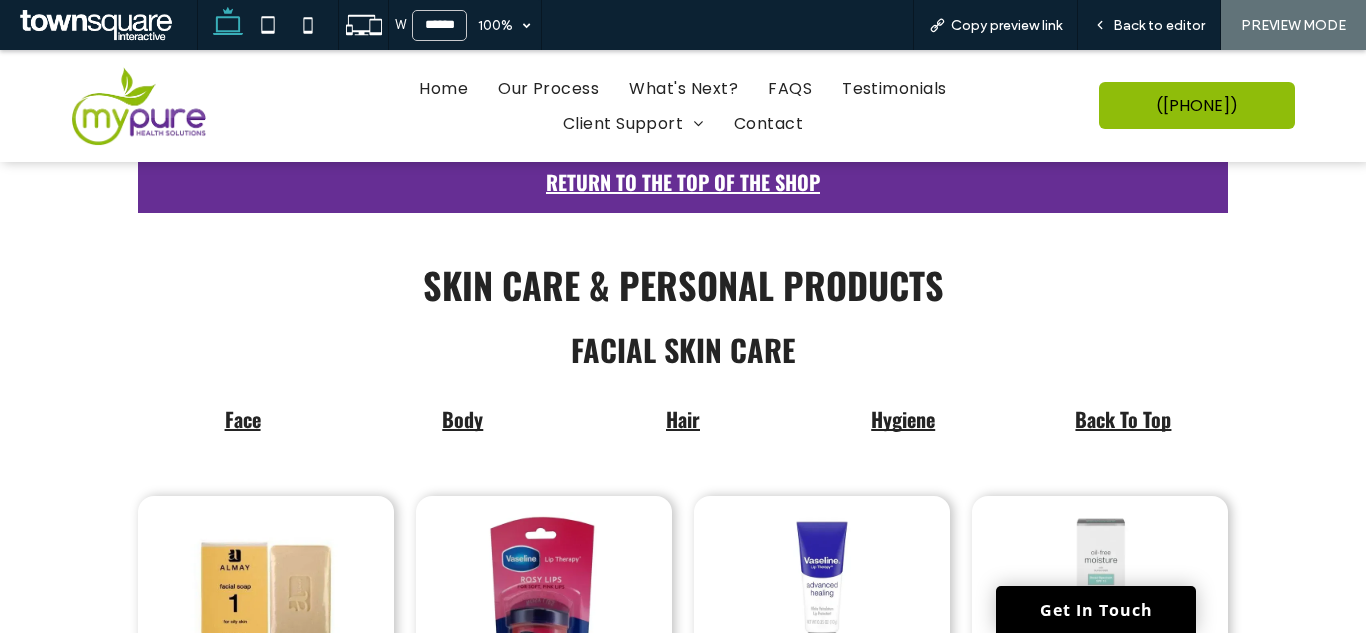 click on "Back To Top" at bounding box center (1123, 419) 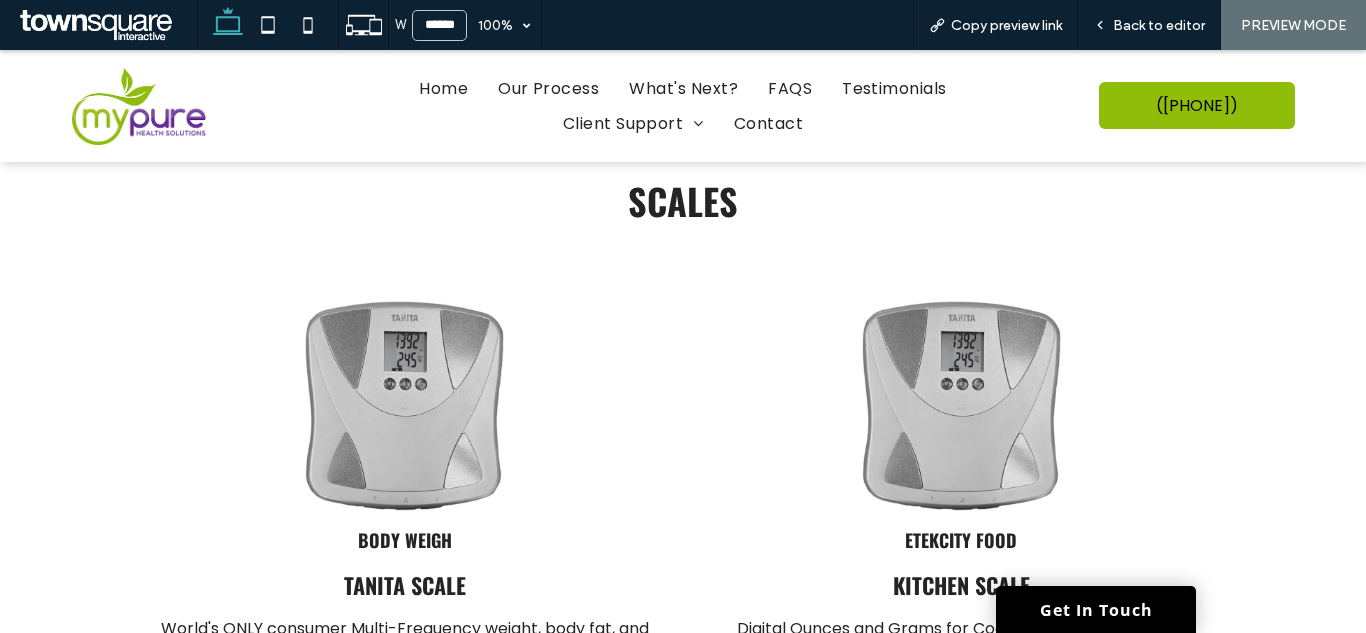 scroll, scrollTop: 412, scrollLeft: 0, axis: vertical 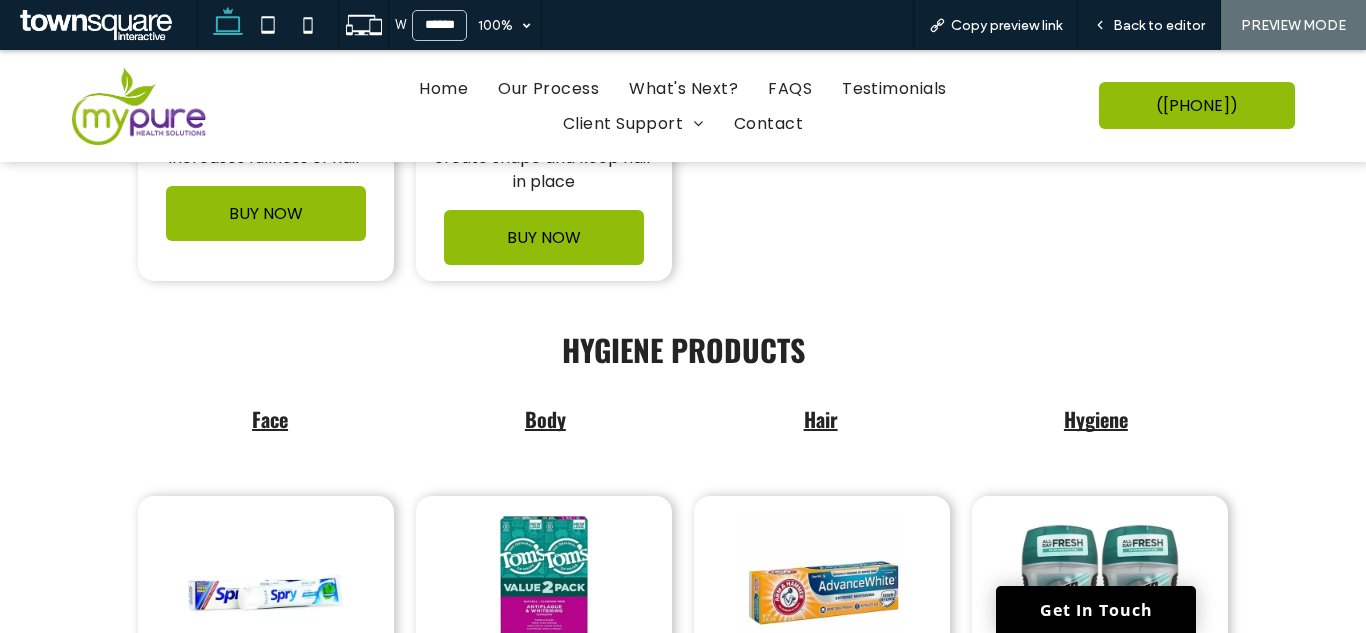 click on "Hair" at bounding box center [821, 419] 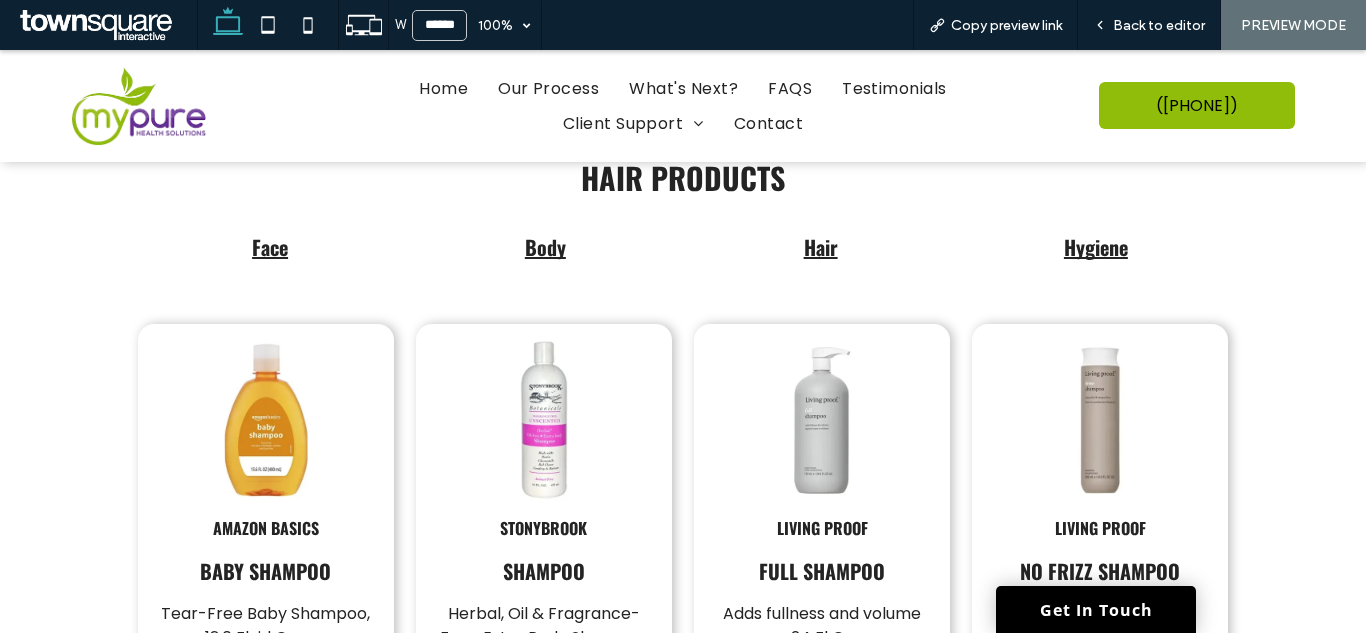 scroll, scrollTop: 7491, scrollLeft: 0, axis: vertical 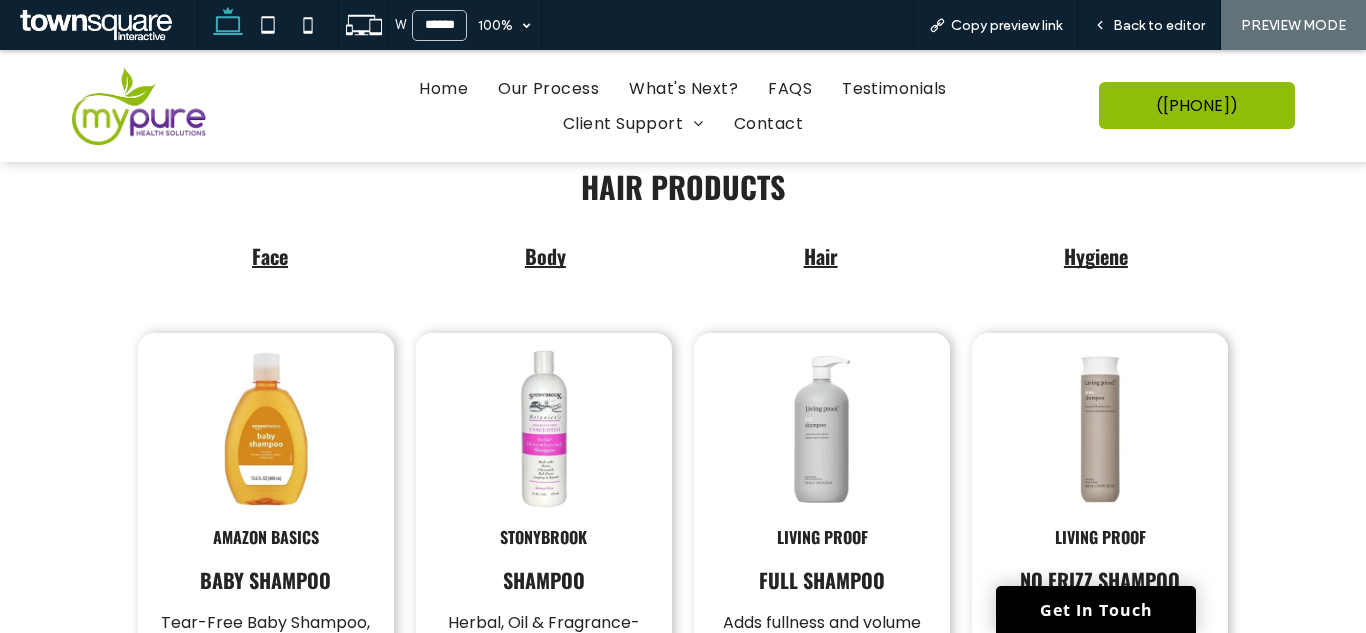 click on "Hygiene" at bounding box center [1096, 256] 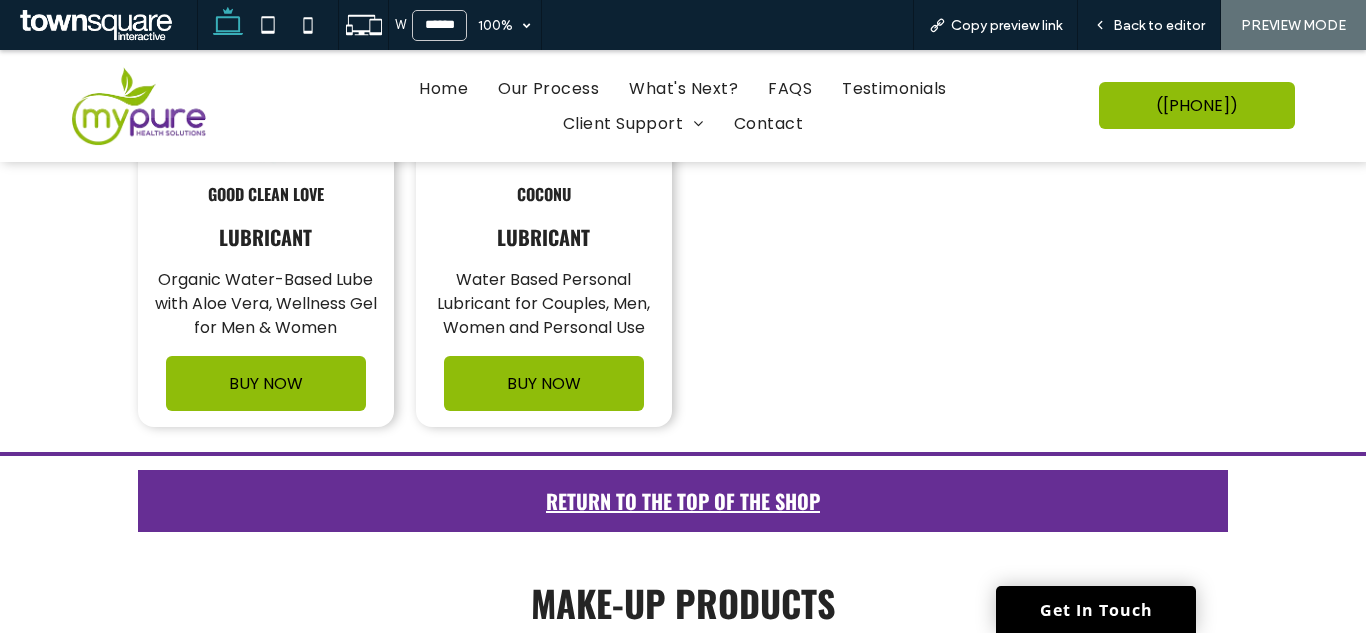 scroll, scrollTop: 10329, scrollLeft: 0, axis: vertical 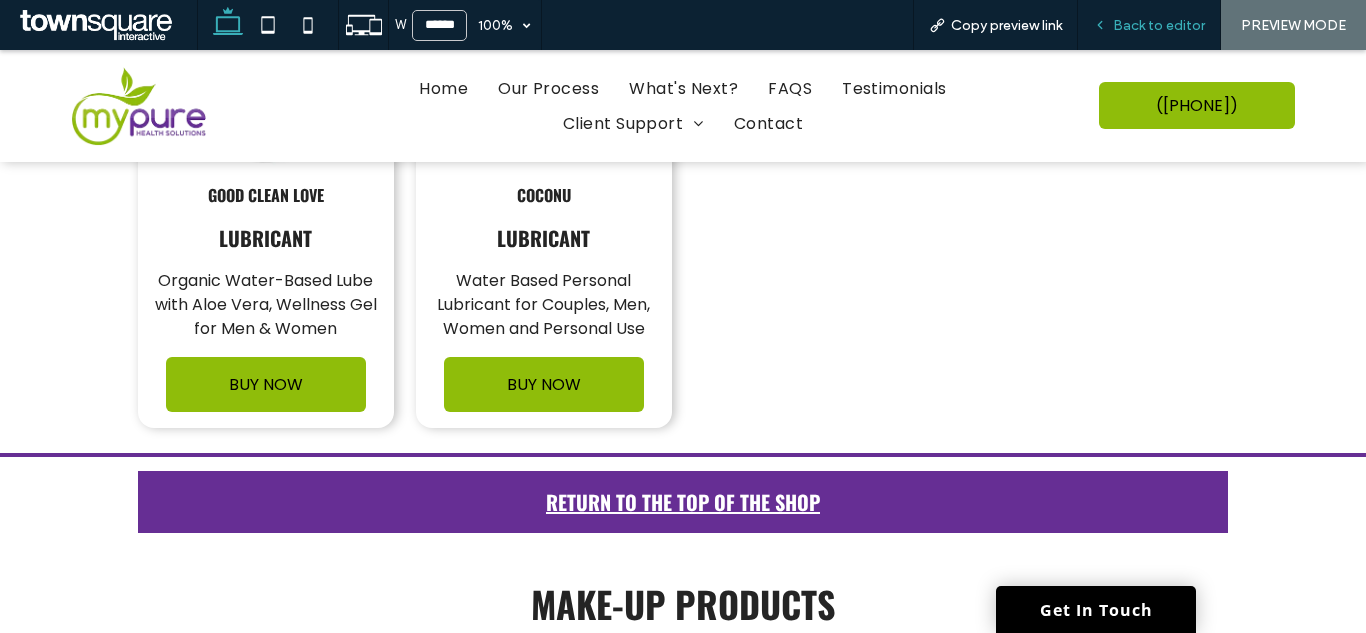 click on "Back to editor" at bounding box center (1159, 25) 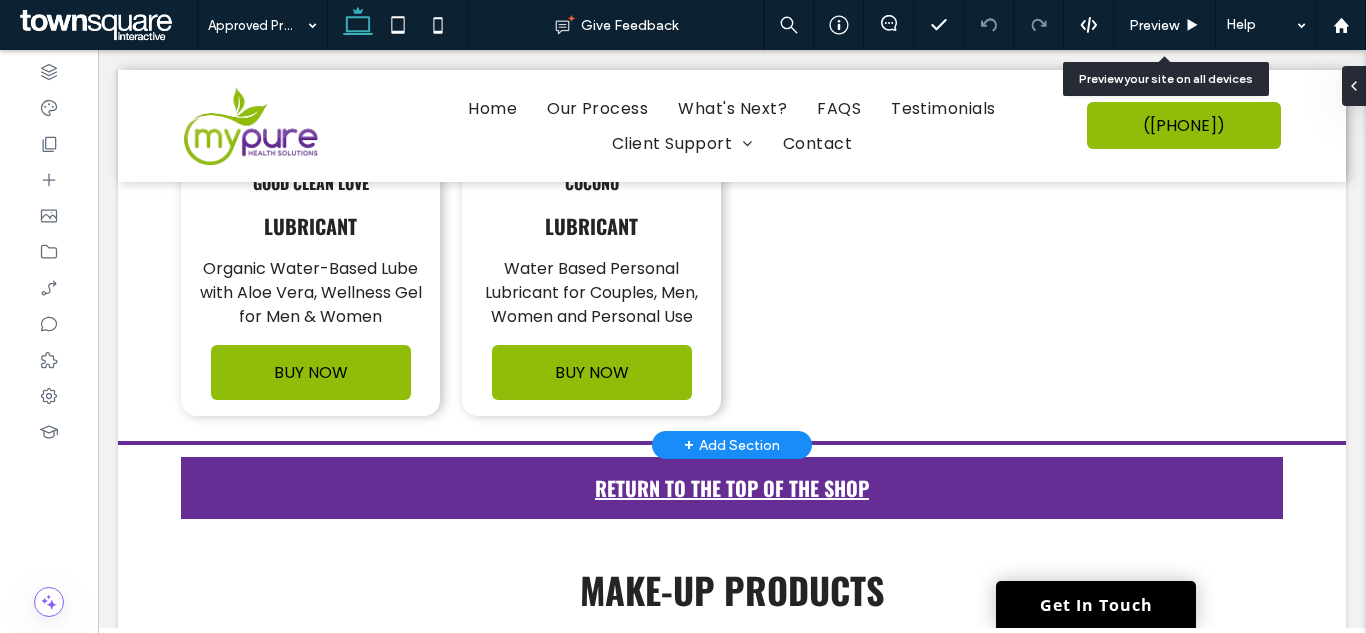scroll, scrollTop: 10320, scrollLeft: 0, axis: vertical 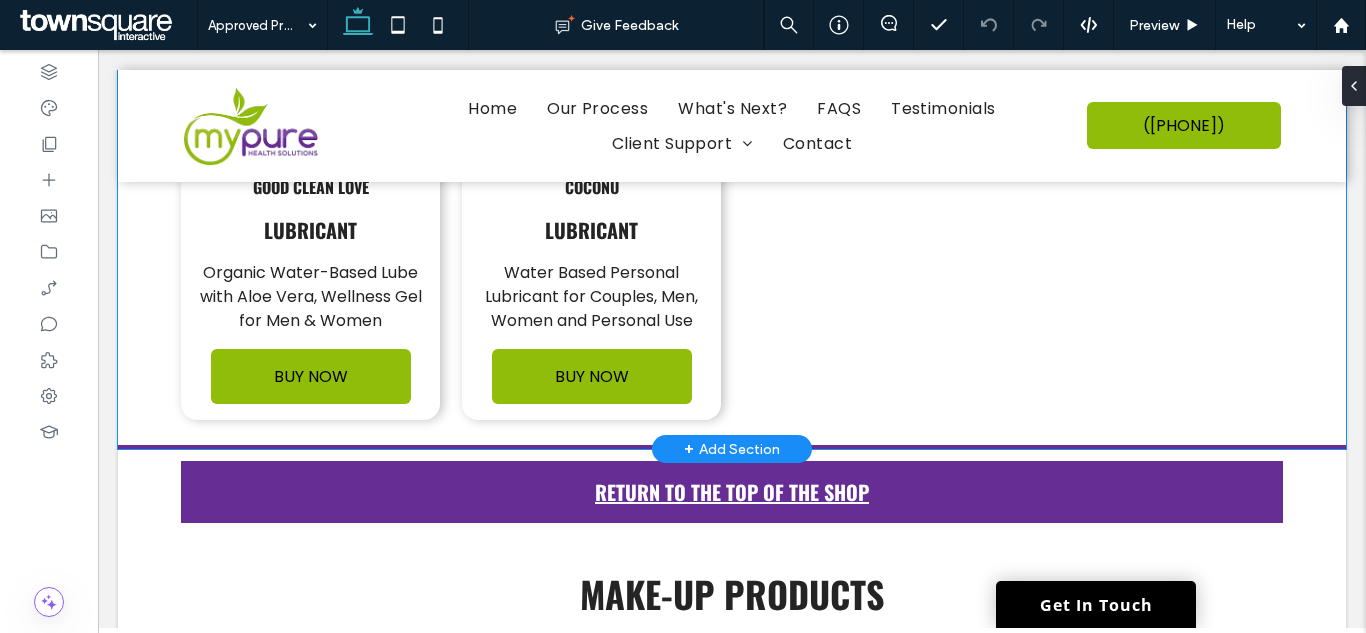 click on "good clean love
lubricant
Organic Water-Based Lube with Aloe Vera, Wellness Gel for Men & Women
BUY NOW
Coconu
Lubricant
Water Based Personal Lubricant for Couples, Men, Women and Personal Use
BUY NOW" at bounding box center (732, 206) 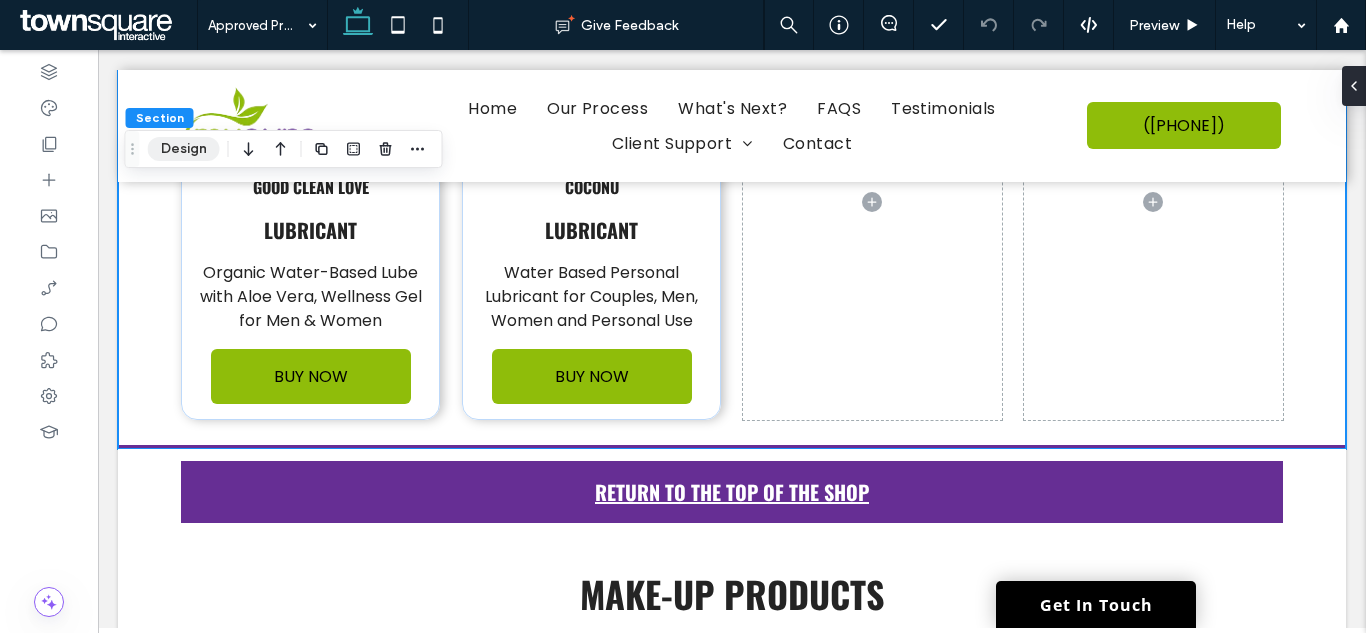 click on "Design" at bounding box center [184, 149] 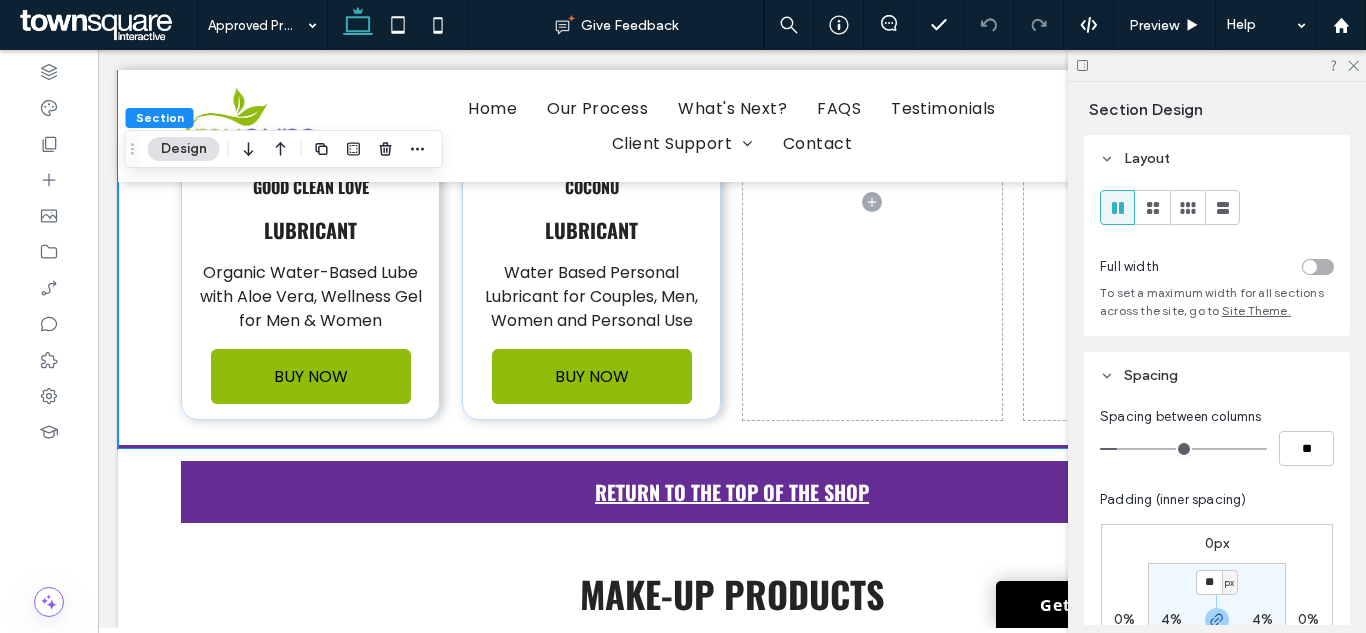 scroll, scrollTop: 200, scrollLeft: 0, axis: vertical 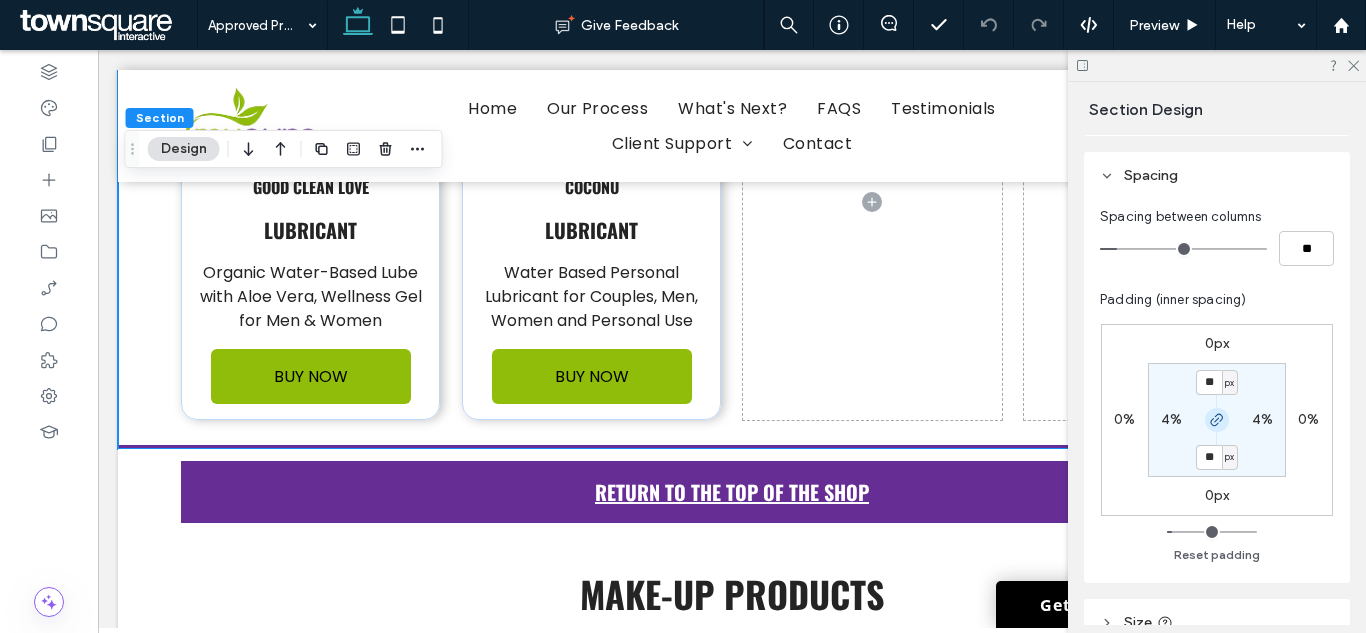 click at bounding box center (1217, 420) 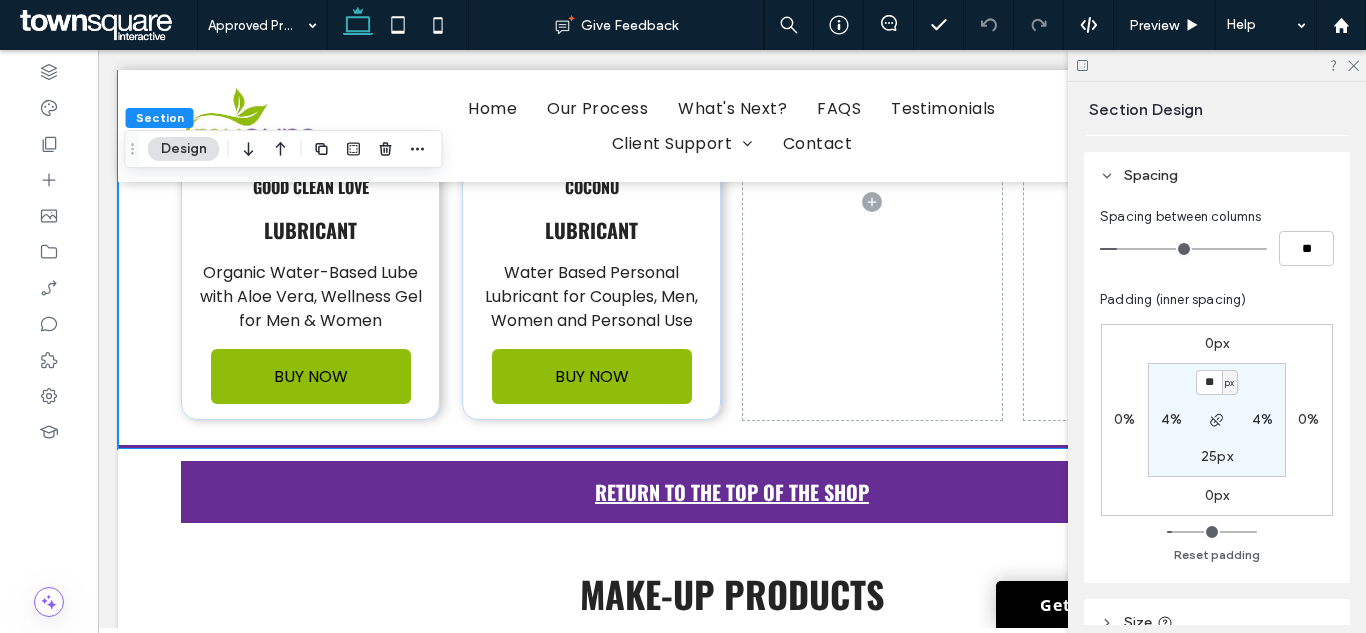 click on "25px" at bounding box center (1217, 456) 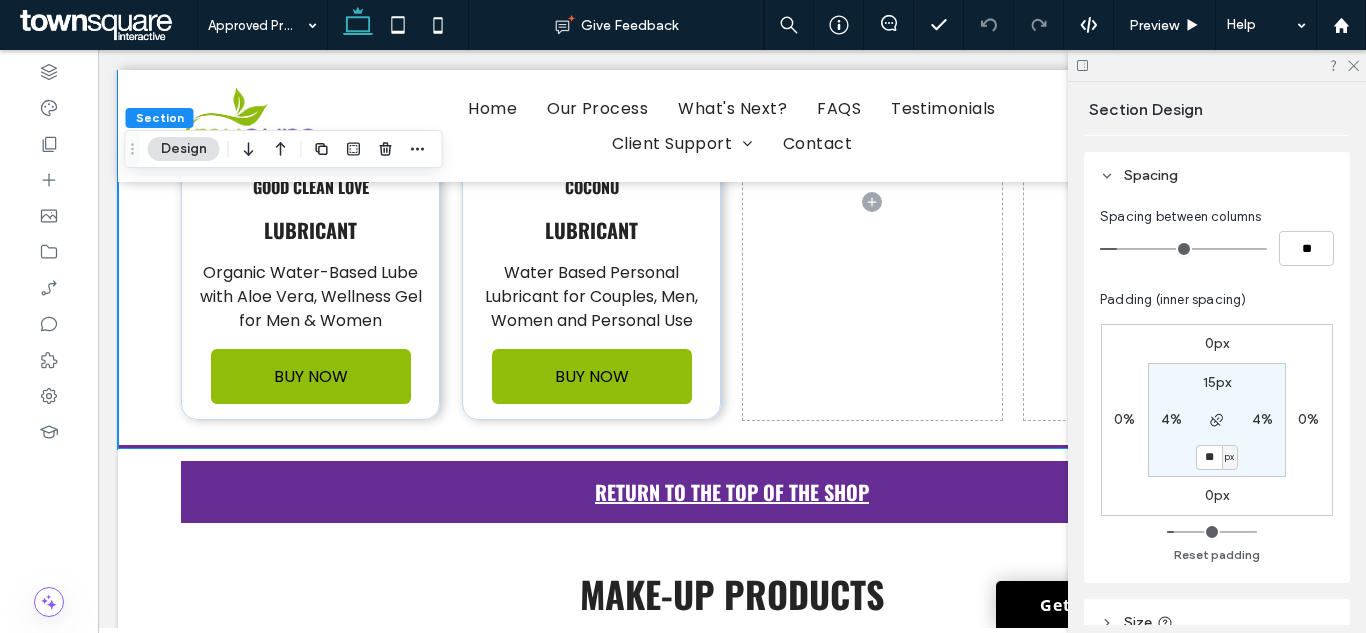 type on "**" 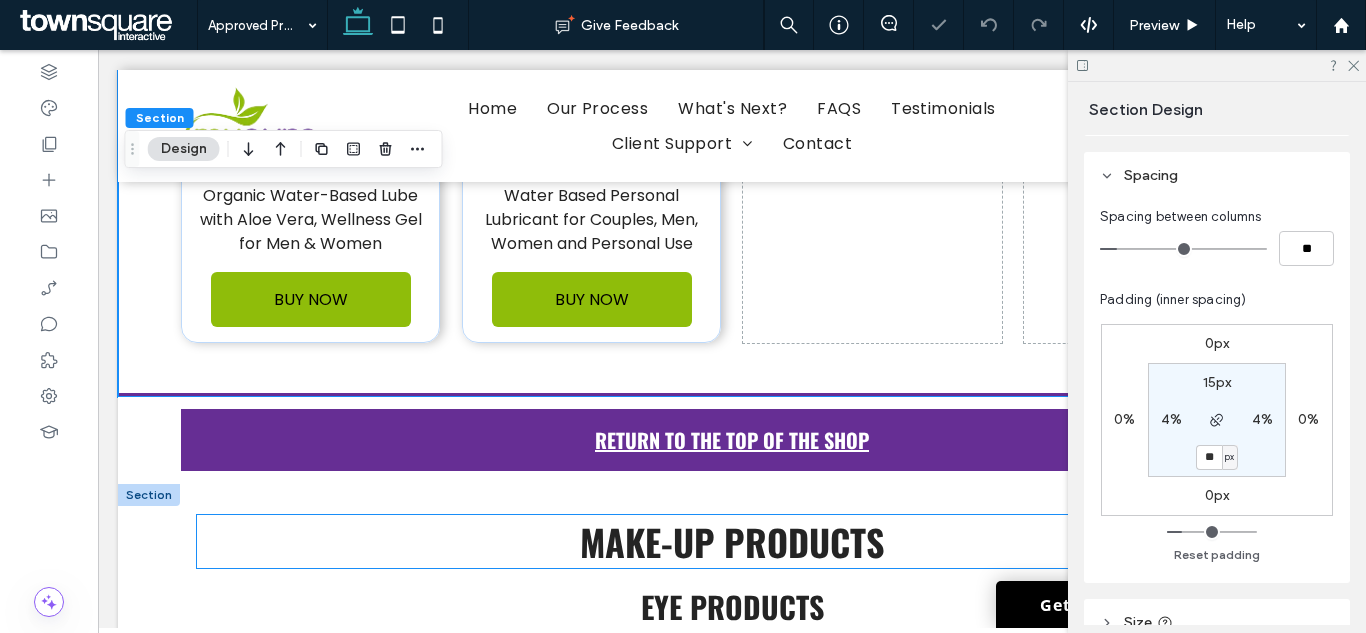 scroll, scrollTop: 10520, scrollLeft: 0, axis: vertical 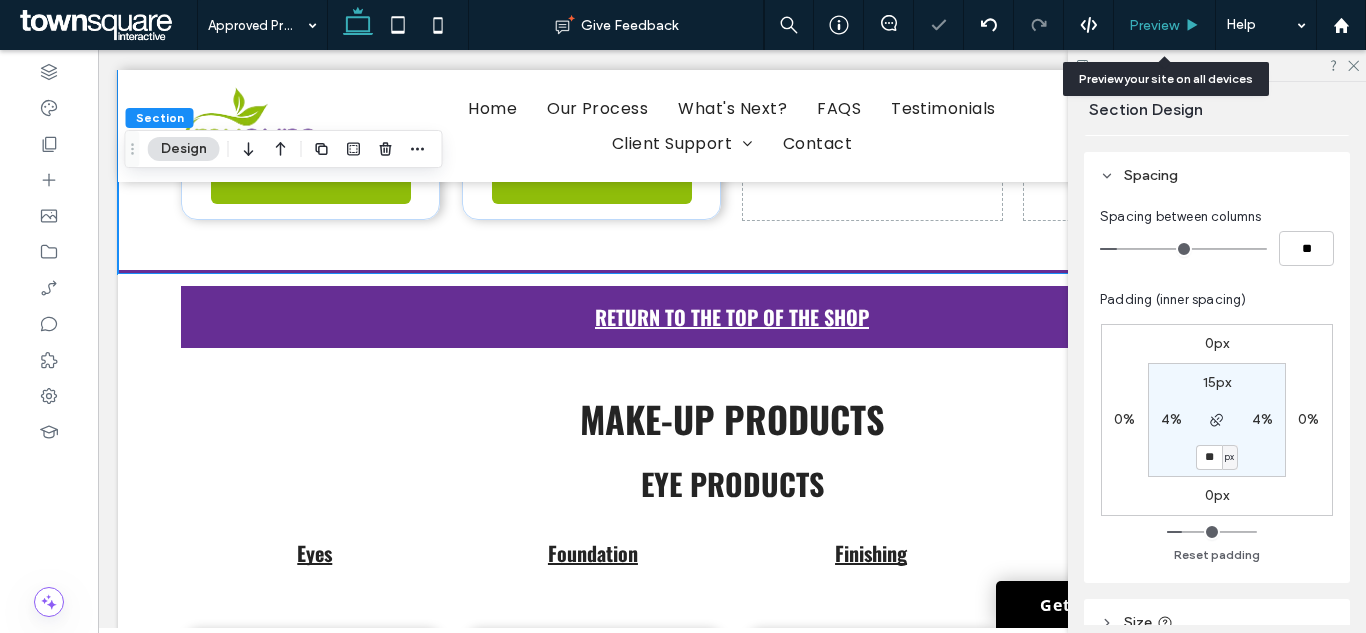click on "Preview" at bounding box center (1165, 25) 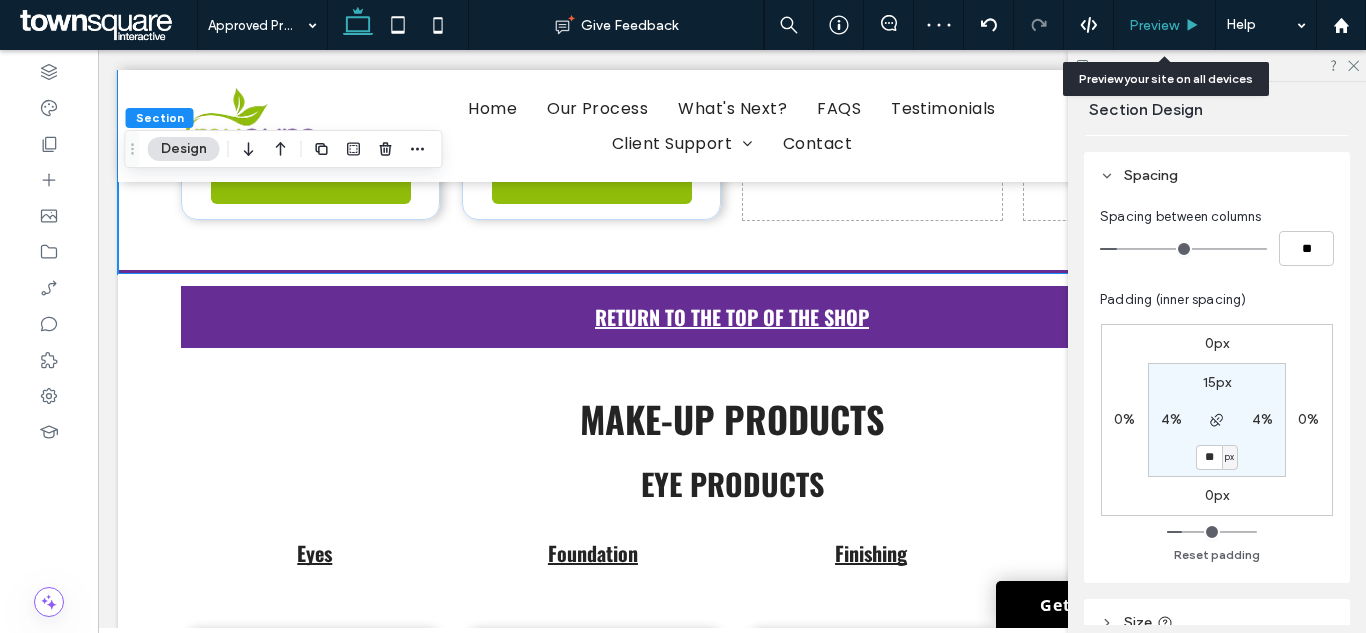 click on "Preview" at bounding box center [1154, 25] 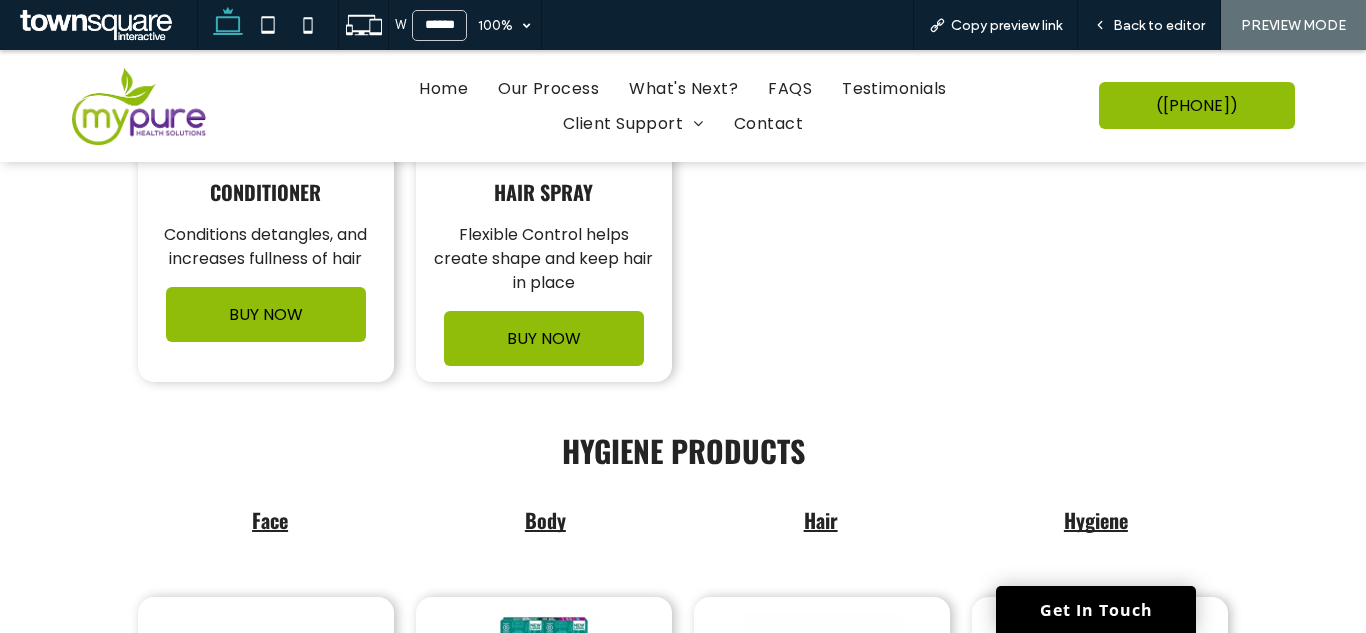scroll, scrollTop: 8753, scrollLeft: 0, axis: vertical 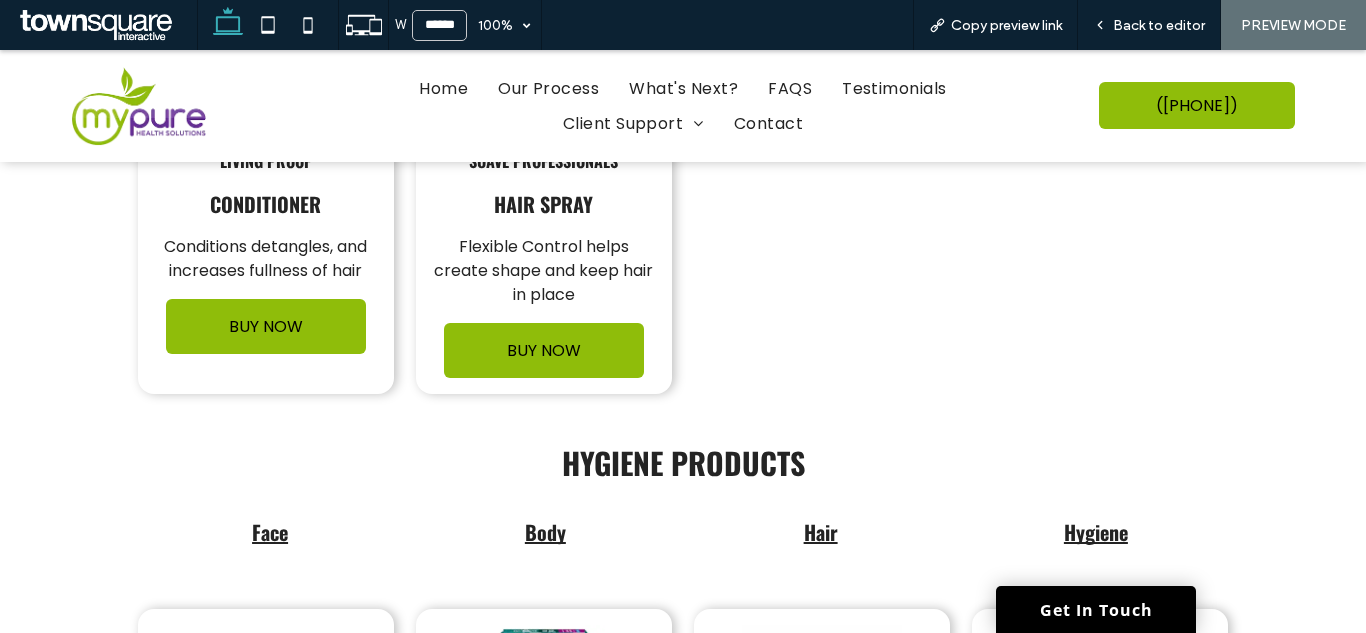 click on "Face" at bounding box center (270, 532) 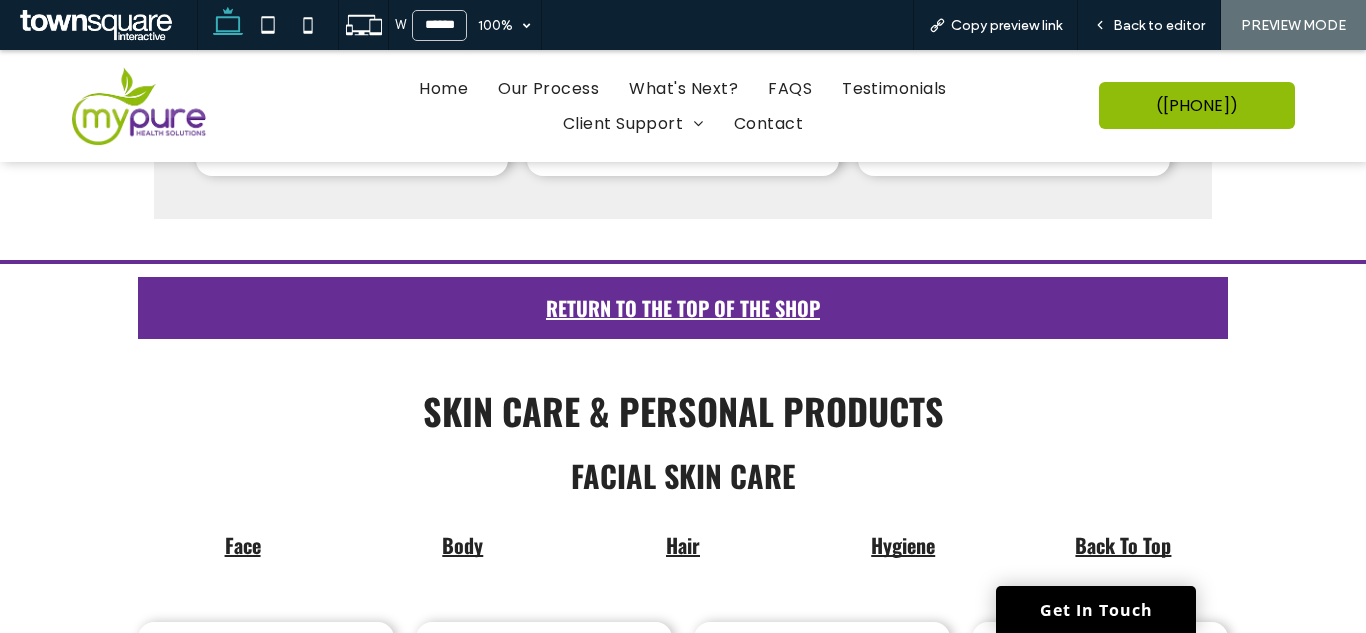 scroll, scrollTop: 4462, scrollLeft: 0, axis: vertical 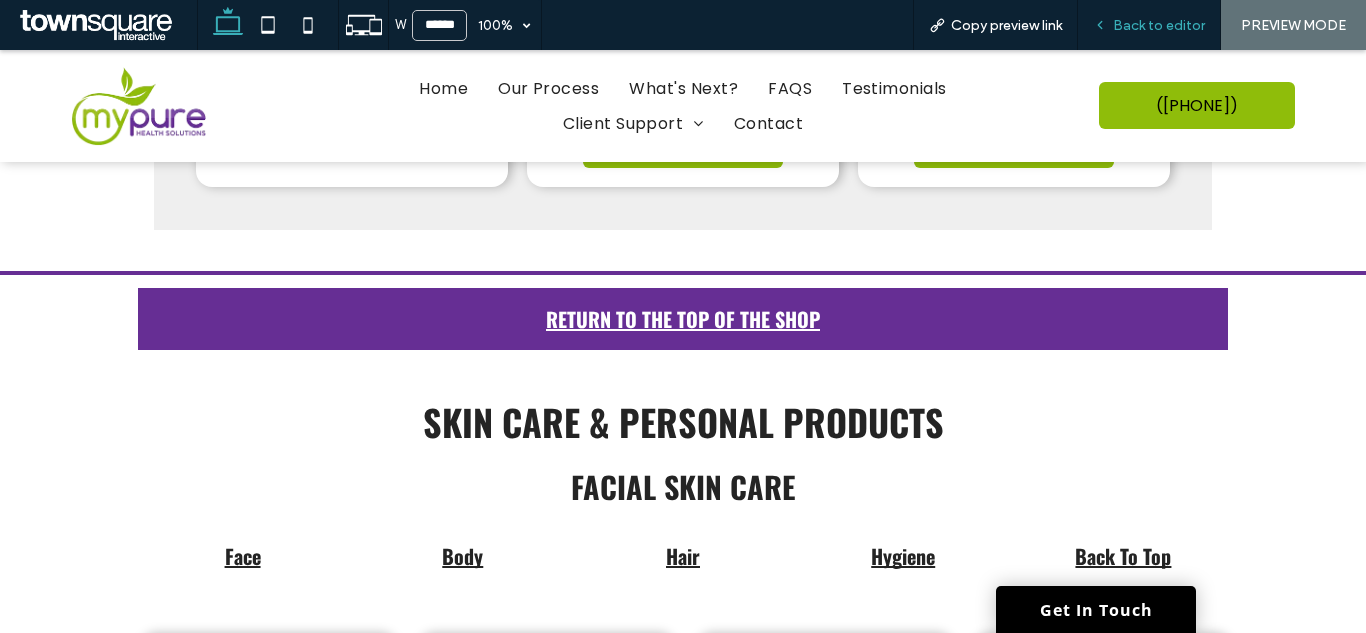 click on "Back to editor" at bounding box center [1159, 25] 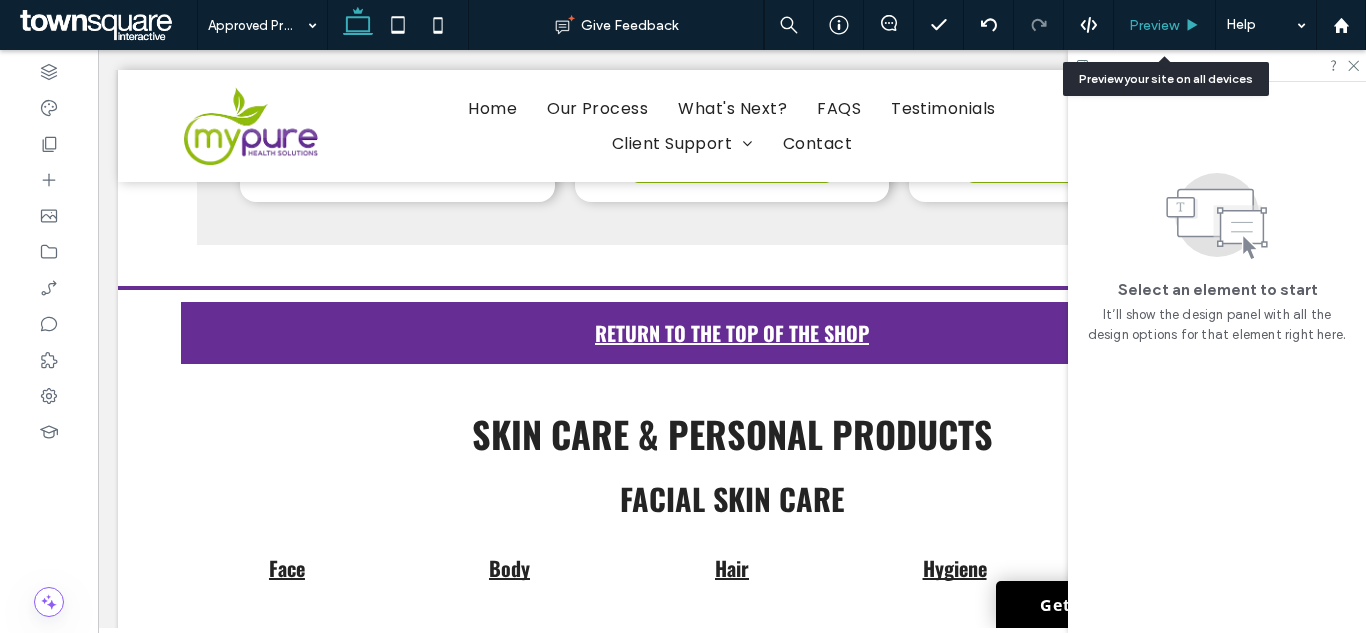 scroll, scrollTop: 4455, scrollLeft: 0, axis: vertical 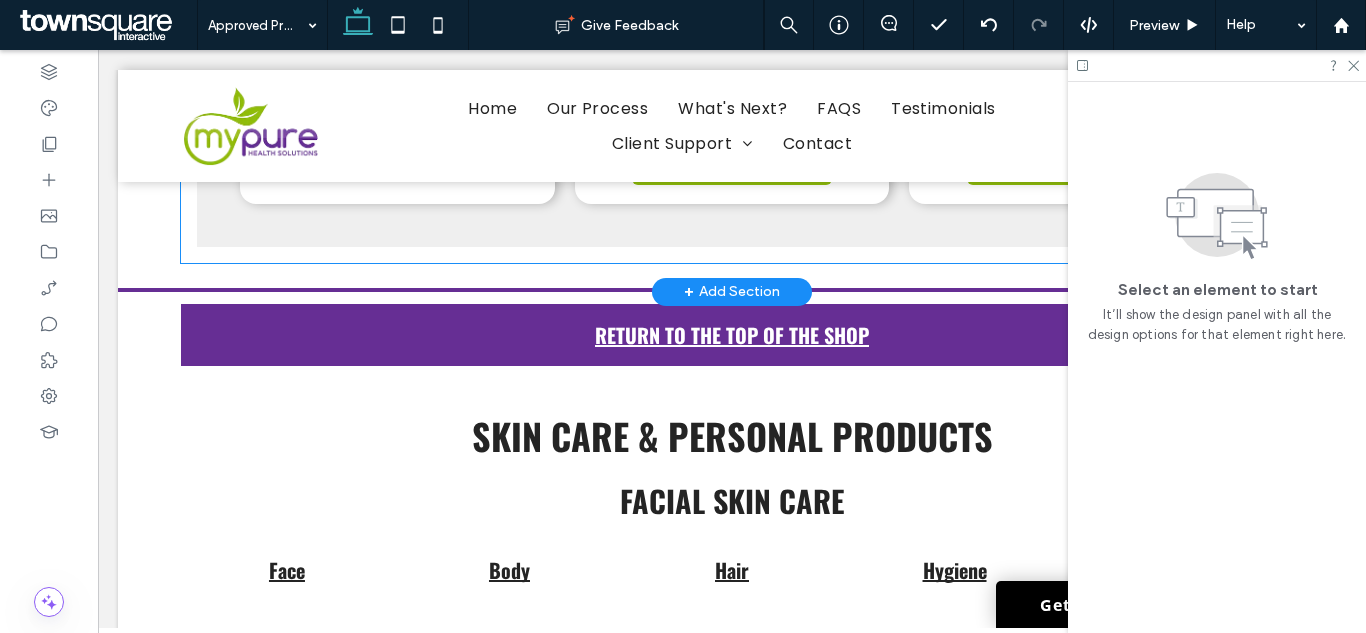 click on "Food & Condiments
Cooking
Snacks
Drinks
Supplements
Condiments
Condiments
Simple Girl Dressings
Food
Primal Kitchen
ketchup Set
Primal Kitchen Organic Unsweetened Ketchup Variety Pack, Original and Spicy, Pack of 2 ﻿
BUY NOW
Happy Belly
Yellow Mustard
Distilled Vinegar and Water, #1 Grade Mustard Seed, Salt, Turmeric, Paprika, and Spices
BUY NOW
Annie's Organic
Horseradish Mustard
Certified organic ingredients, No artificial flavors, synthetic colors or preservatives." at bounding box center [732, -1369] 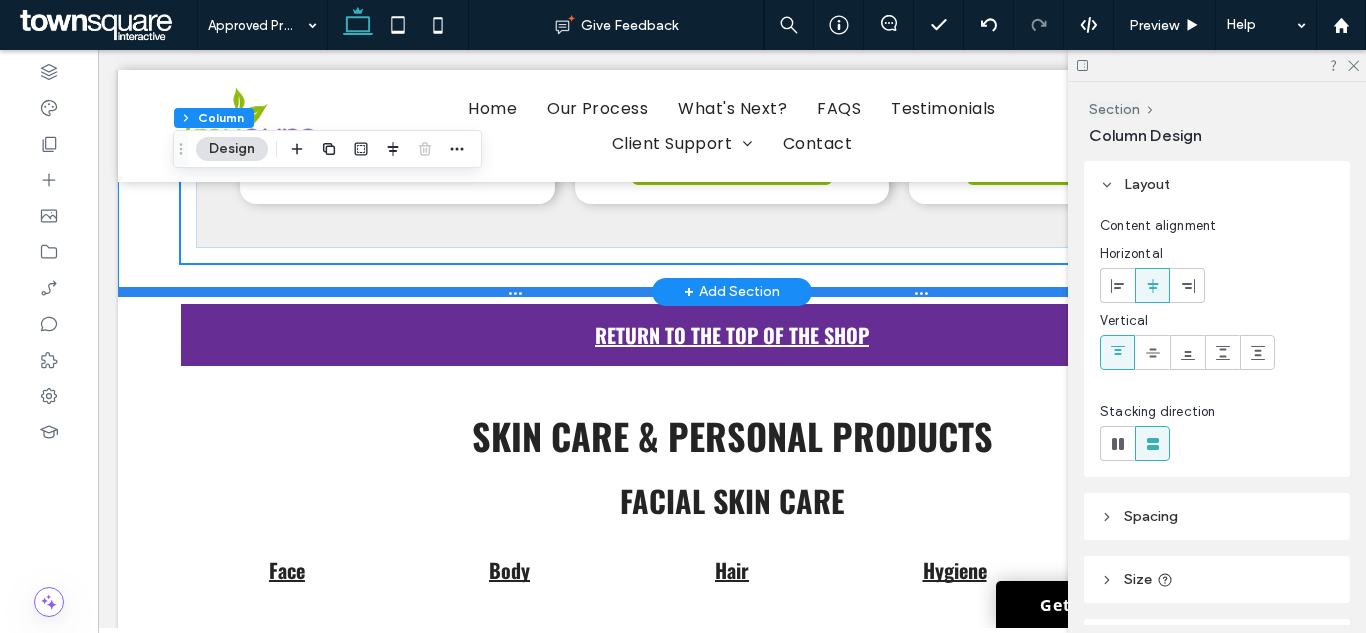 click at bounding box center [724, 292] 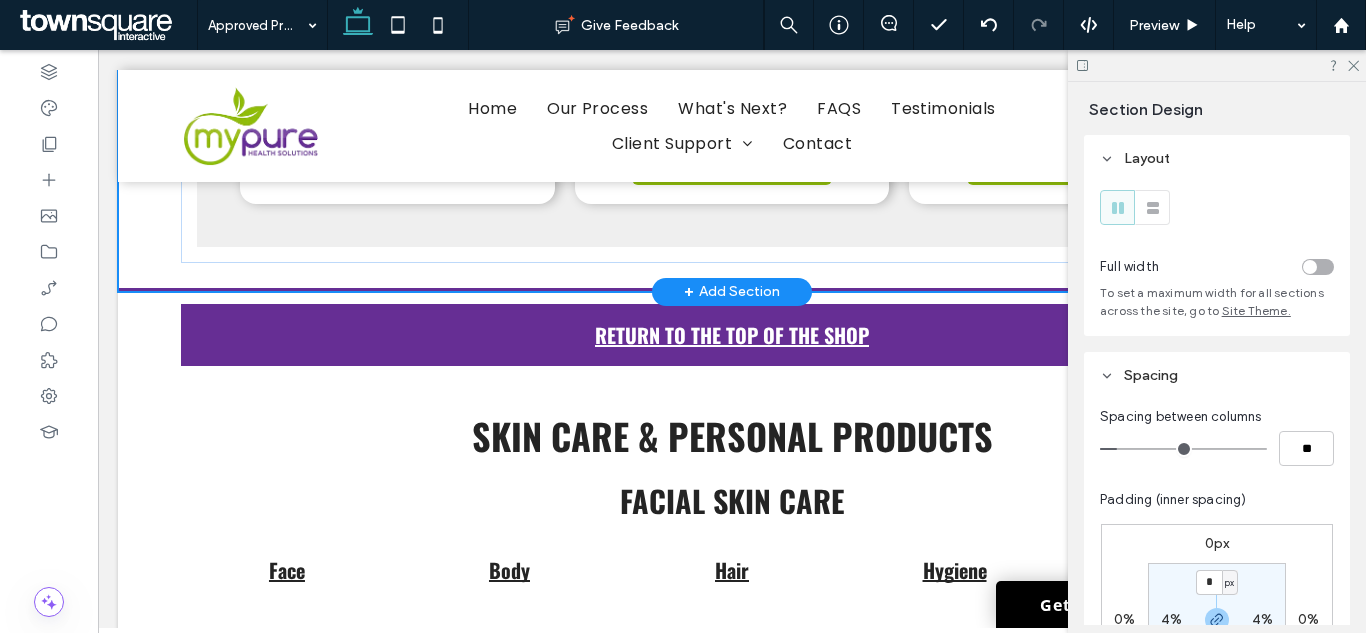 click on "Food & Condiments
Cooking
Snacks
Drinks
Supplements
Condiments
Condiments
Simple Girl Dressings
Food
Primal Kitchen
ketchup Set
Primal Kitchen Organic Unsweetened Ketchup Variety Pack, Original and Spicy, Pack of 2 ﻿
BUY NOW
Happy Belly
Yellow Mustard
Distilled Vinegar and Water, #1 Grade Mustard Seed, Salt, Turmeric, Paprika, and Spices
BUY NOW
Annie's Organic
Horseradish Mustard
Certified organic ingredients, No artificial flavors, synthetic colors or preservatives." at bounding box center (732, -1356) 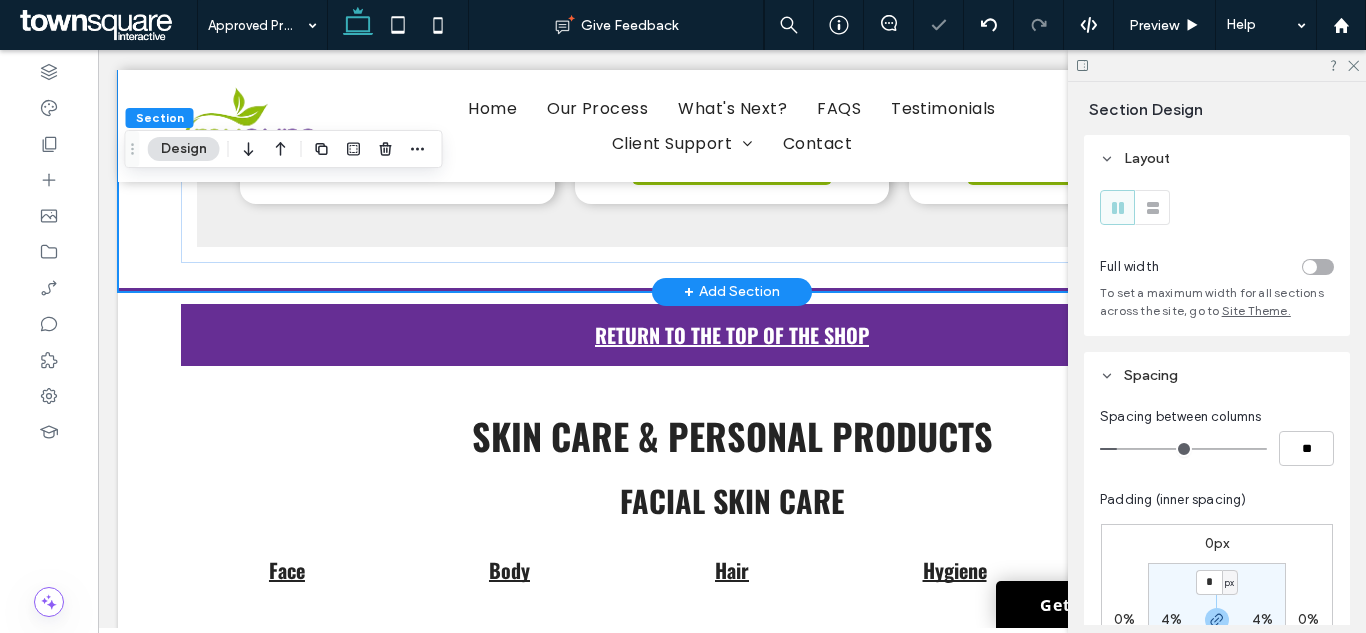 click on "Food & Condiments
Cooking
Snacks
Drinks
Supplements
Condiments
Condiments
Simple Girl Dressings
Food
Primal Kitchen
ketchup Set
Primal Kitchen Organic Unsweetened Ketchup Variety Pack, Original and Spicy, Pack of 2 ﻿
BUY NOW
Happy Belly
Yellow Mustard
Distilled Vinegar and Water, #1 Grade Mustard Seed, Salt, Turmeric, Paprika, and Spices
BUY NOW
Annie's Organic
Horseradish Mustard
Certified organic ingredients, No artificial flavors, synthetic colors or preservatives." at bounding box center [732, -1356] 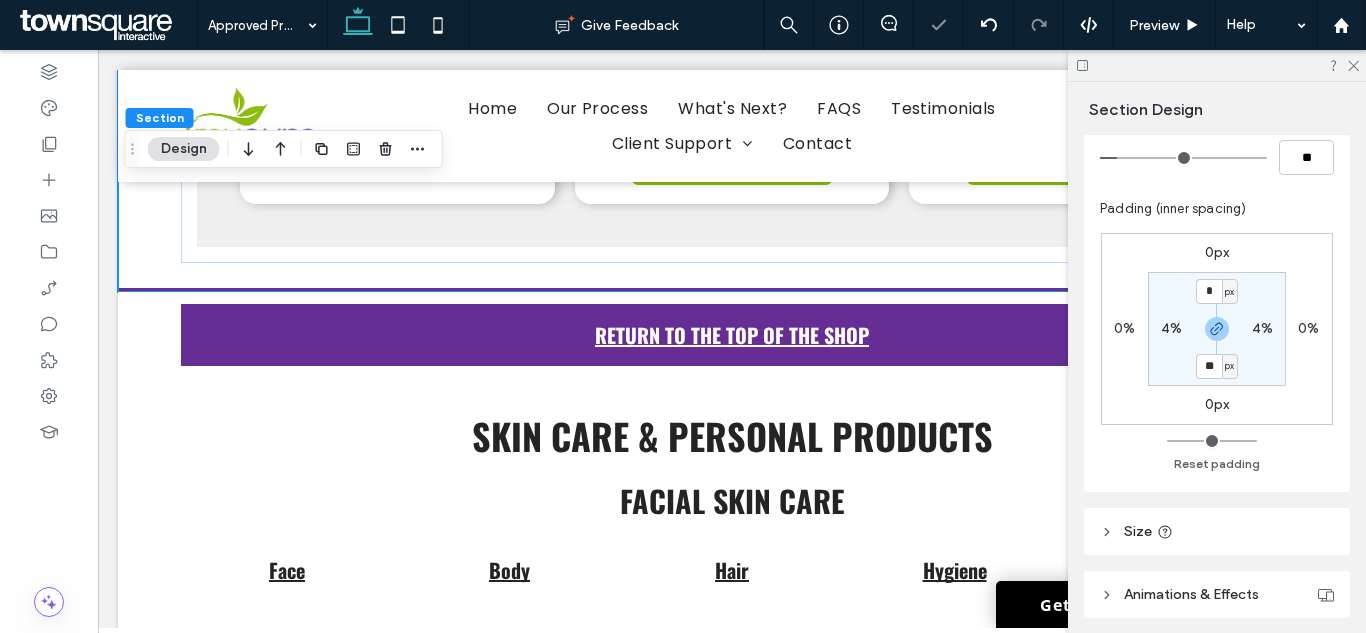 scroll, scrollTop: 300, scrollLeft: 0, axis: vertical 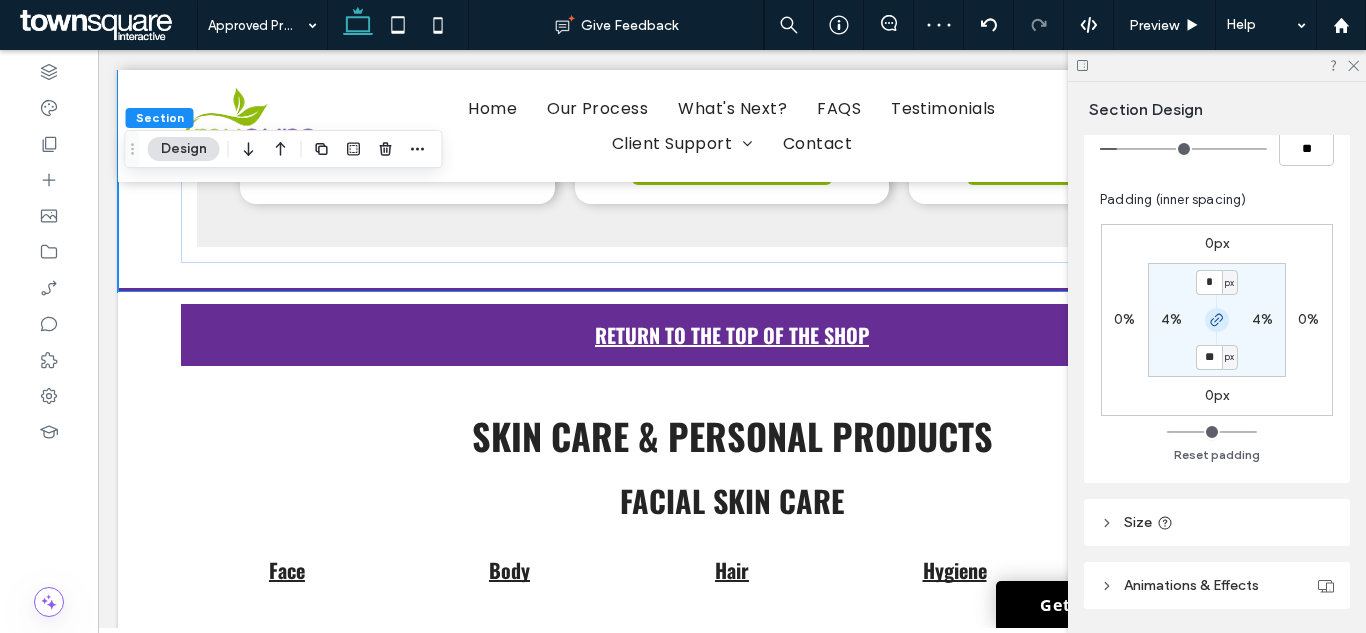 click 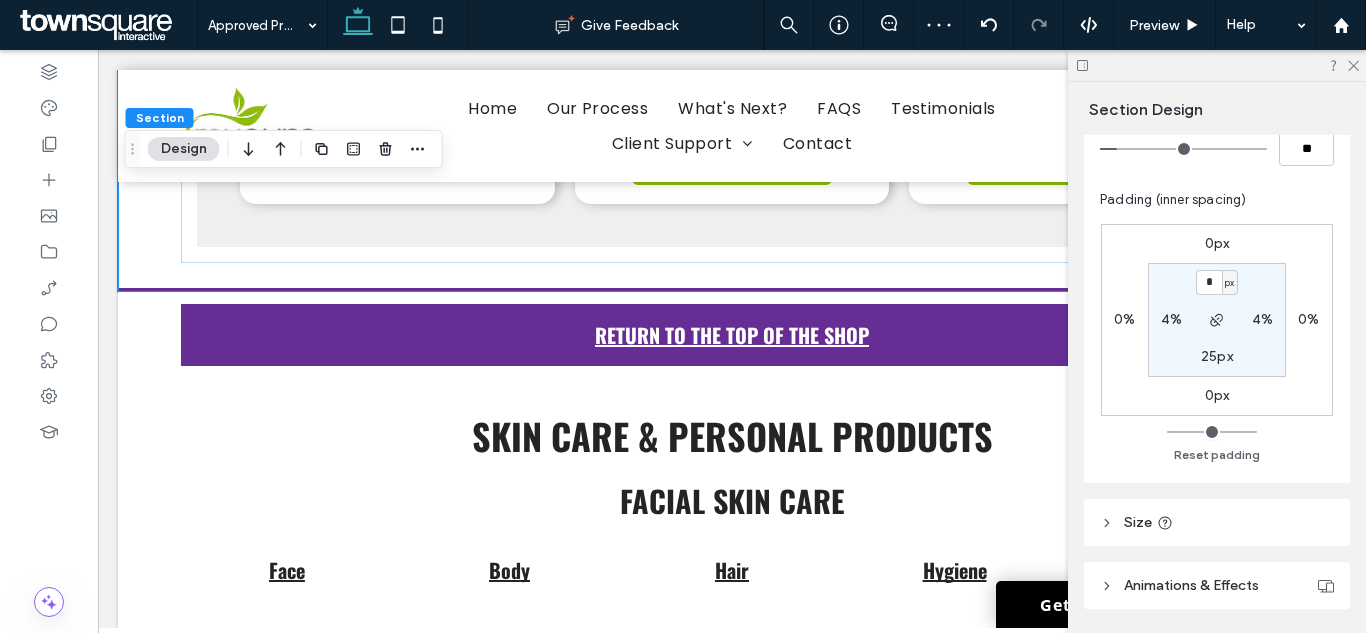 click on "* px 4% 25px 4%" at bounding box center [1217, 320] 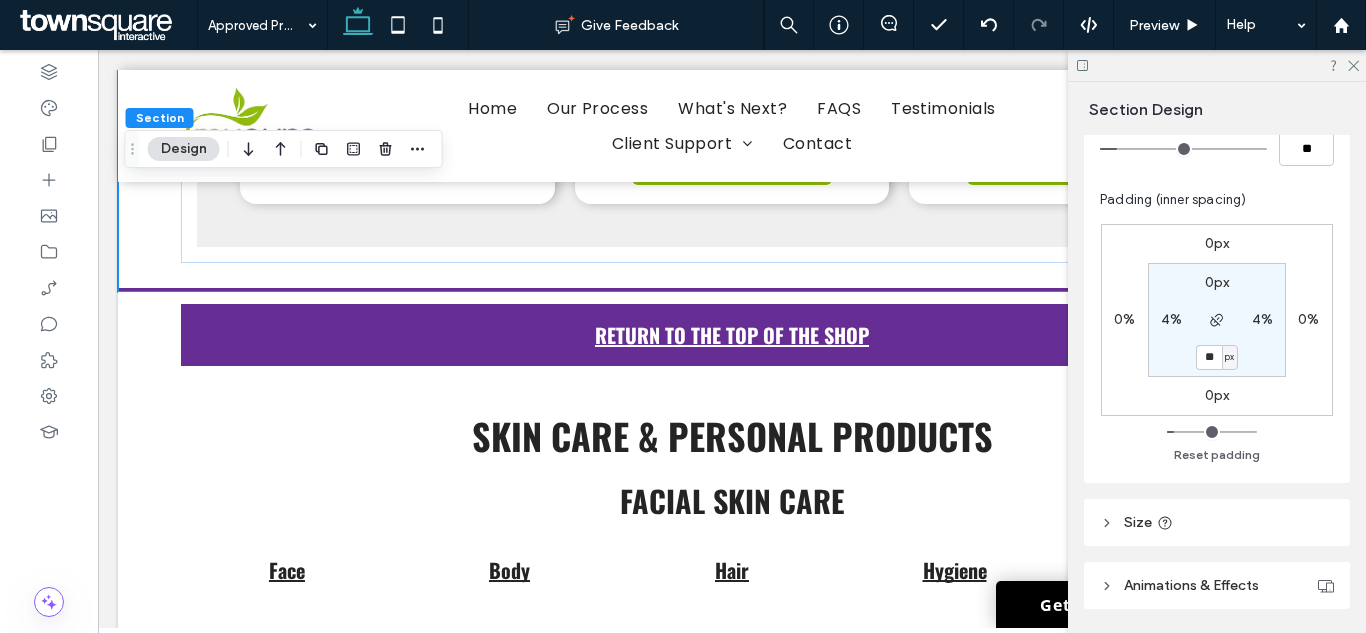 type on "**" 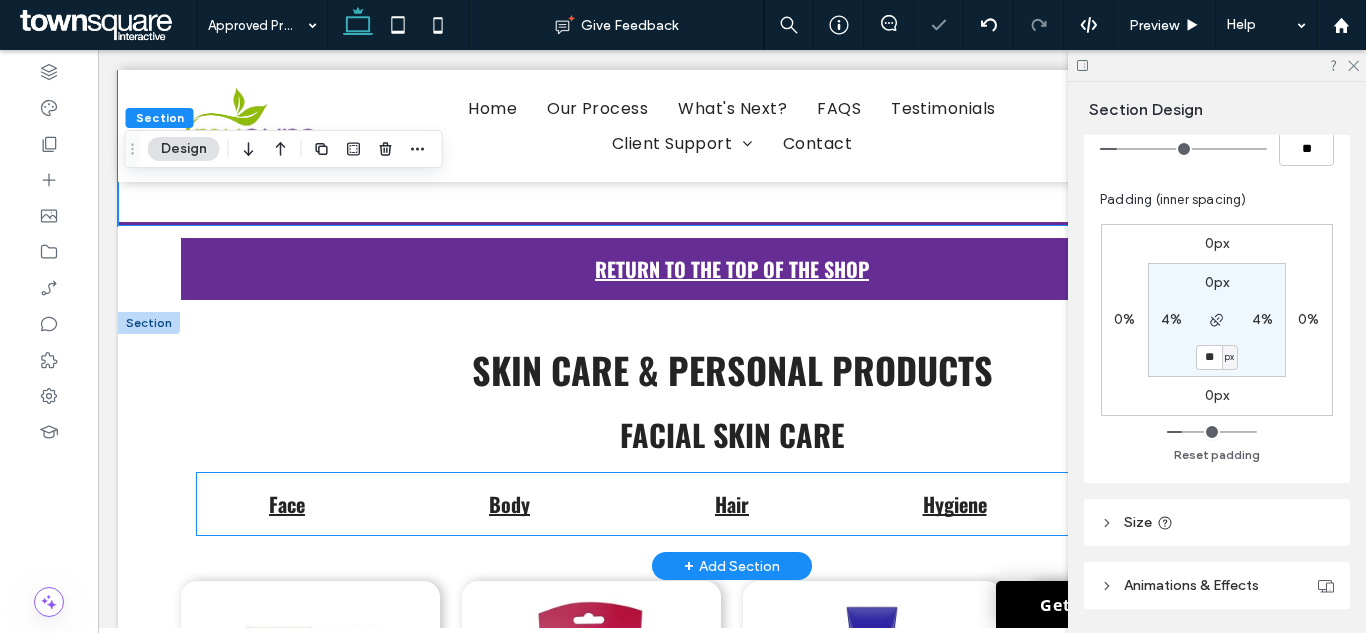 scroll, scrollTop: 4455, scrollLeft: 0, axis: vertical 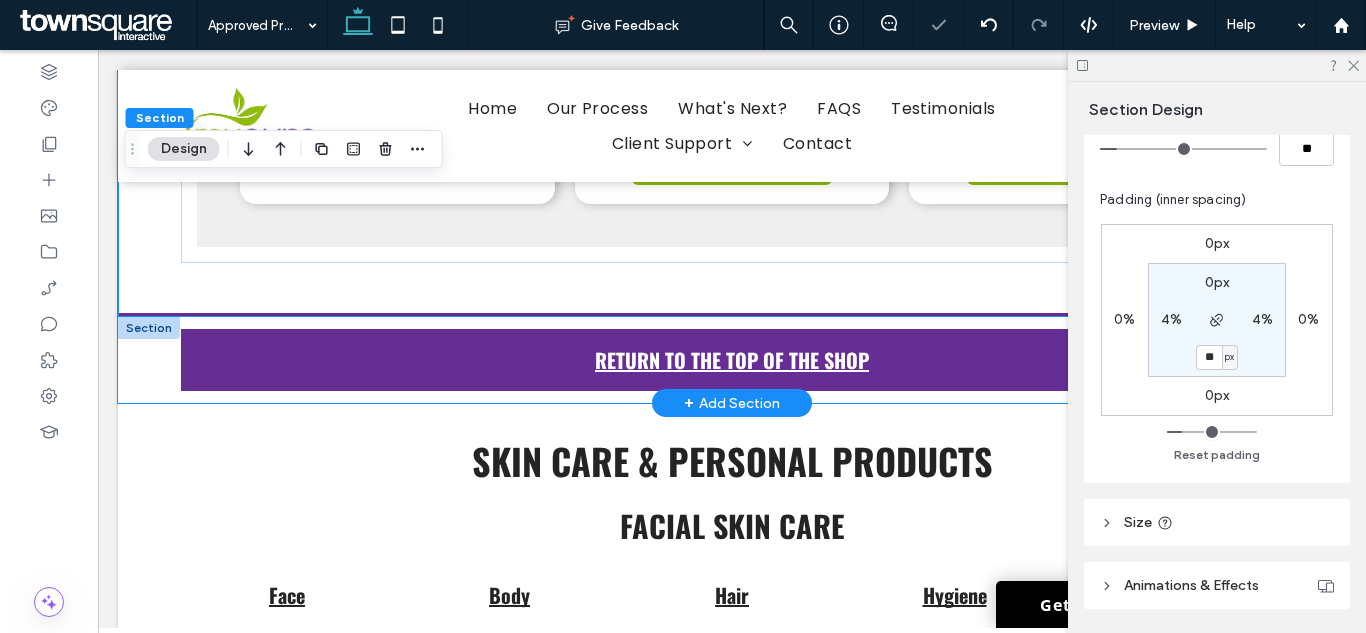 click on "RETURN TO THE TOP OF THE SHOP" at bounding box center [732, 360] 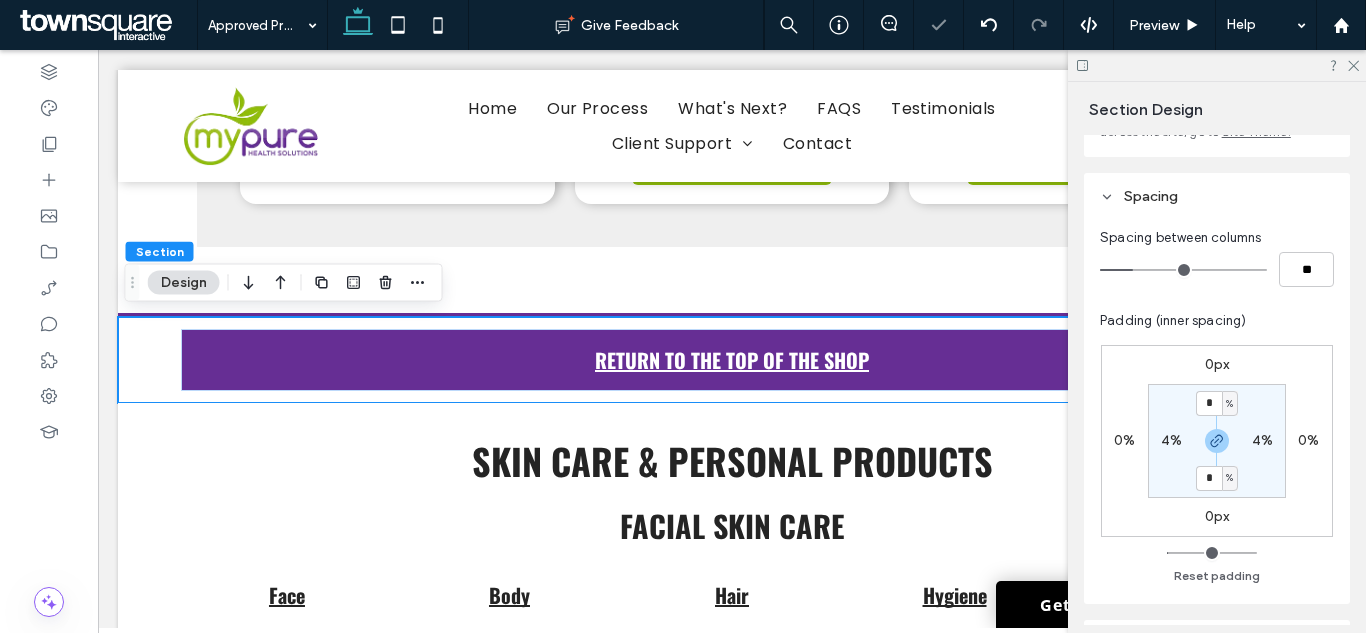 scroll, scrollTop: 200, scrollLeft: 0, axis: vertical 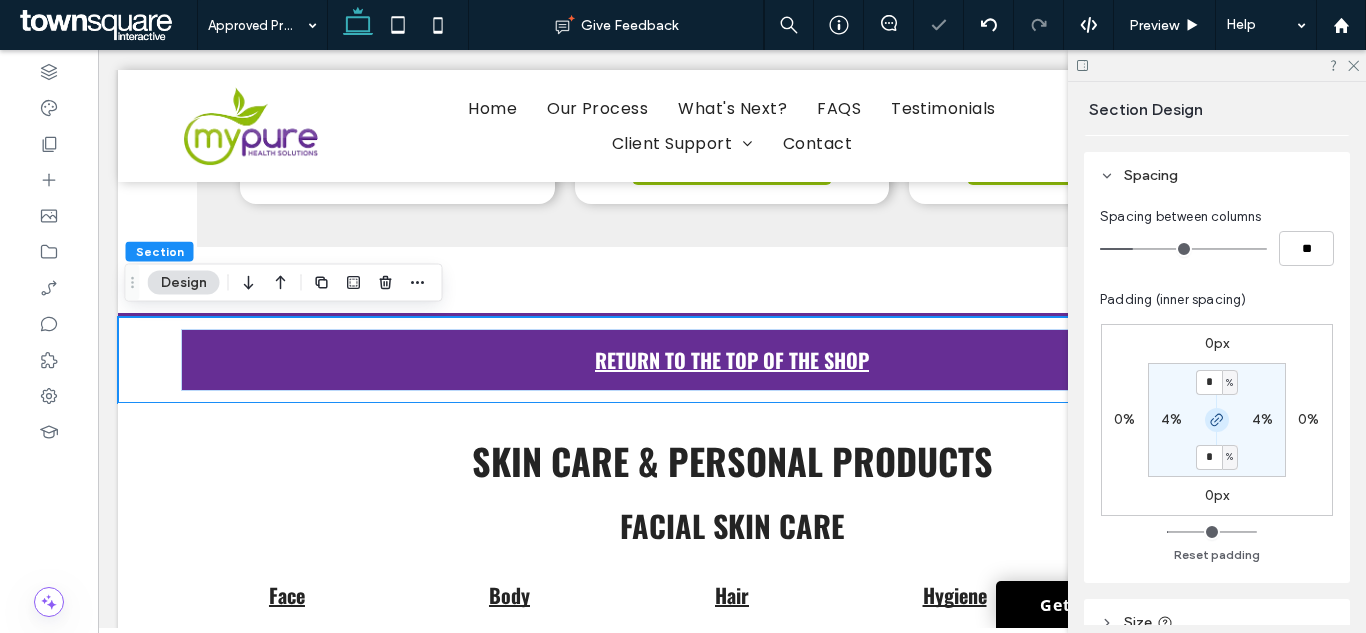 click 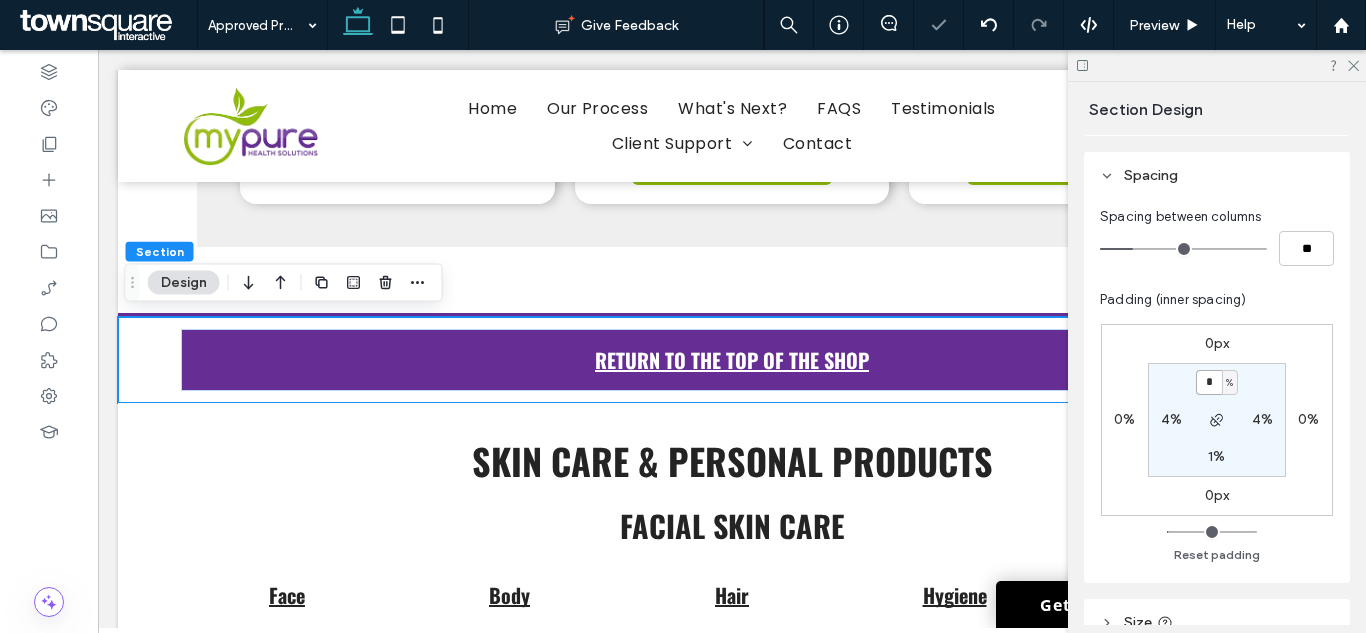 click on "*" at bounding box center (1209, 382) 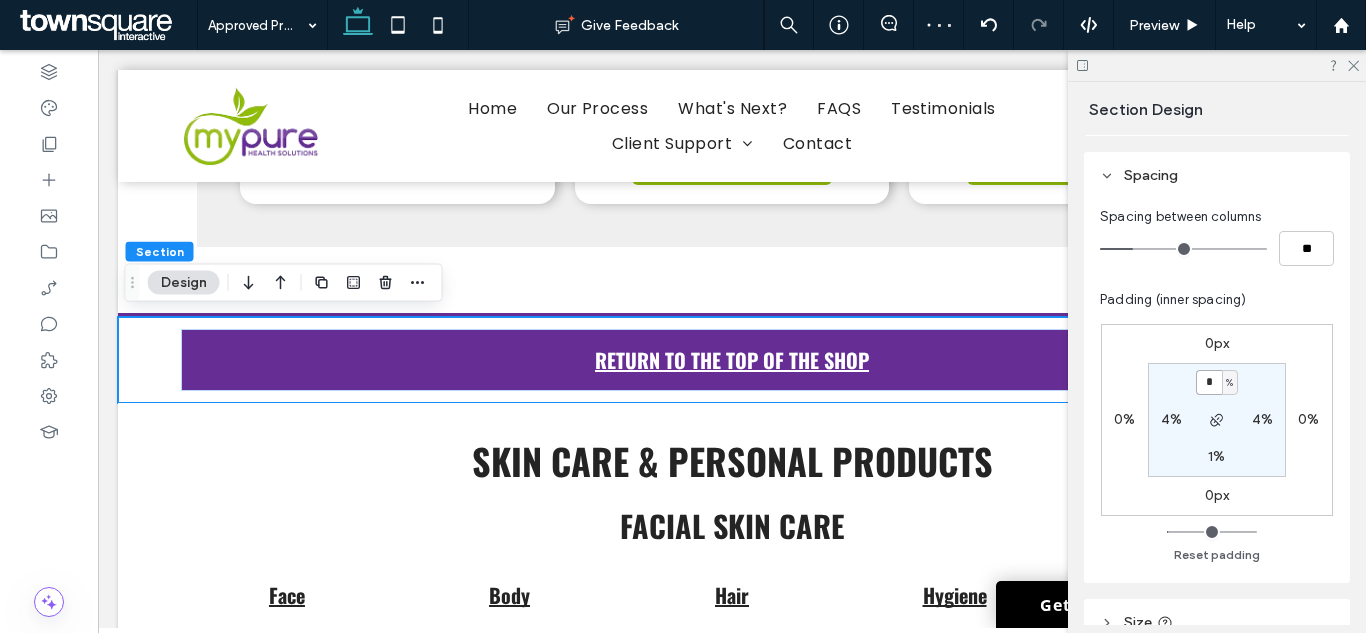 type on "*" 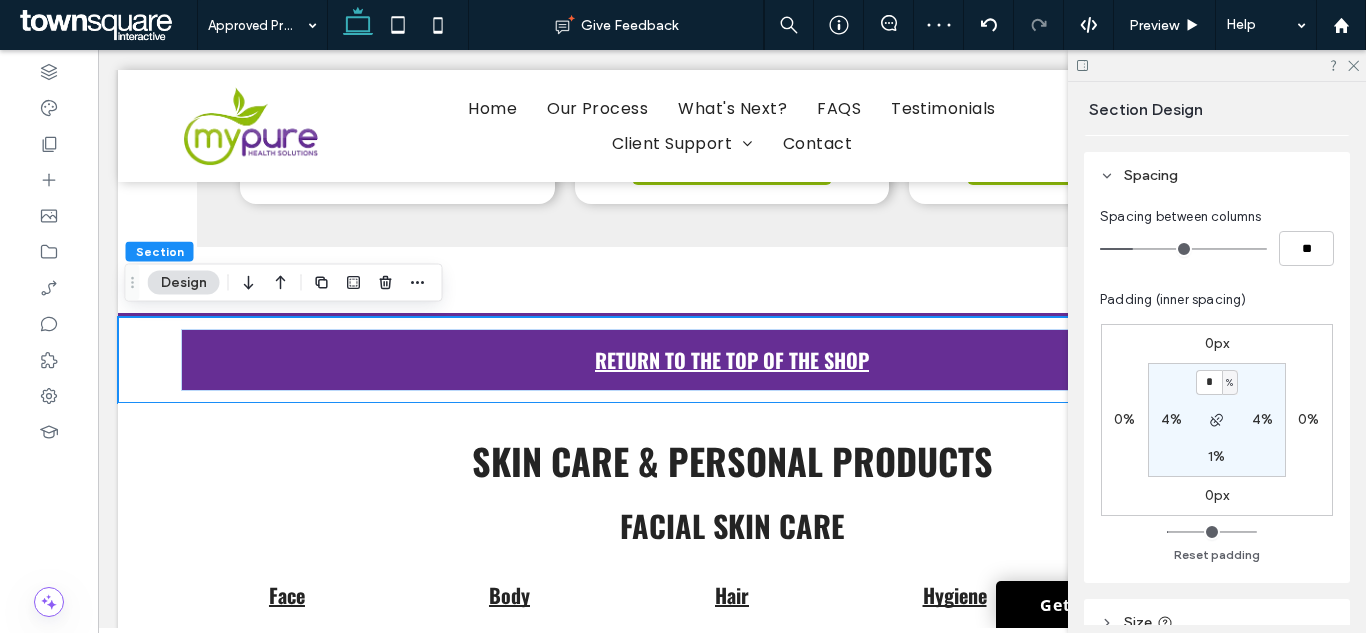 type on "*" 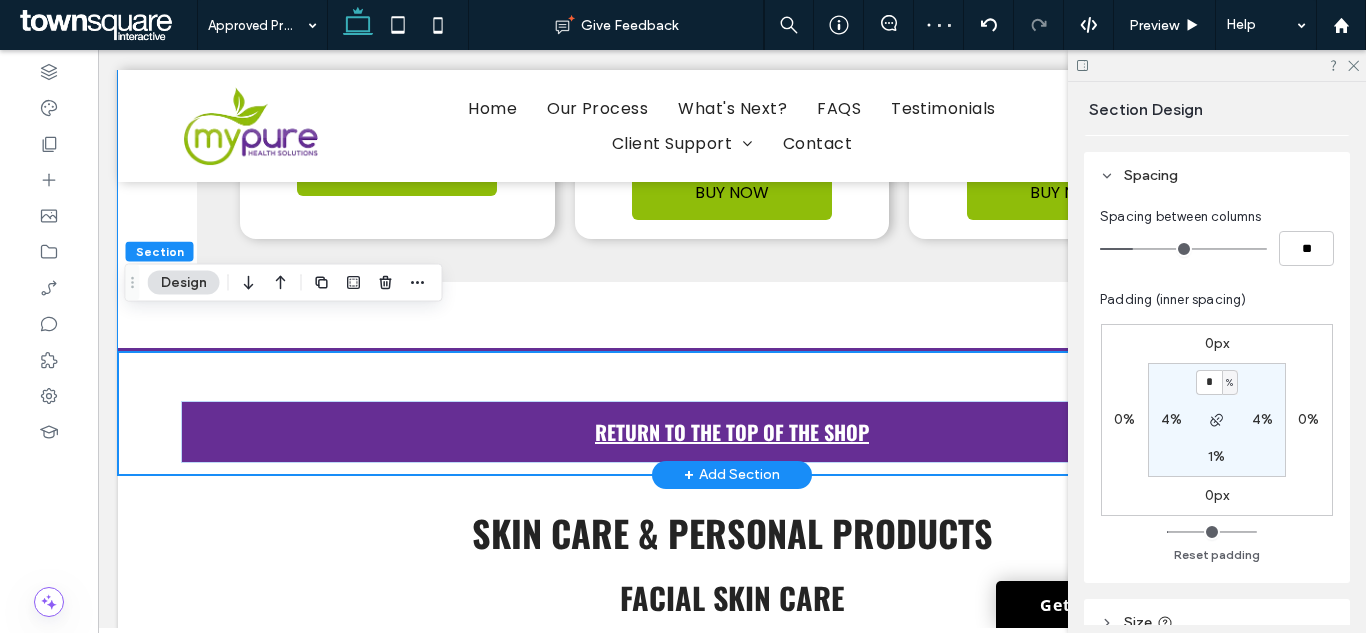 scroll, scrollTop: 4455, scrollLeft: 0, axis: vertical 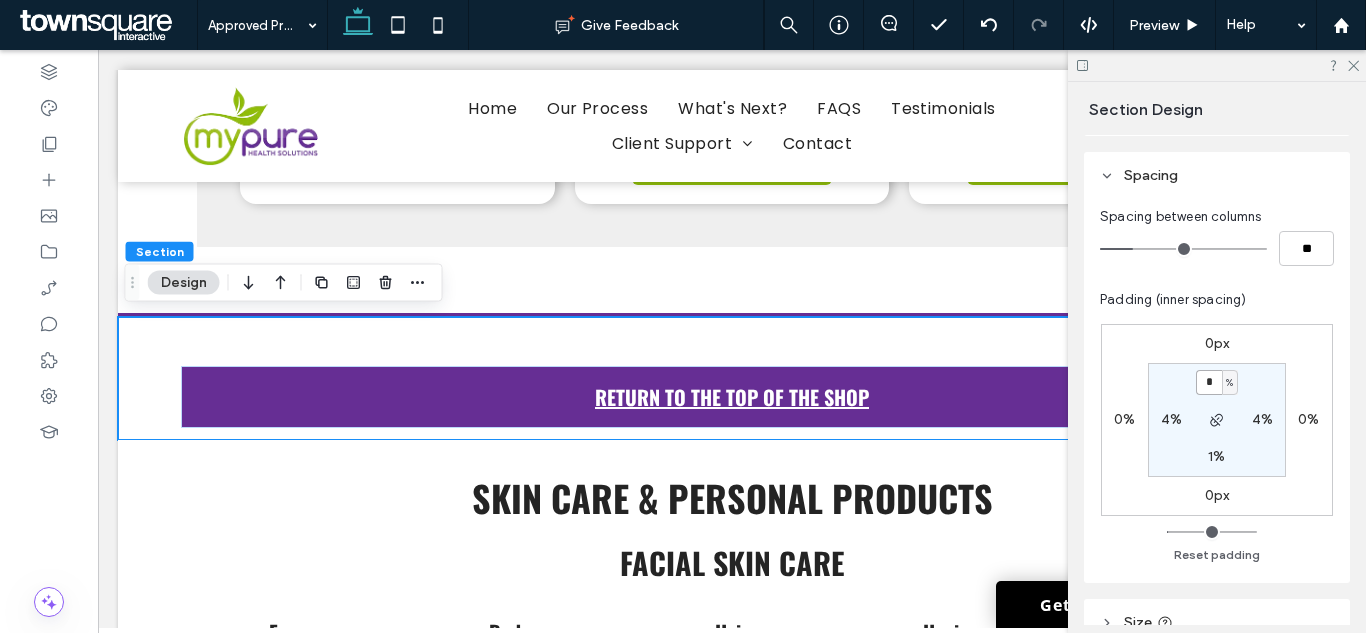 click on "*" at bounding box center [1209, 382] 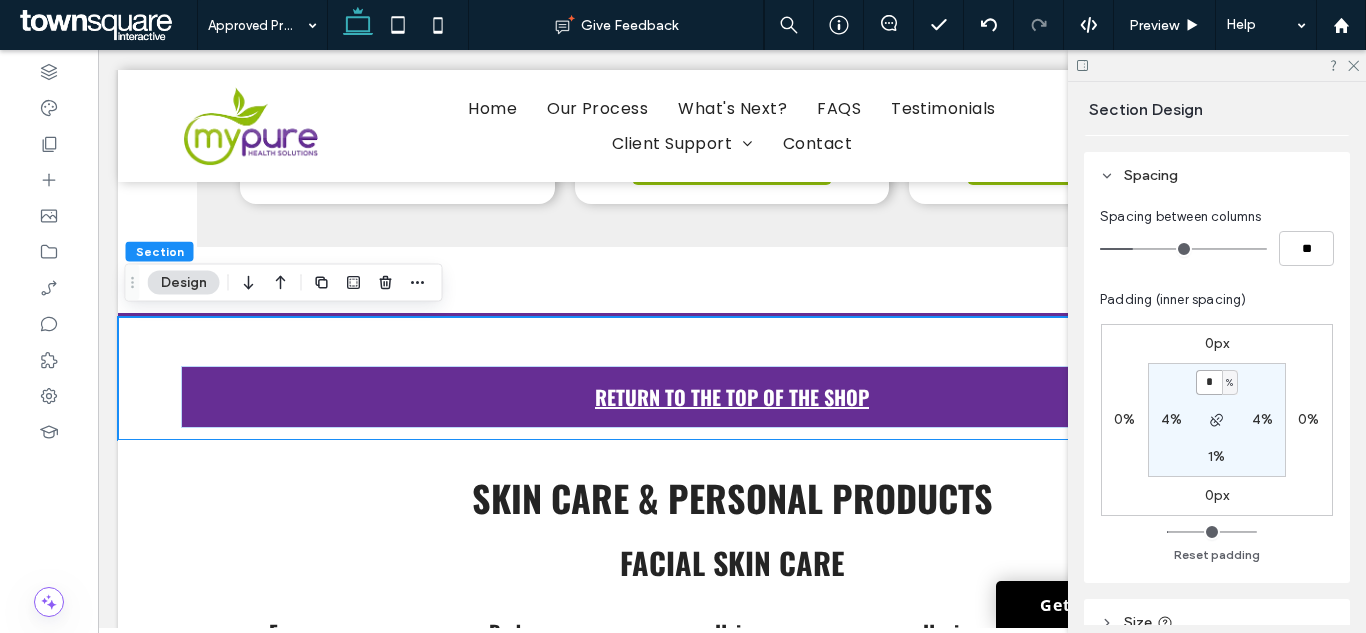 type on "*" 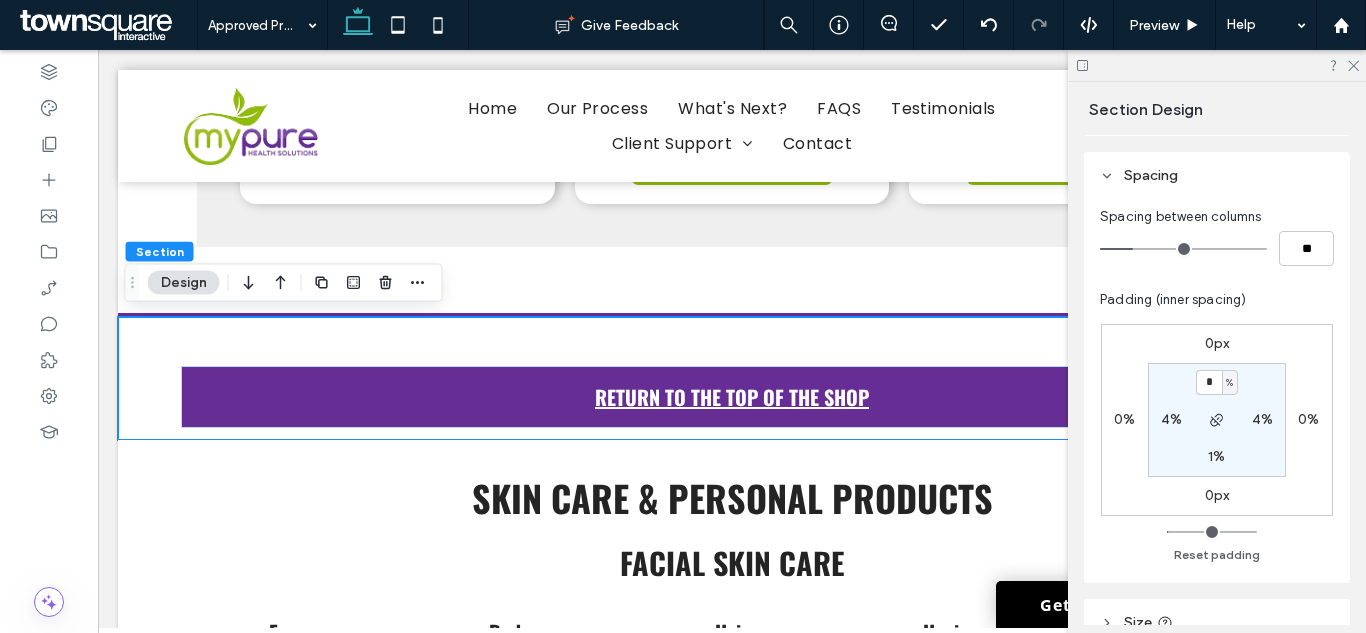 type on "*" 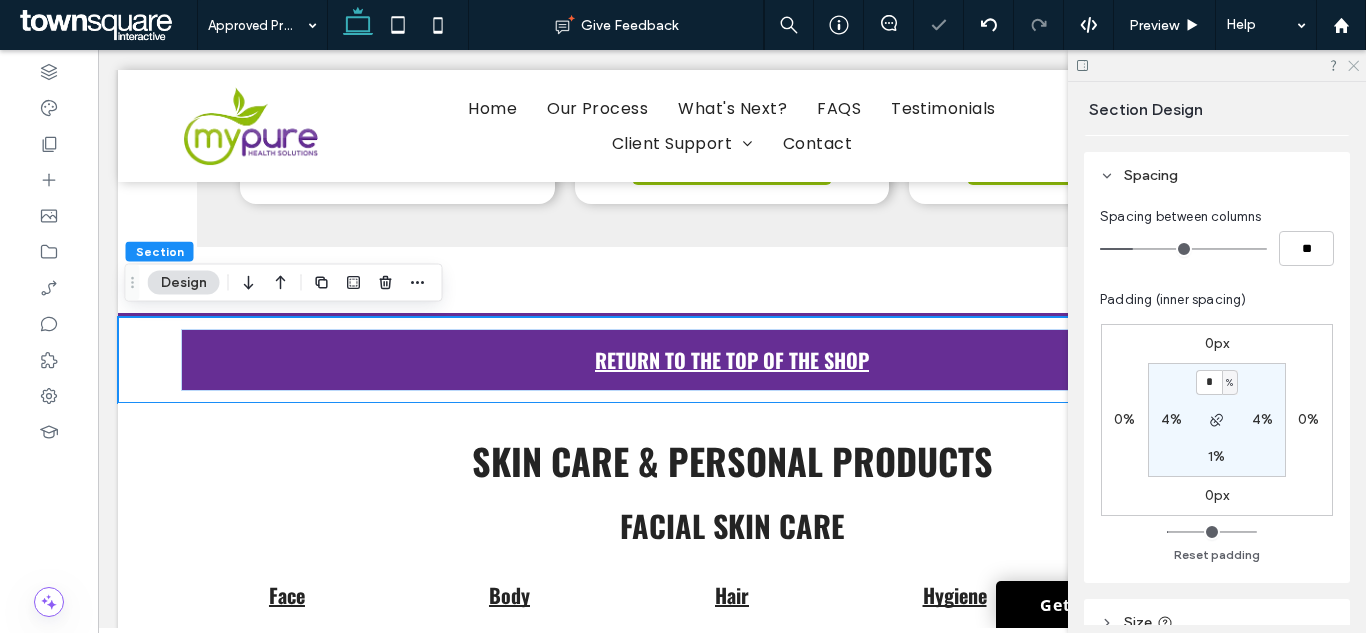 click 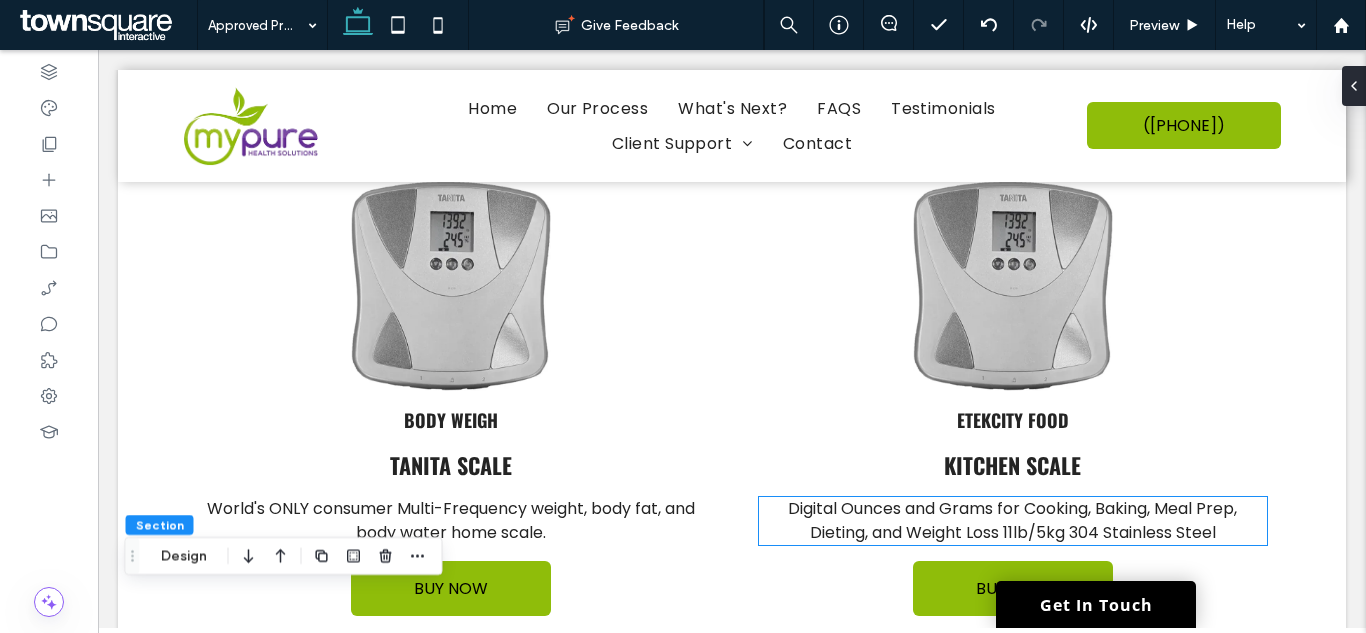 scroll, scrollTop: 855, scrollLeft: 0, axis: vertical 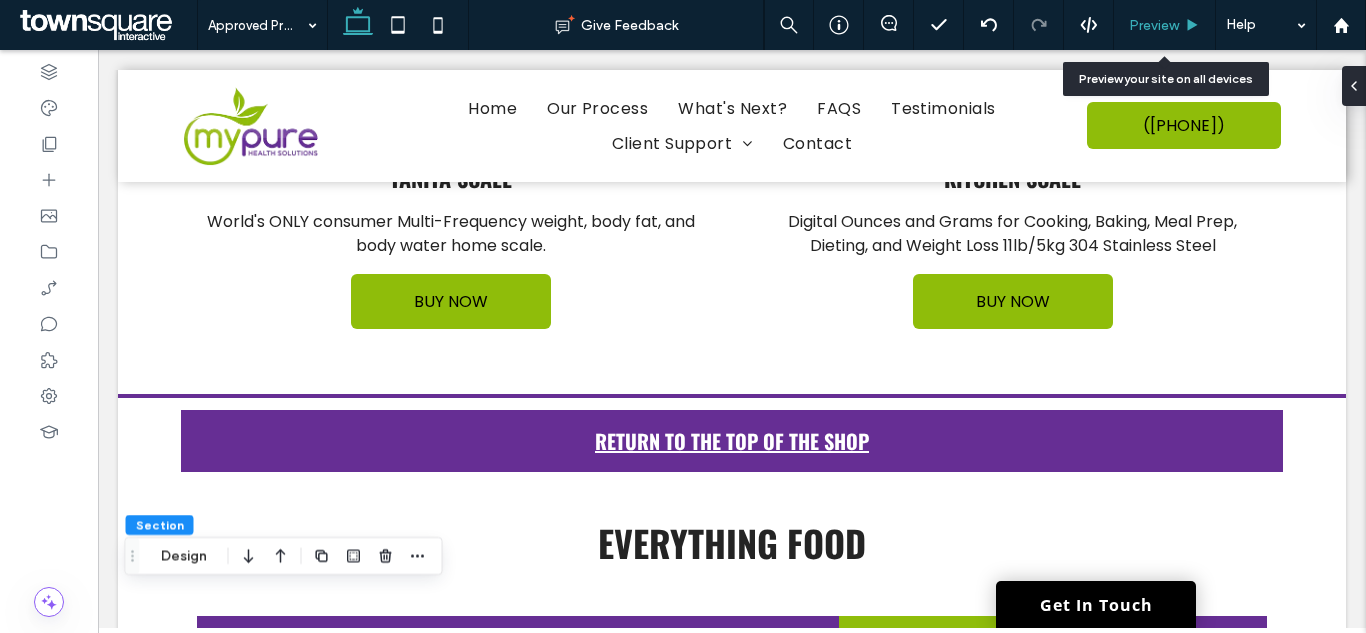 click on "Preview" at bounding box center [1154, 25] 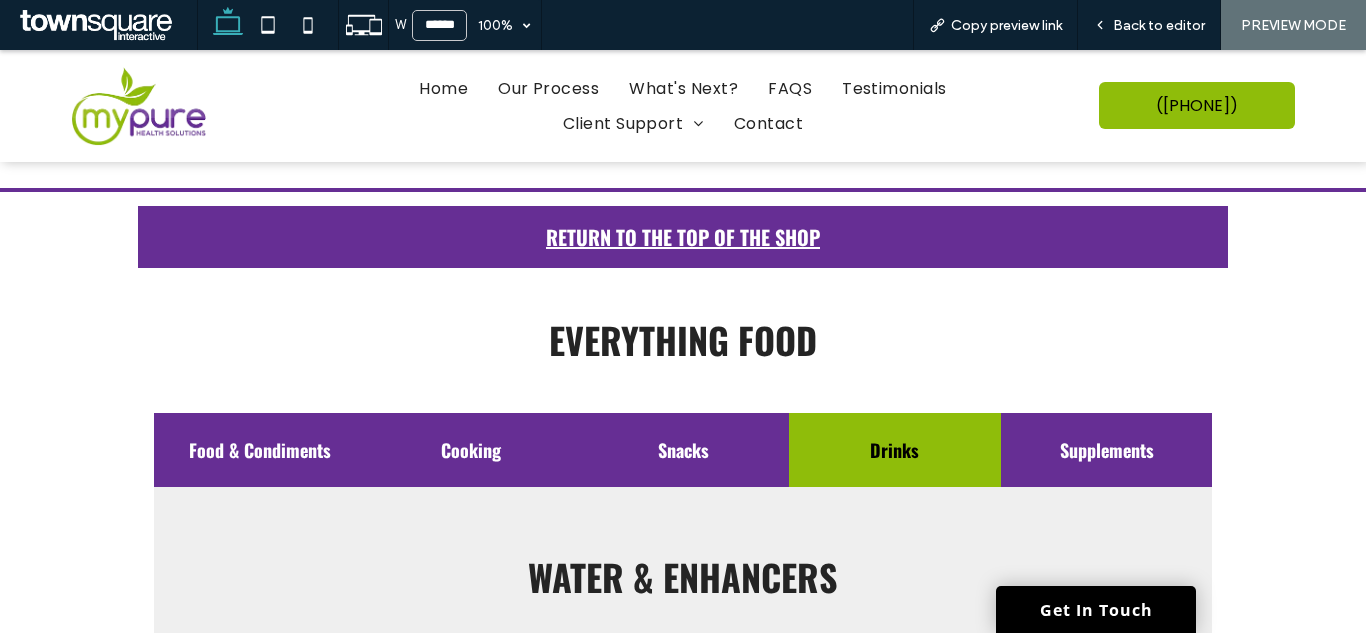 scroll, scrollTop: 1257, scrollLeft: 0, axis: vertical 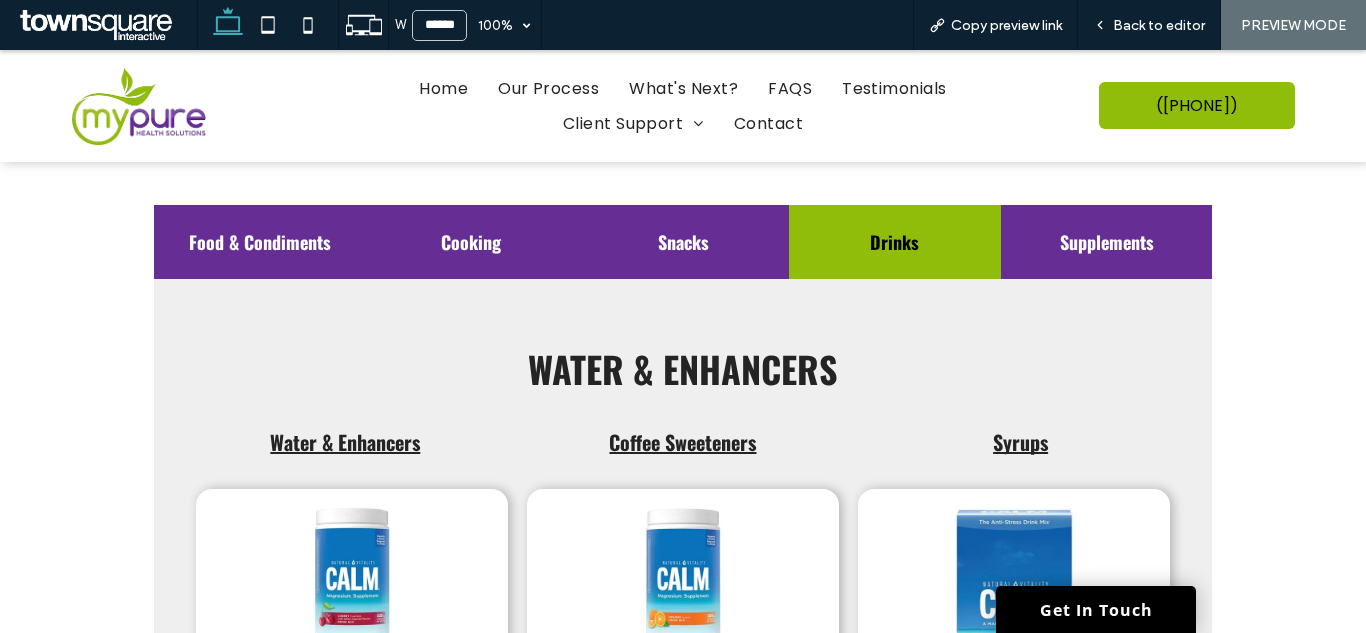 click on "Syrups" at bounding box center [1020, 442] 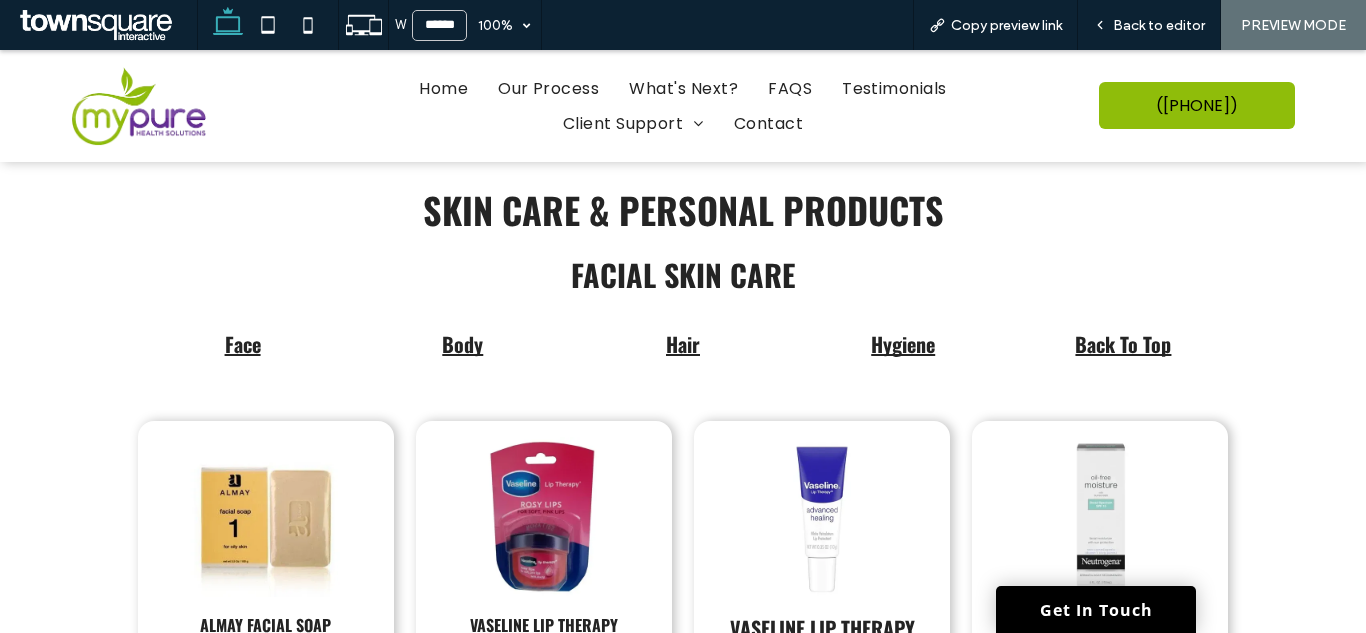 click on "Hygiene" at bounding box center [903, 344] 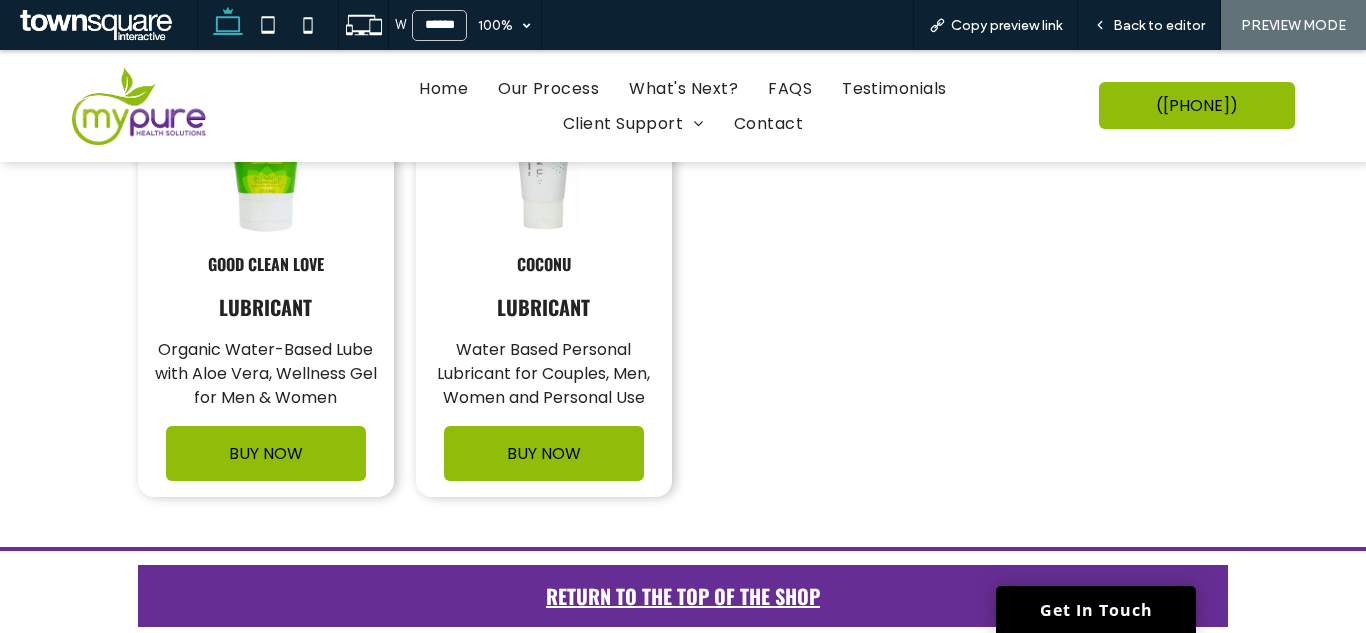 scroll, scrollTop: 10554, scrollLeft: 0, axis: vertical 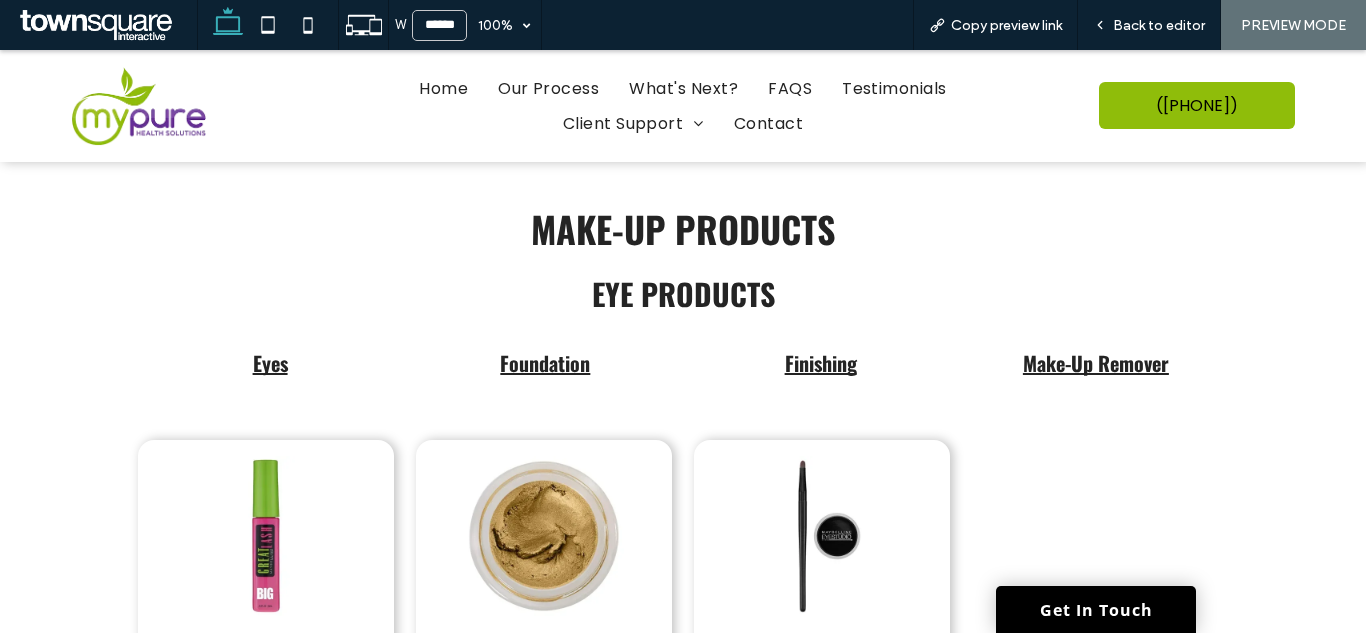 click on "Make-Up Remover" at bounding box center (1096, 363) 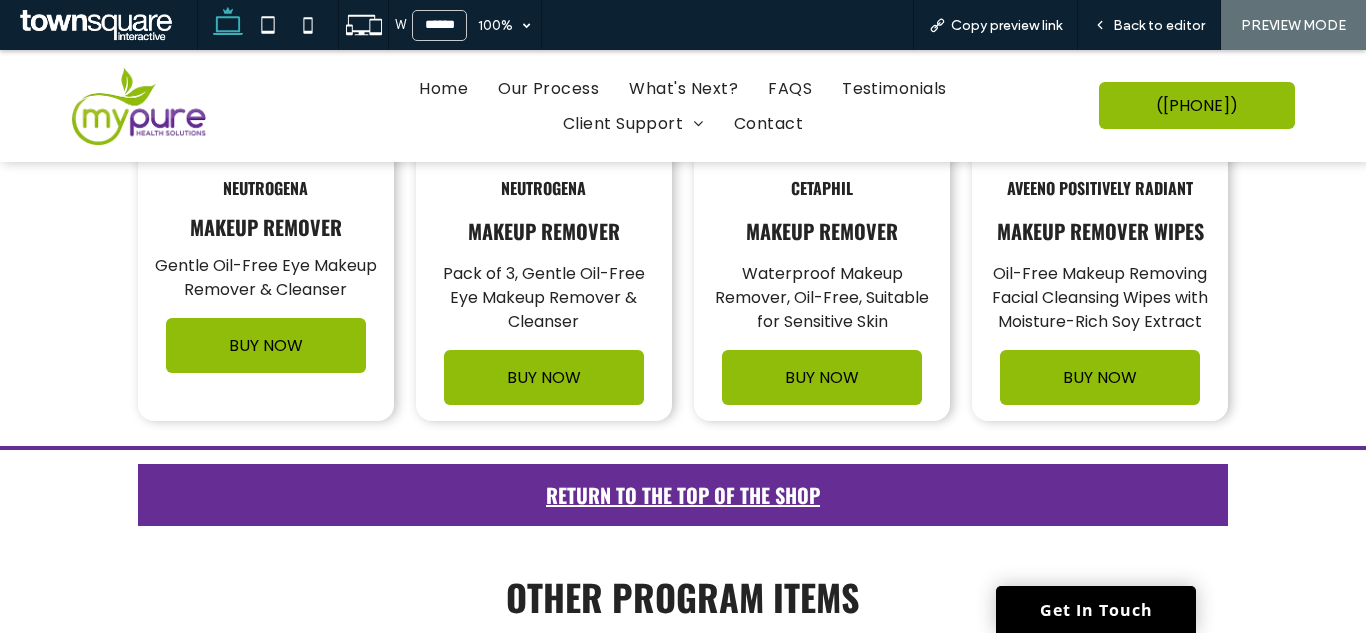 scroll, scrollTop: 13828, scrollLeft: 0, axis: vertical 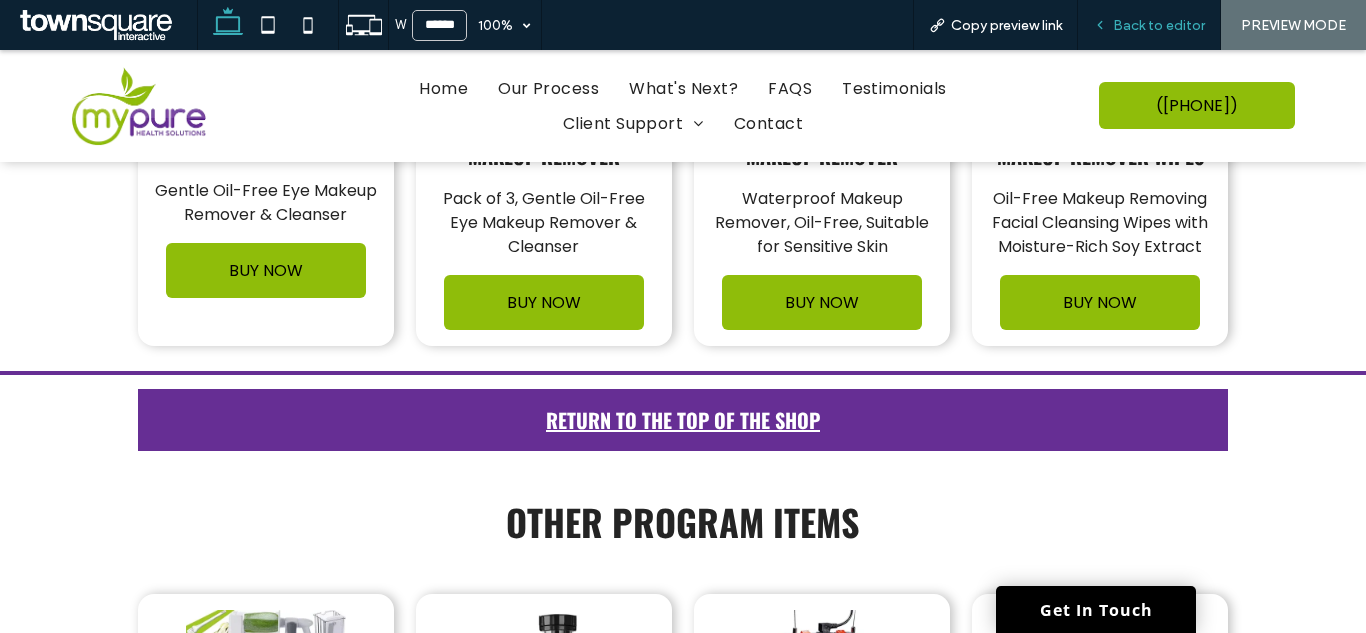 click on "Back to editor" at bounding box center [1159, 25] 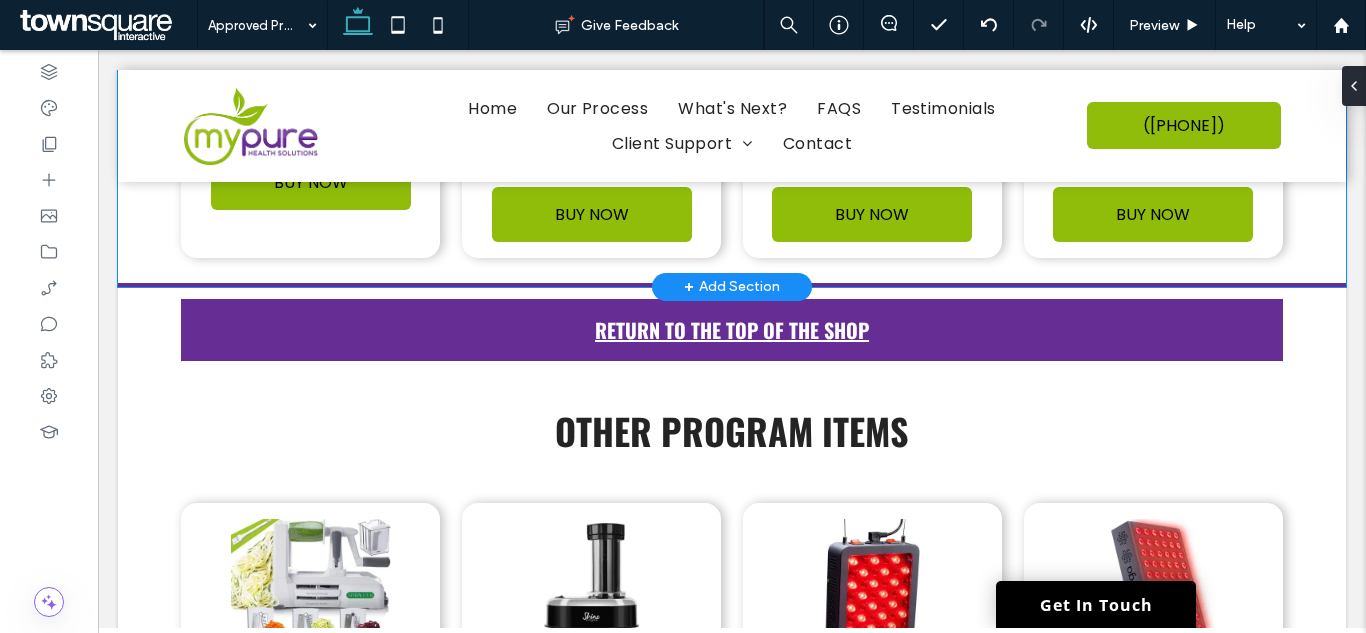 scroll, scrollTop: 13893, scrollLeft: 0, axis: vertical 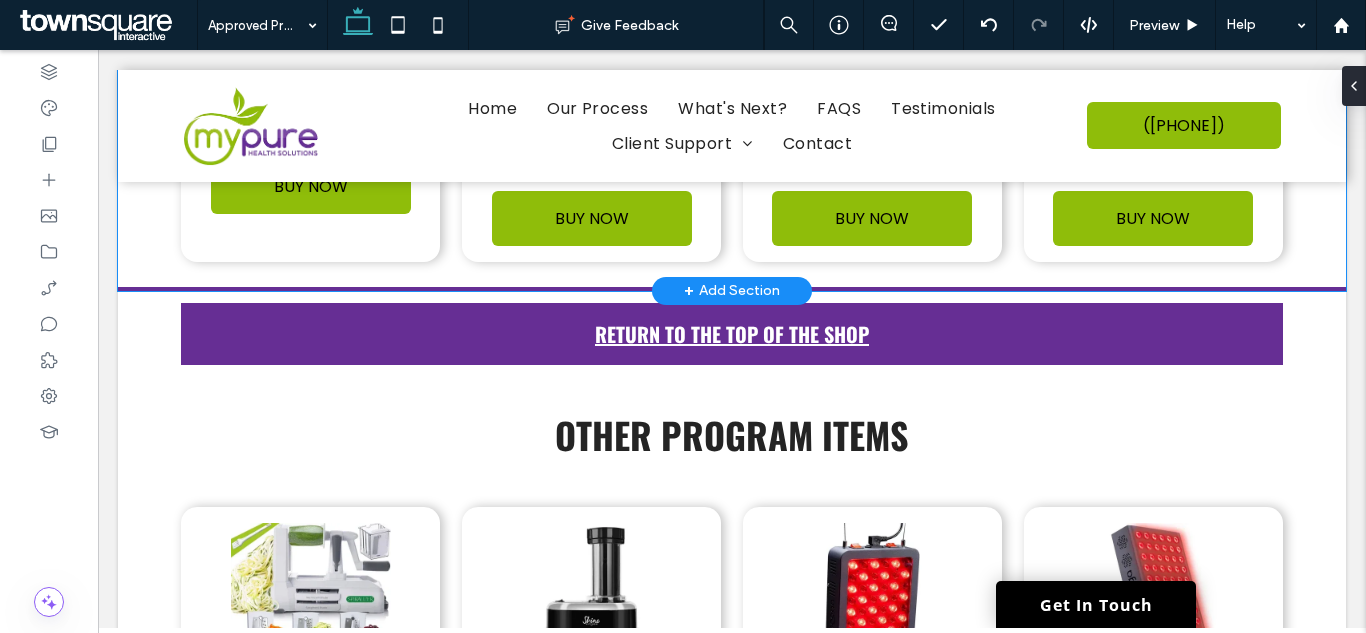 click on "Neutrogena
Makeup remover
Gentle Oil-Free Eye Makeup Remover & Cleanser
BUY NOW
Neutrogena
Makeup remover
Pack of 3, Gentle Oil-Free Eye Makeup Remover & Cleanser
BUY NOW
Cetaphil
Makeup remover
Waterproof Makeup Remover, Oil-Free, Suitable for Sensitive Skin
BUY NOW
Aveeno Positively Radiant
makeup remover Wipes
Oil-Free Makeup Removing Facial Cleansing Wipes with Moisture-Rich Soy Extract
BUY NOW" at bounding box center (732, 48) 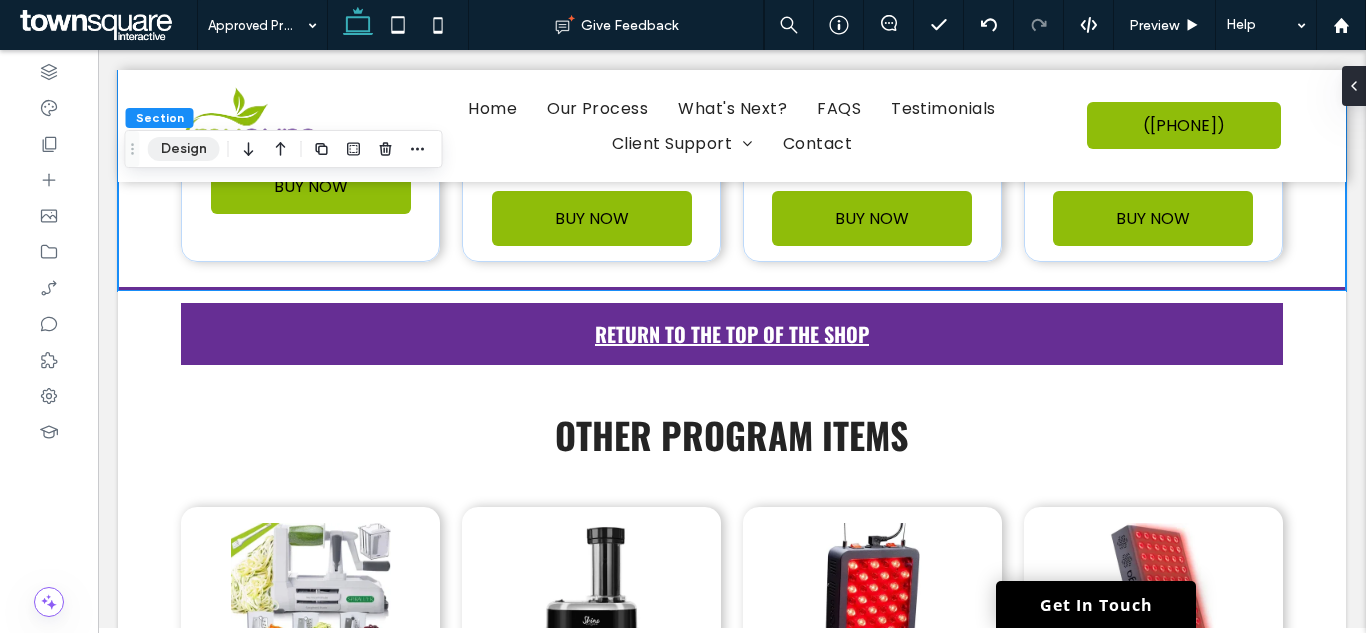 click on "Design" at bounding box center (184, 149) 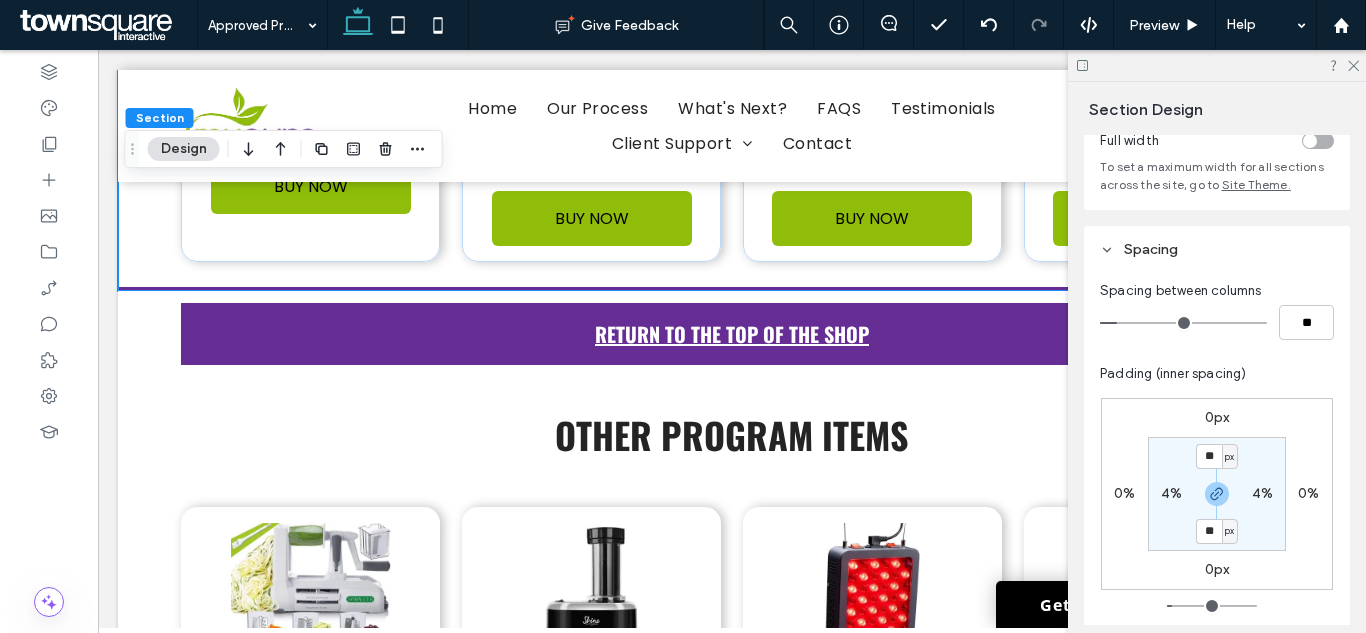 scroll, scrollTop: 300, scrollLeft: 0, axis: vertical 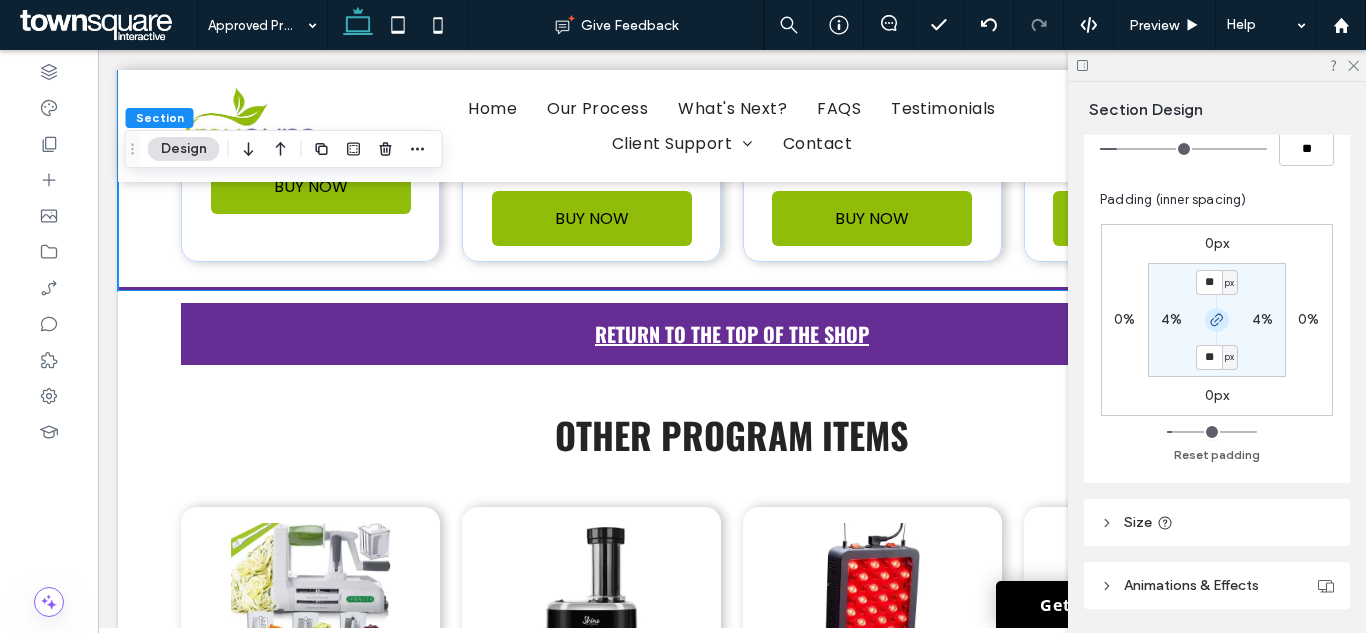 click 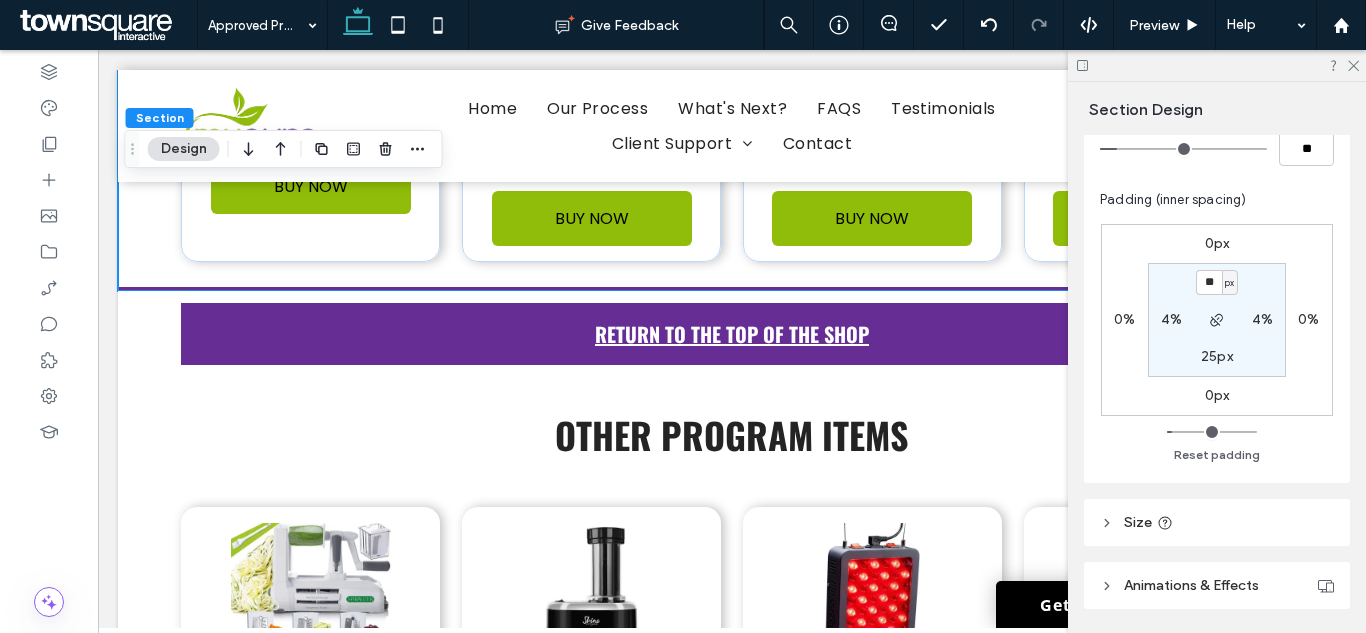 click on "** px 4% 25px 4%" at bounding box center (1217, 320) 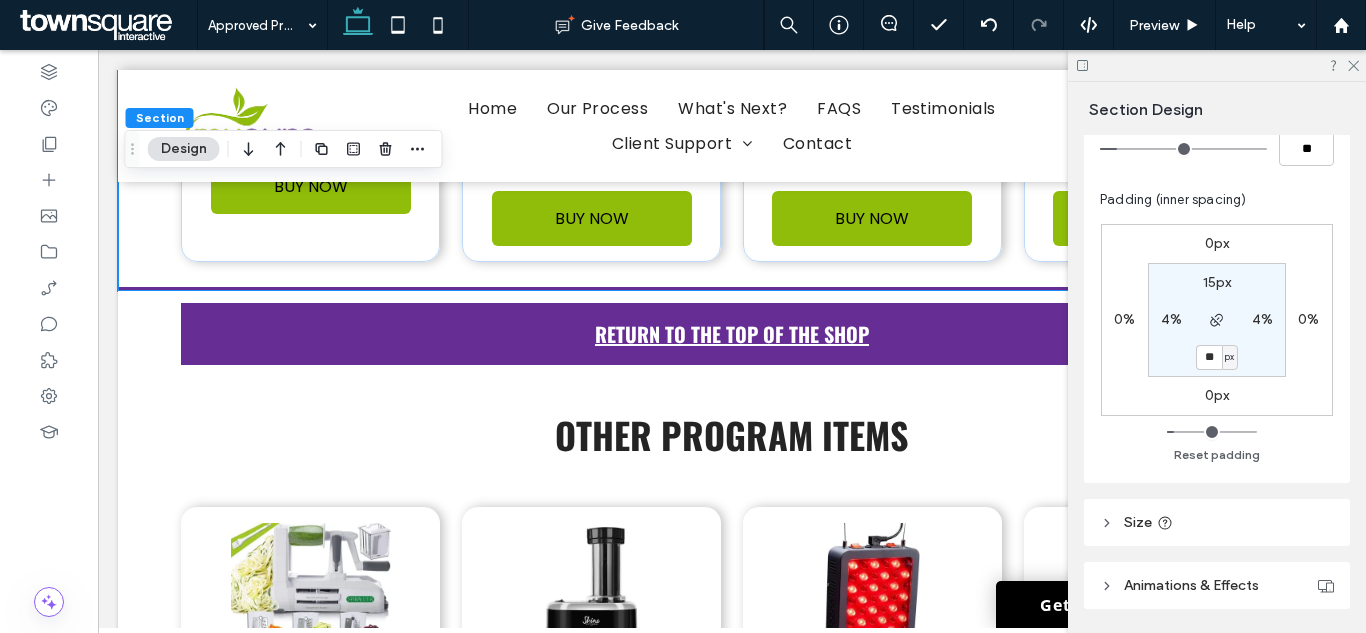 type on "**" 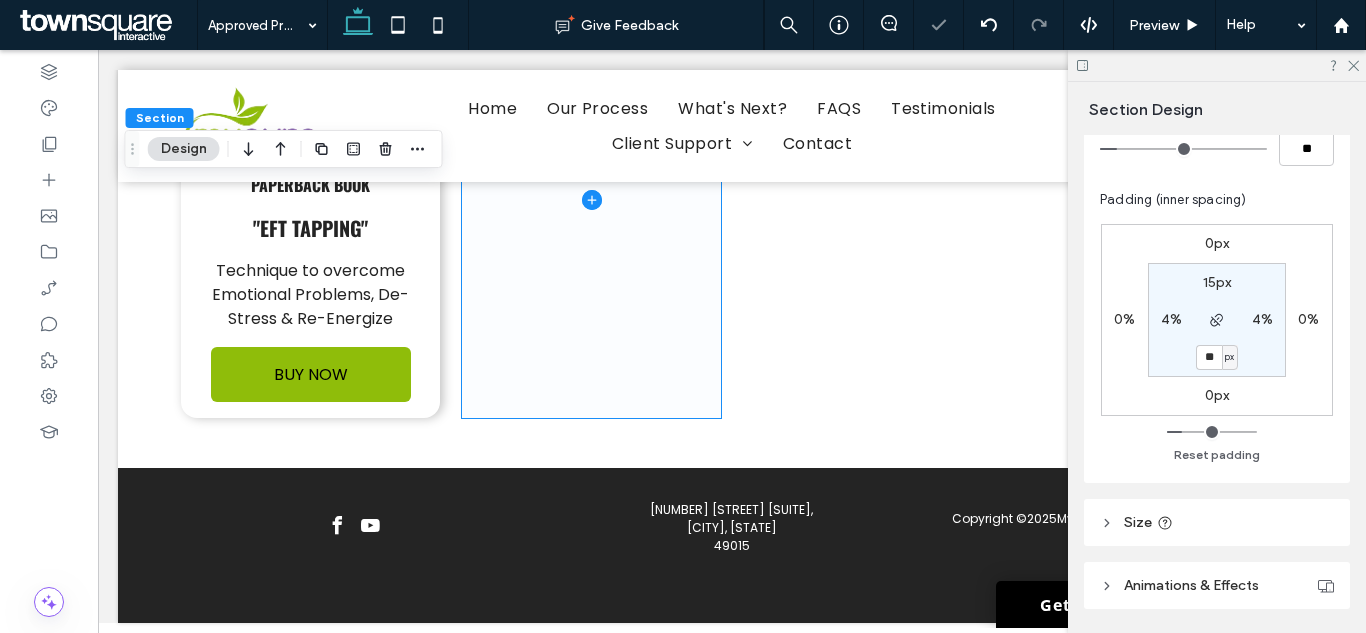 scroll, scrollTop: 15874, scrollLeft: 0, axis: vertical 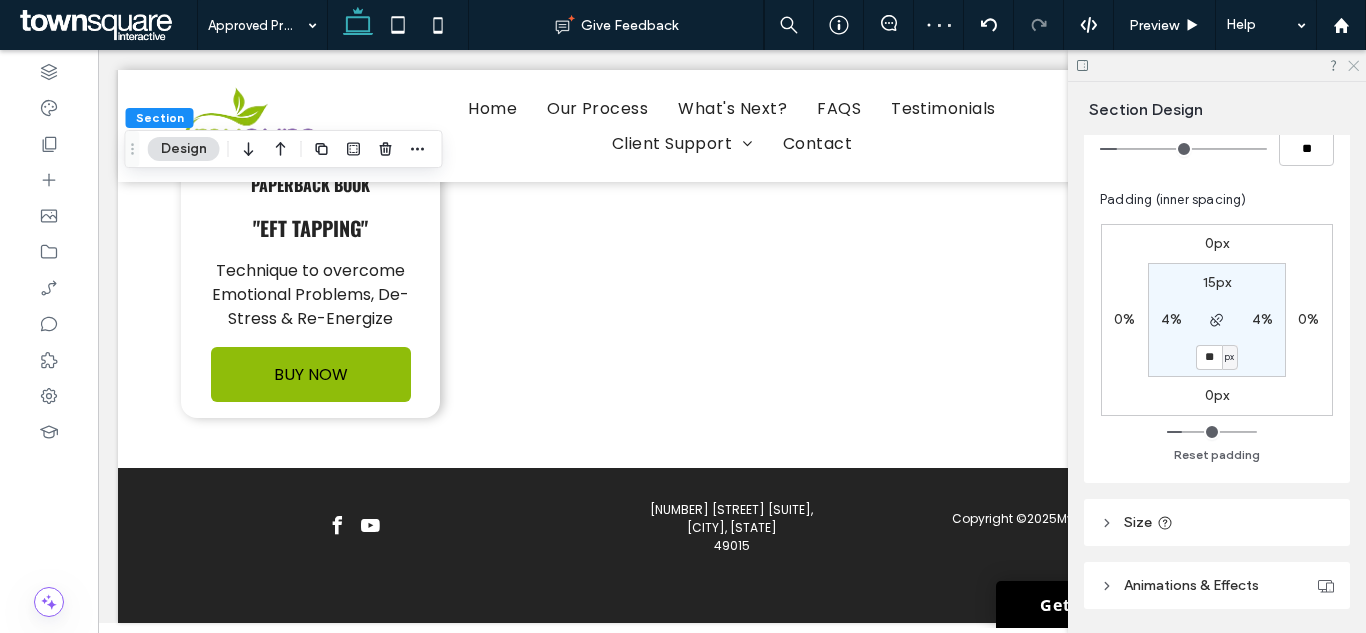 click 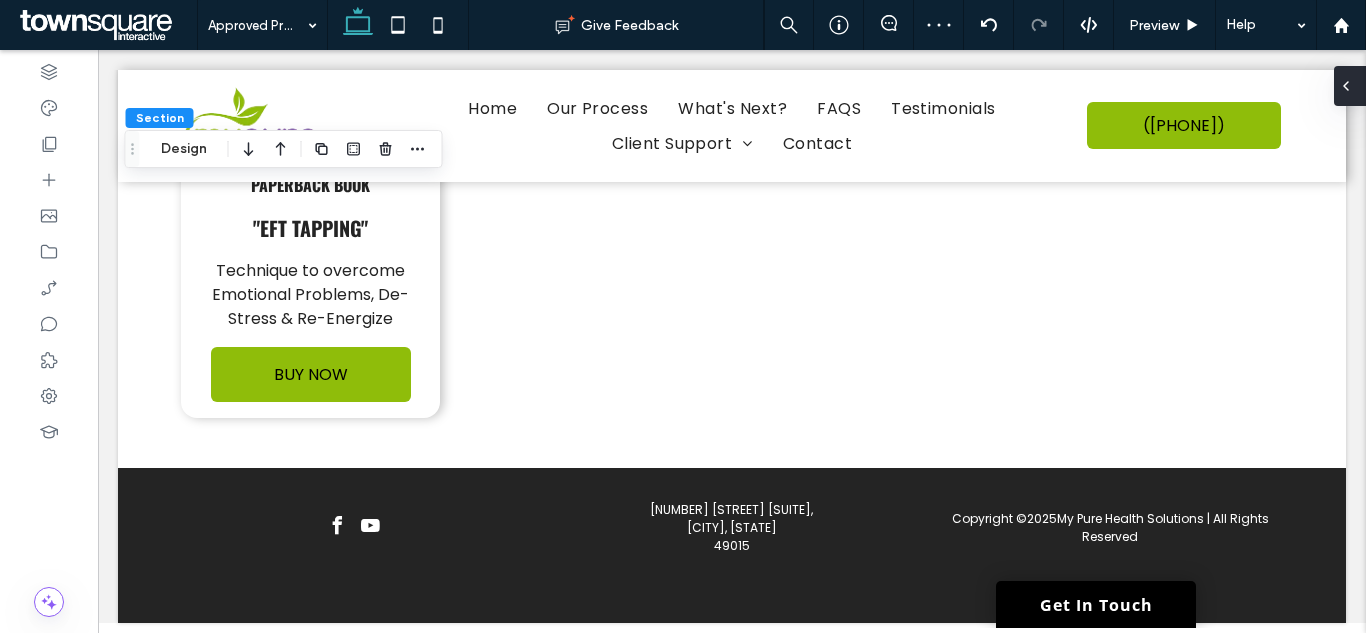 scroll, scrollTop: 15859, scrollLeft: 0, axis: vertical 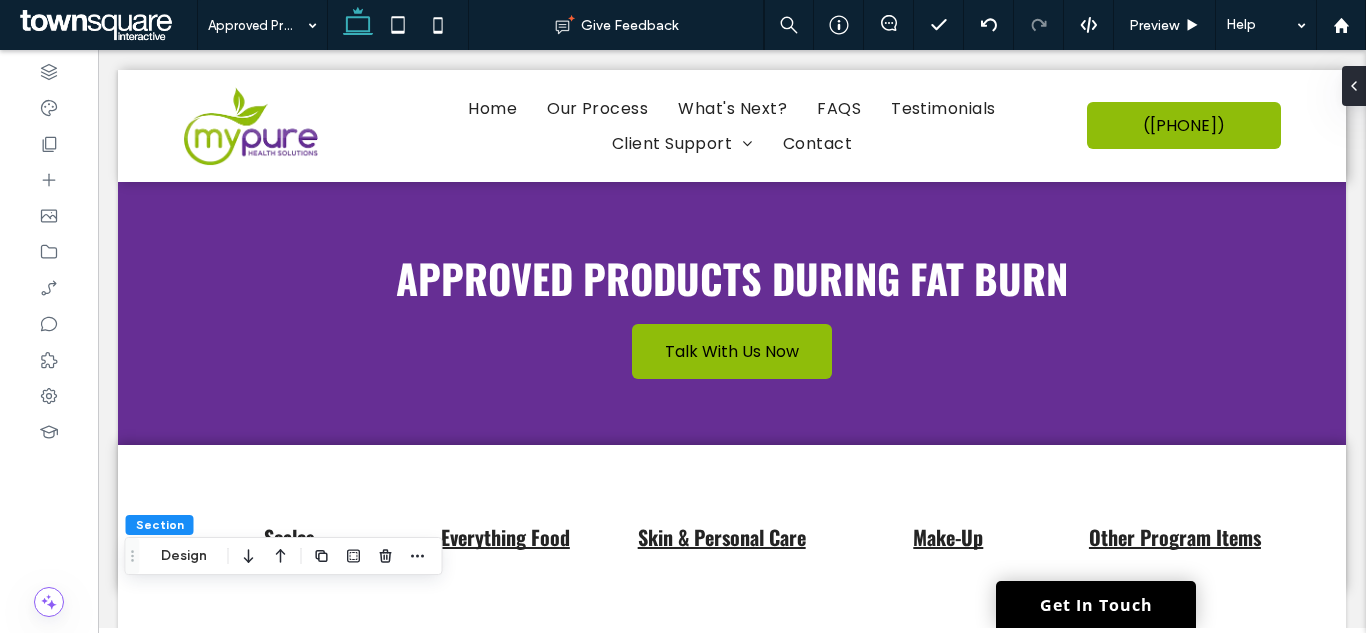 drag, startPoint x: 1359, startPoint y: 153, endPoint x: 1424, endPoint y: 84, distance: 94.79452 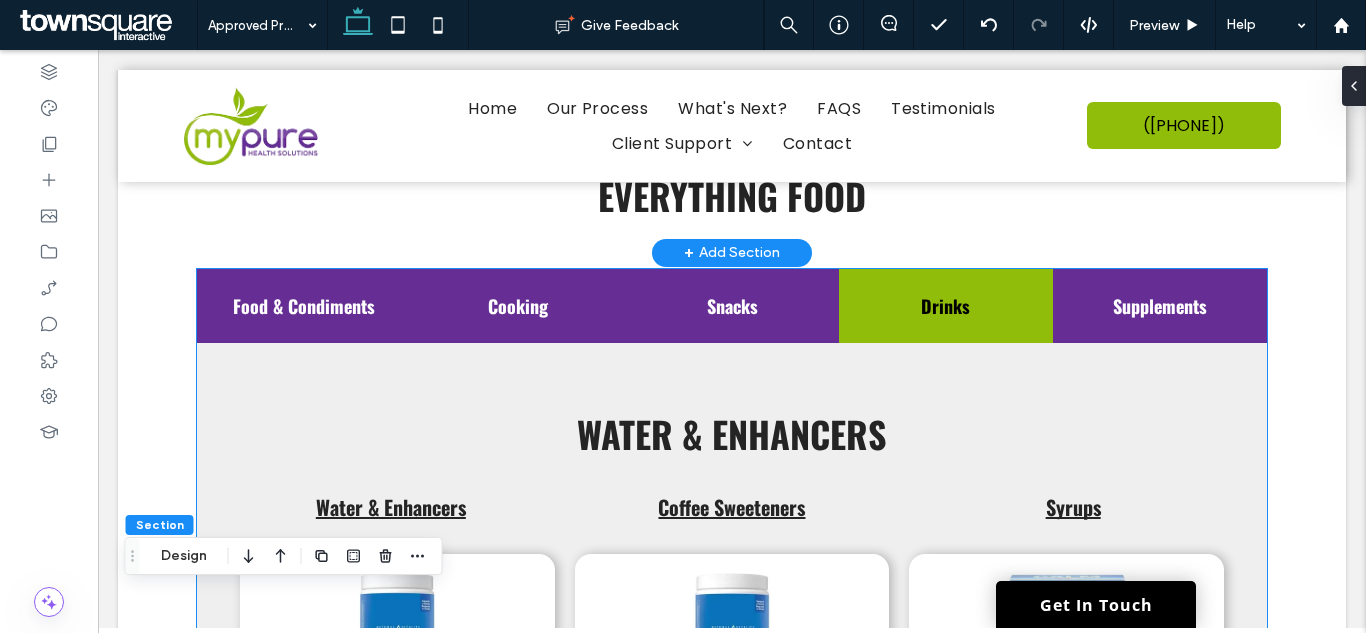 scroll, scrollTop: 1200, scrollLeft: 0, axis: vertical 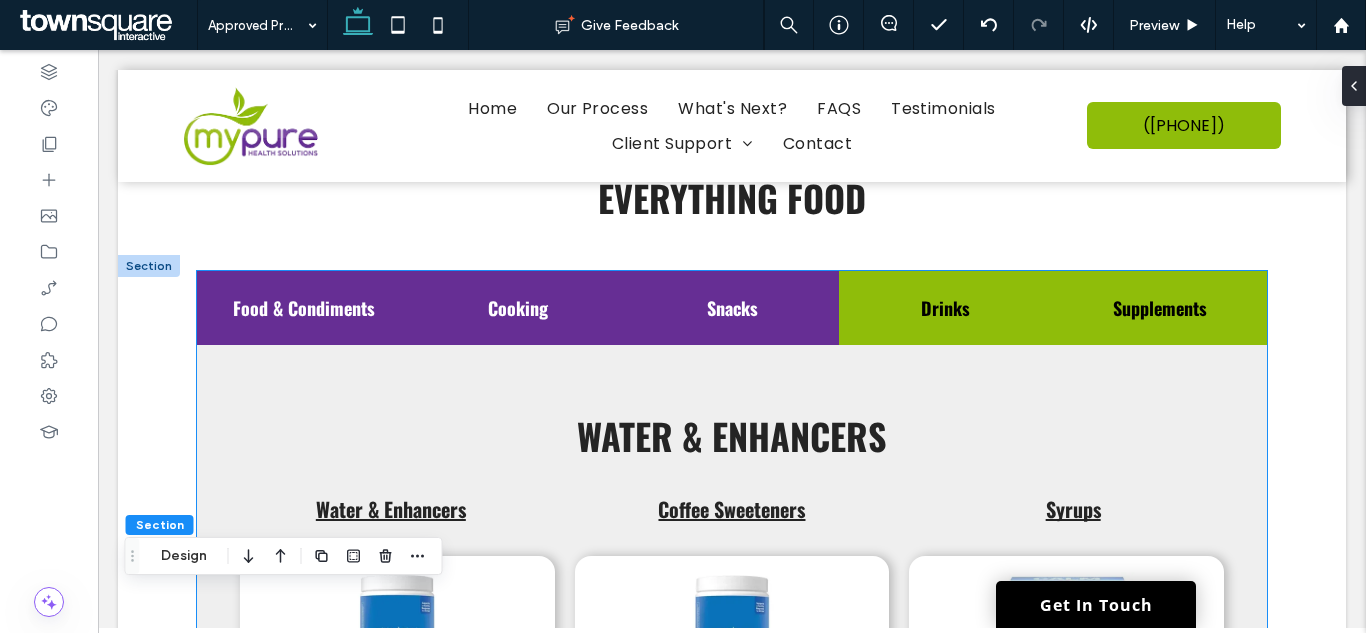 click on "Supplements" at bounding box center (1160, 308) 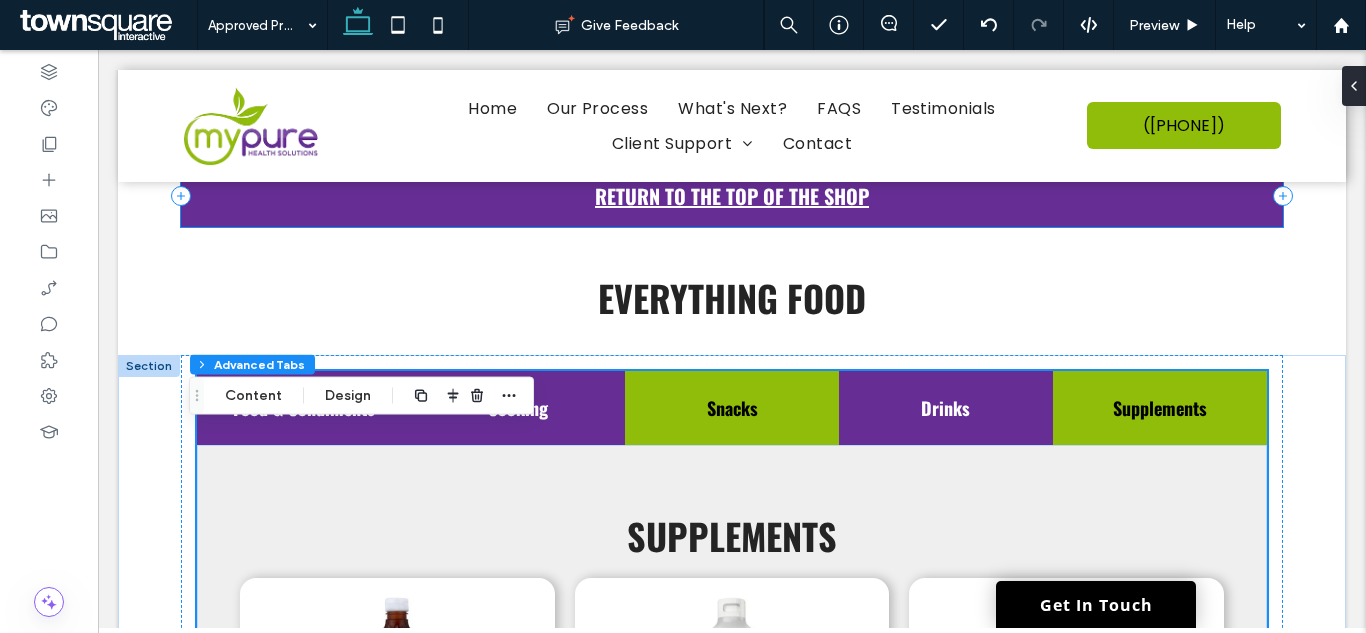 scroll, scrollTop: 900, scrollLeft: 0, axis: vertical 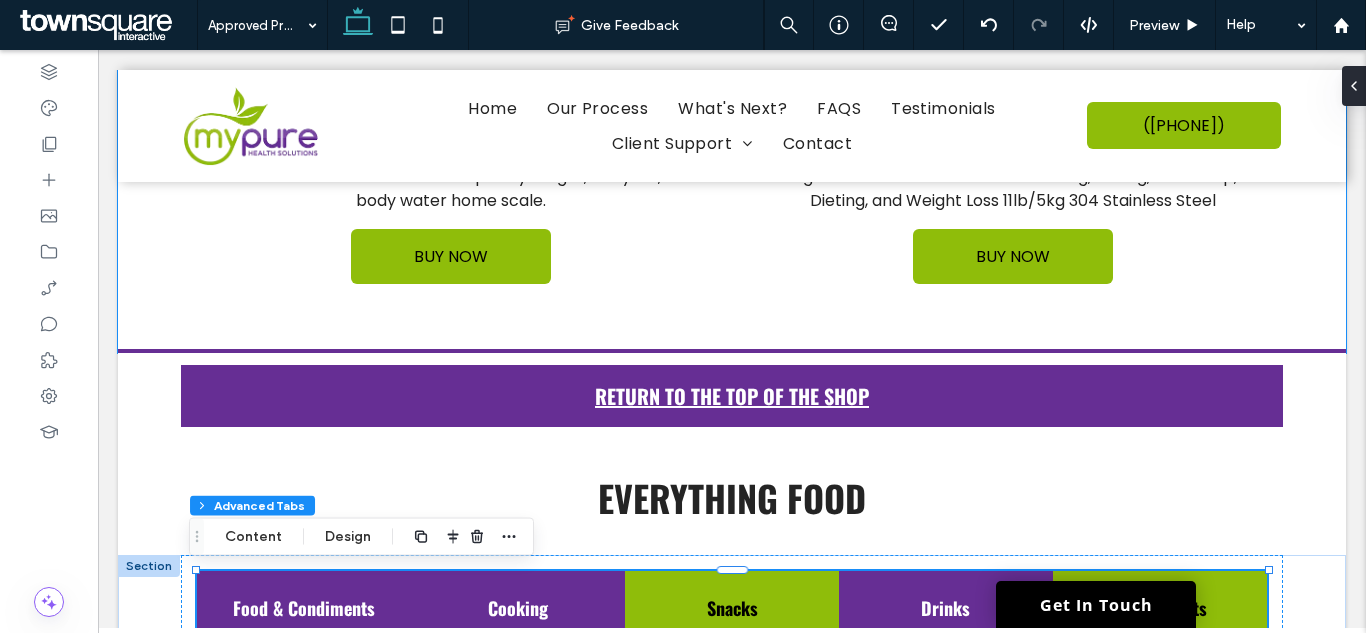 type 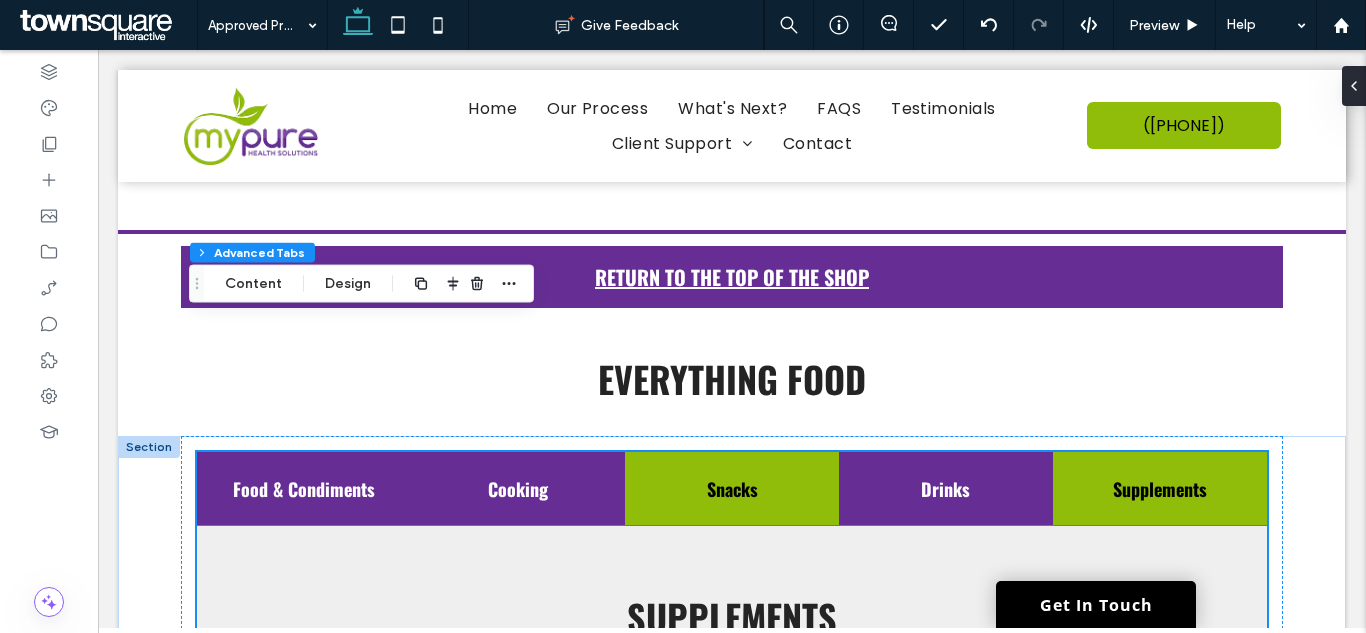 scroll, scrollTop: 1300, scrollLeft: 0, axis: vertical 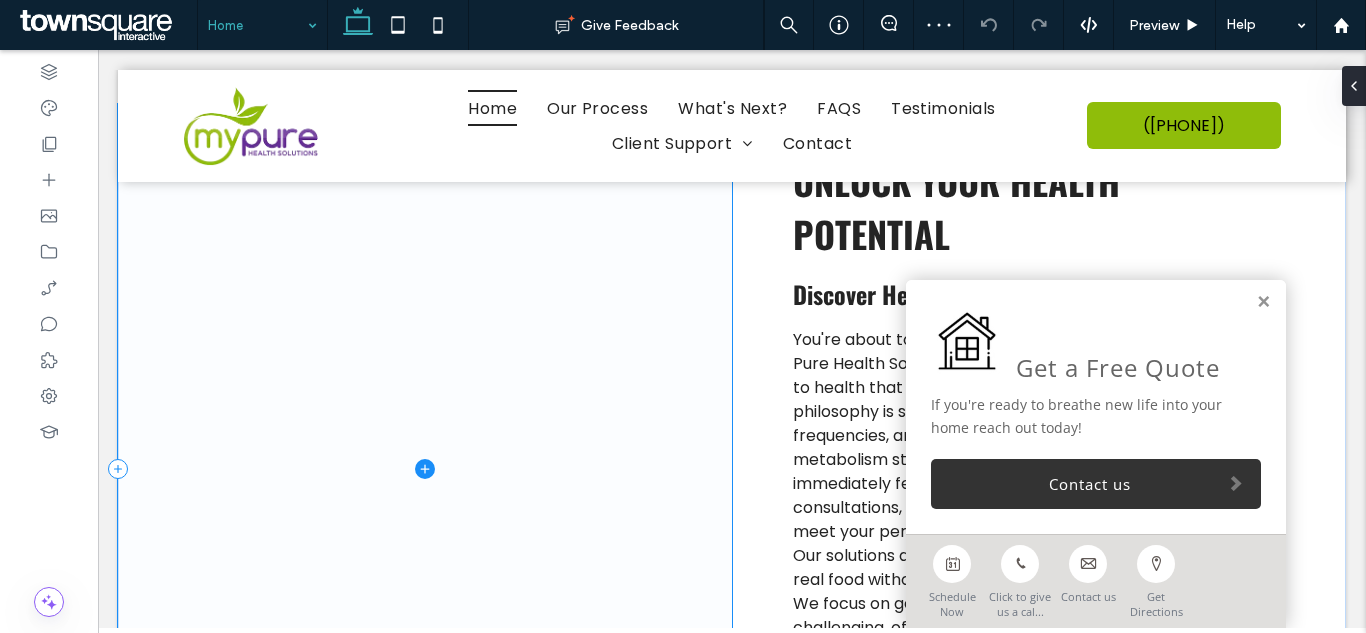click at bounding box center [425, 469] 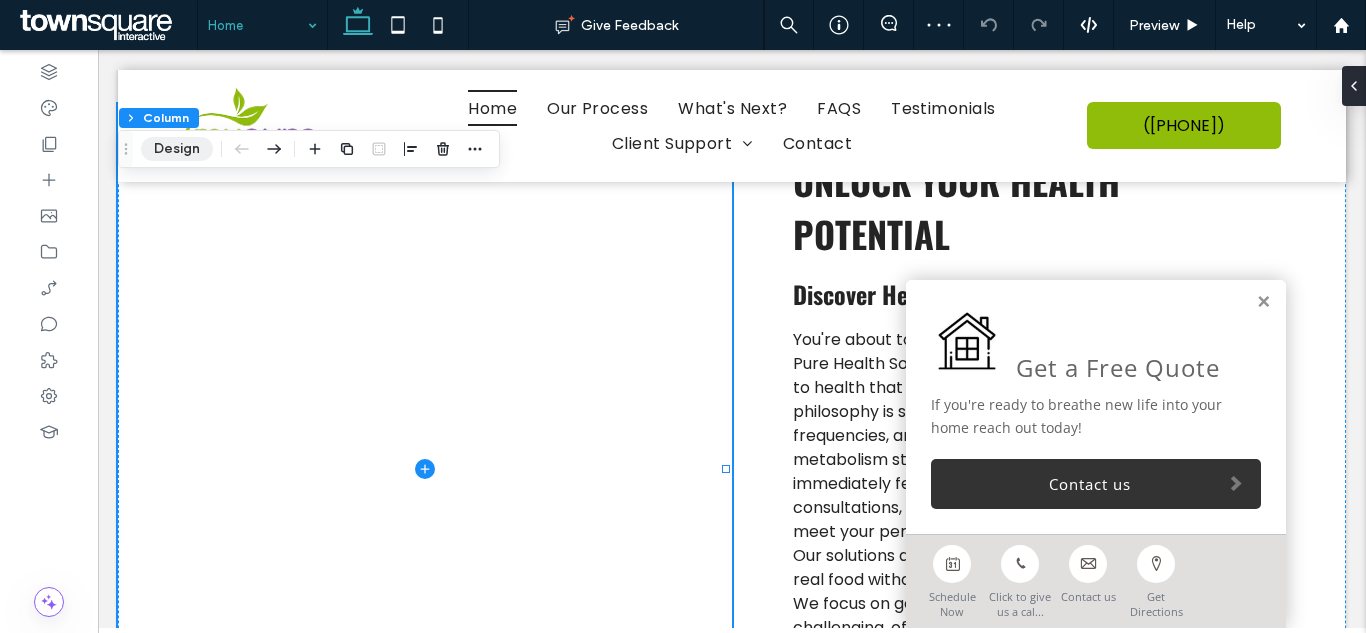 click on "Design" at bounding box center [177, 149] 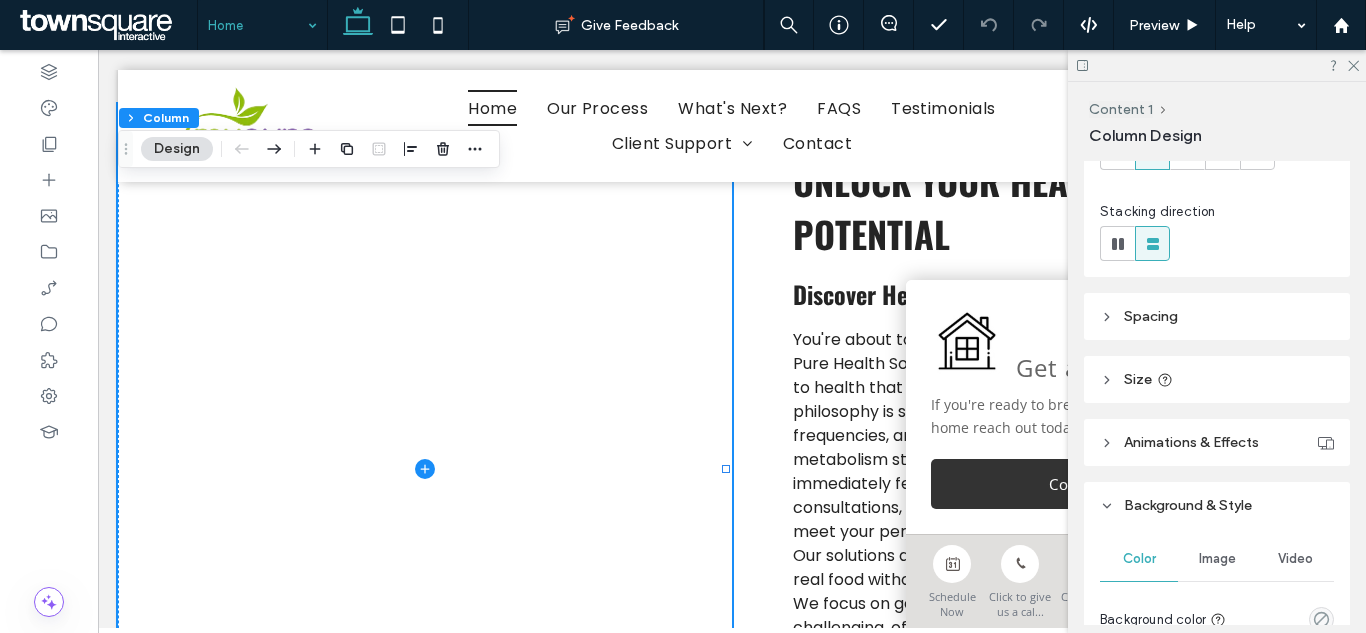 click on "Image" at bounding box center (1217, 559) 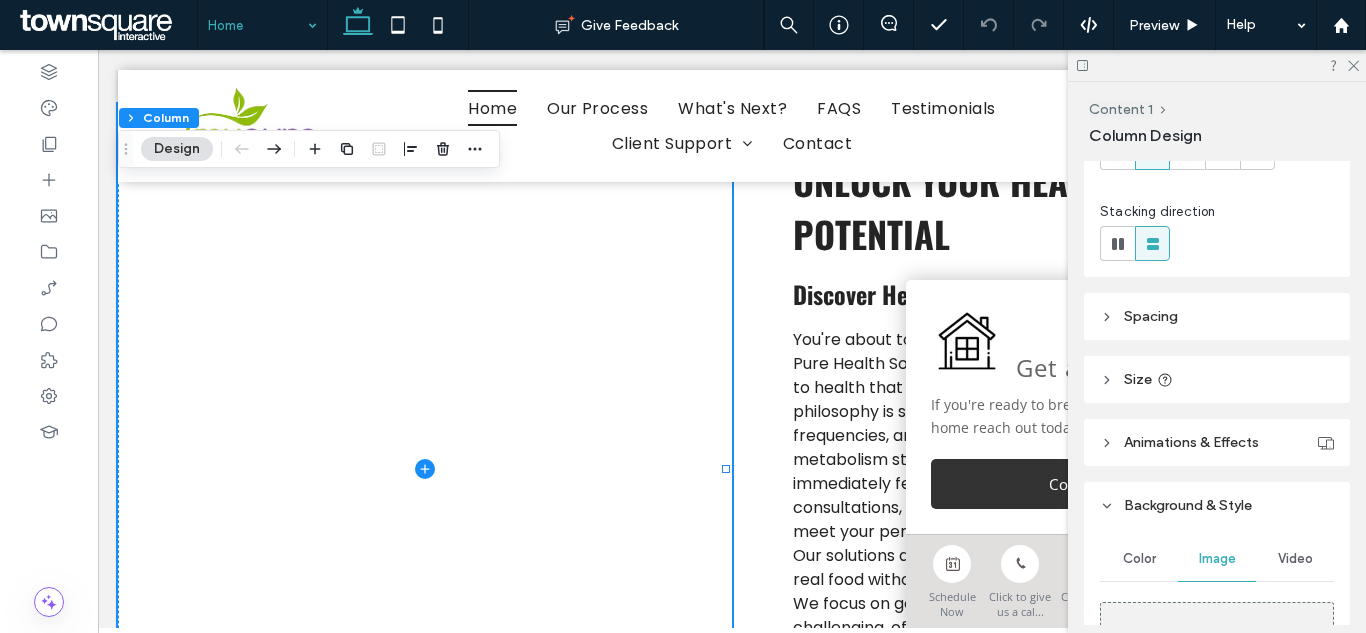 scroll, scrollTop: 500, scrollLeft: 0, axis: vertical 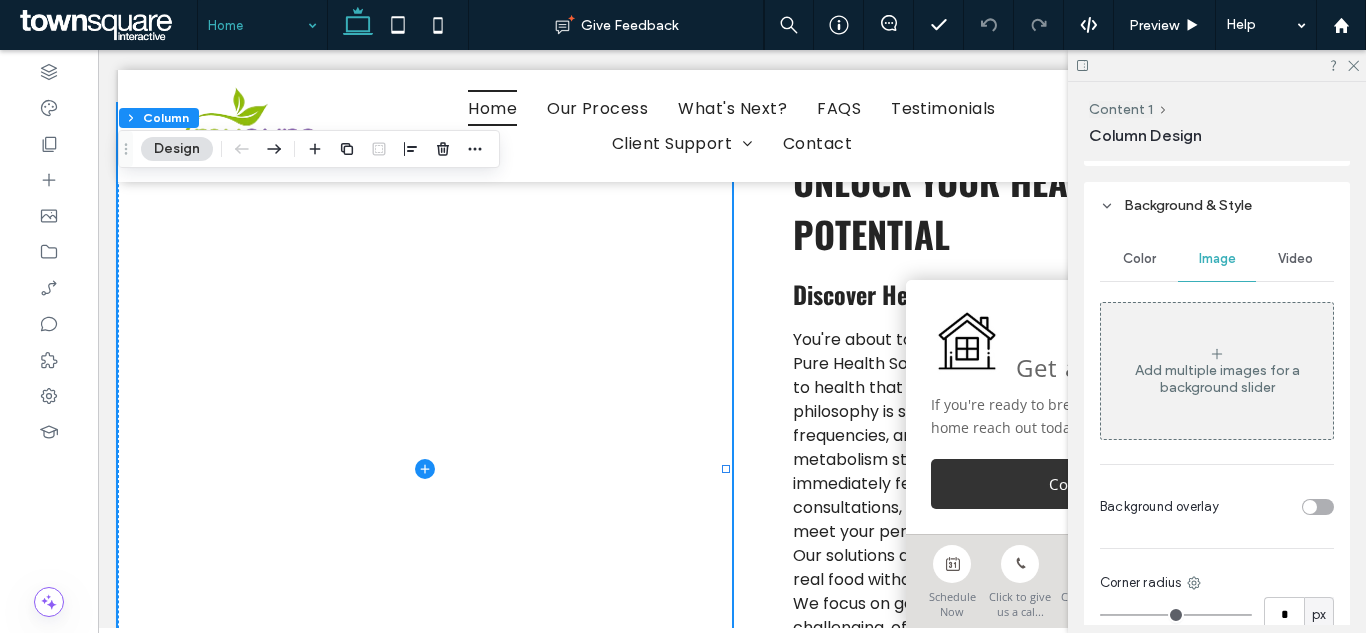 click on "Add multiple images for a background slider" at bounding box center [1217, 371] 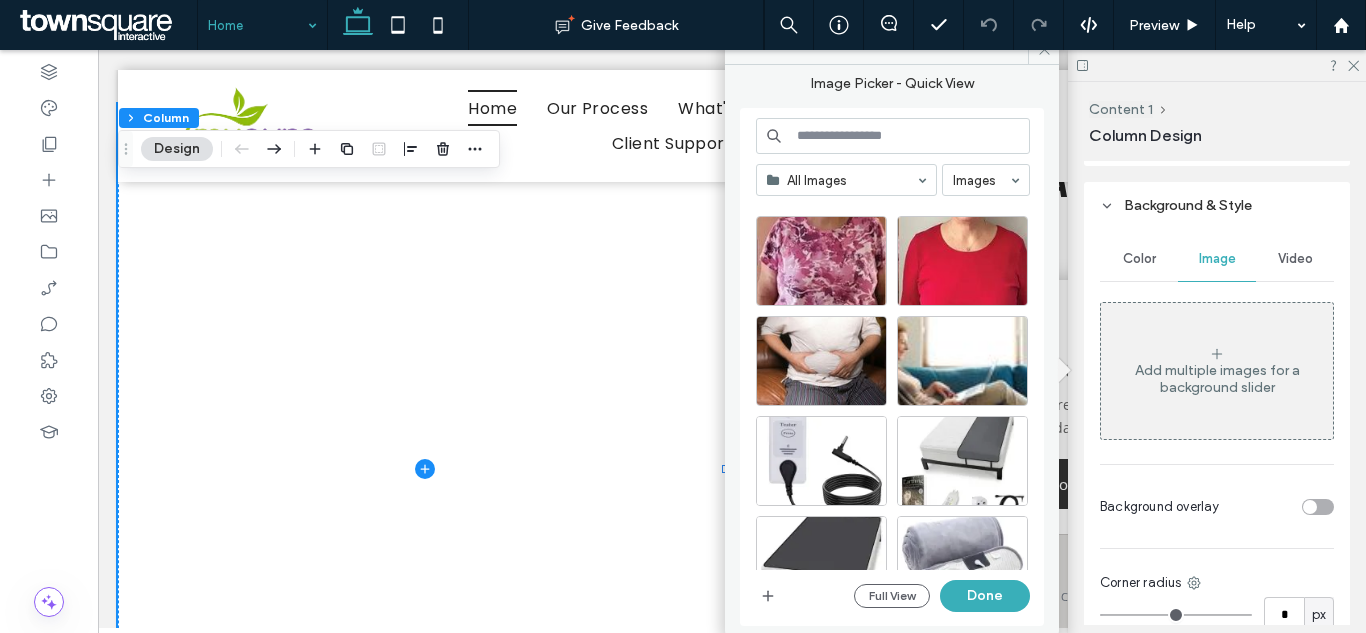 scroll, scrollTop: 400, scrollLeft: 0, axis: vertical 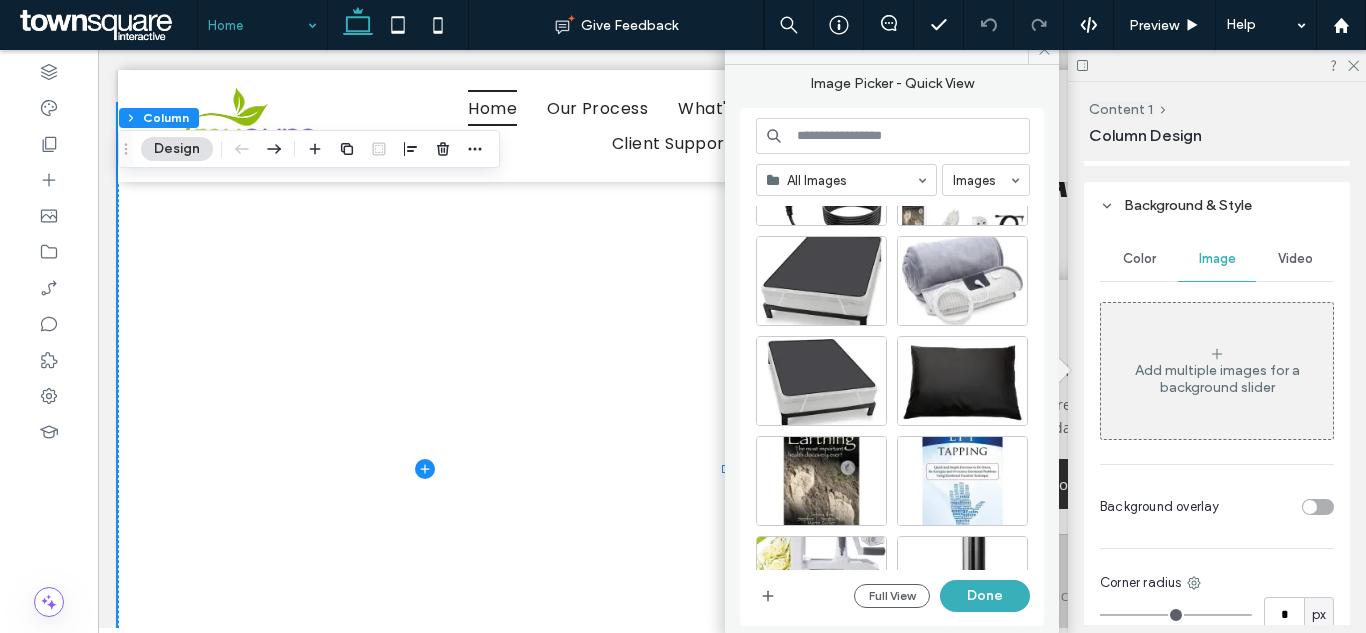 click at bounding box center [893, 136] 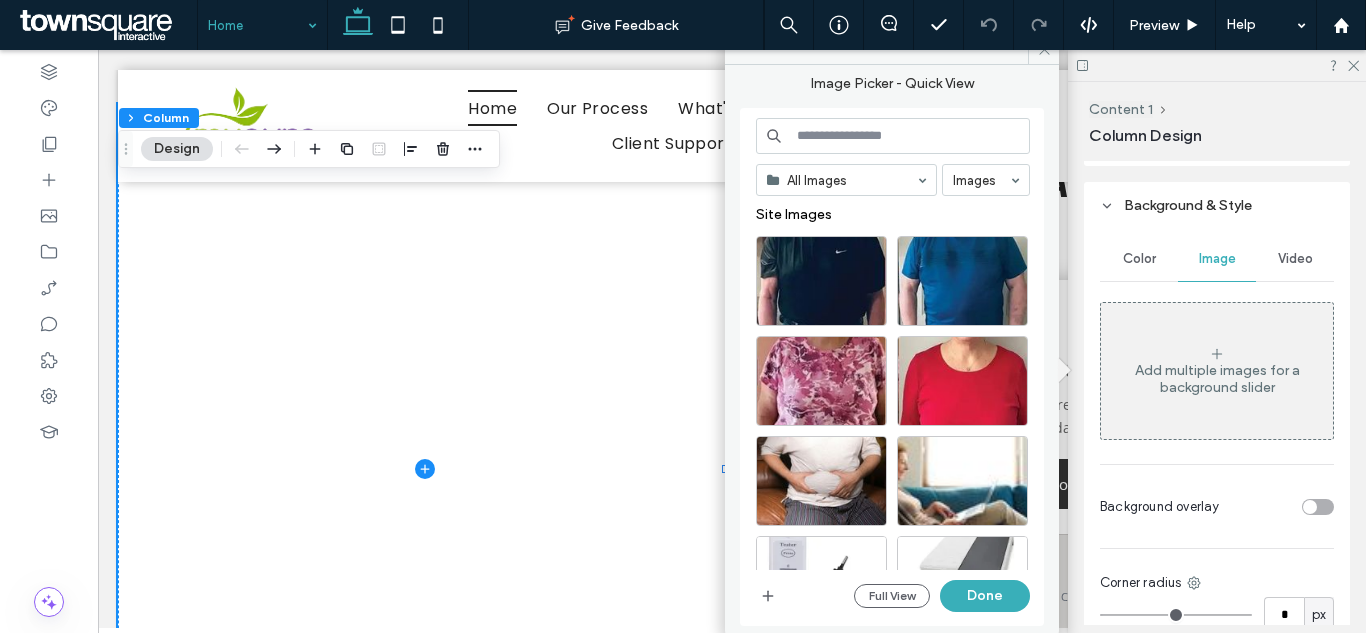 paste on "**********" 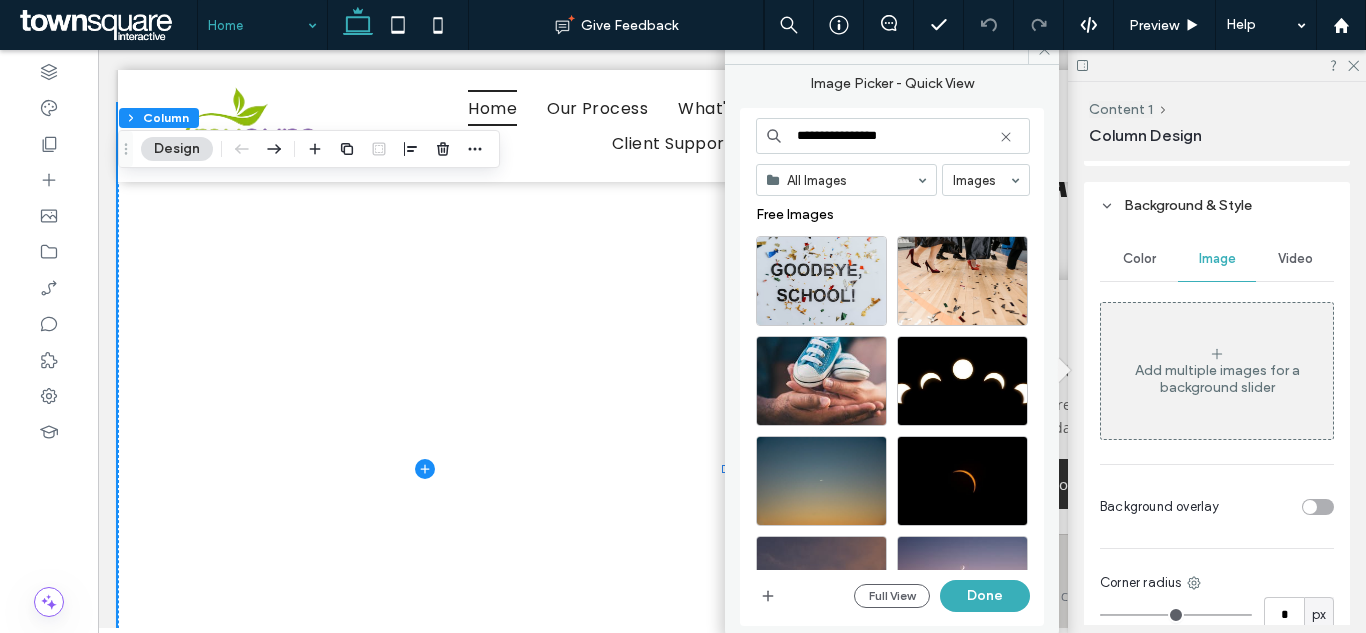 paste 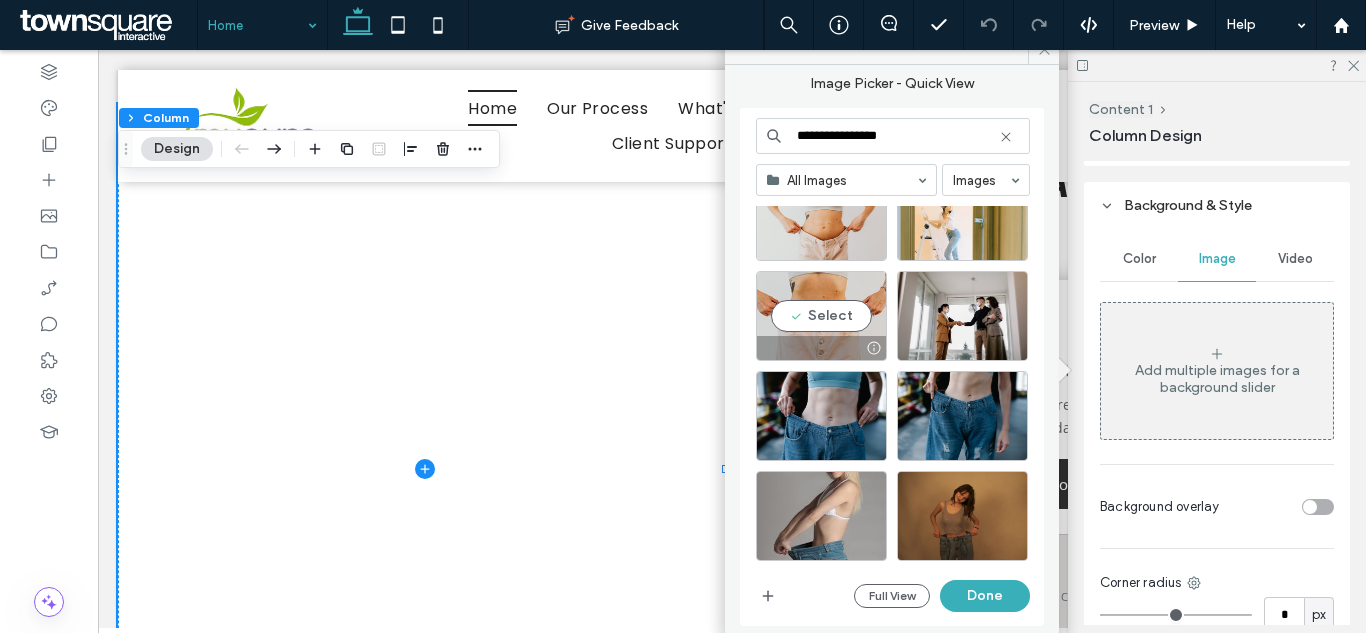scroll, scrollTop: 100, scrollLeft: 0, axis: vertical 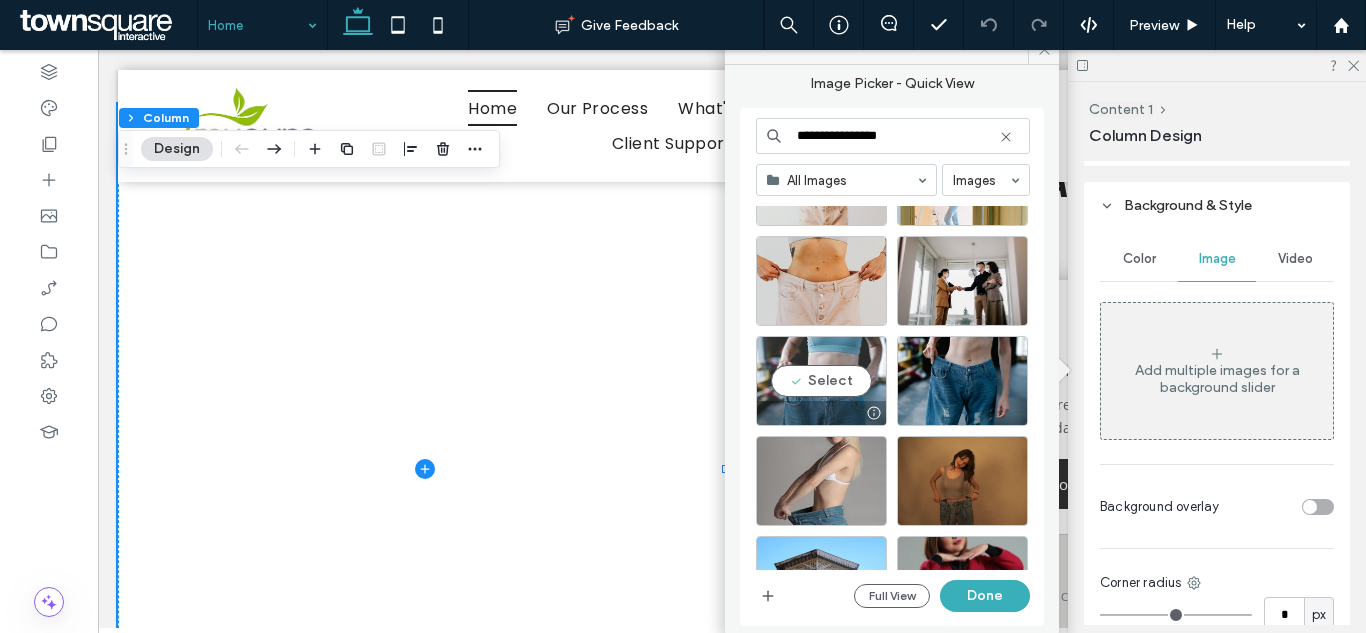 type on "**********" 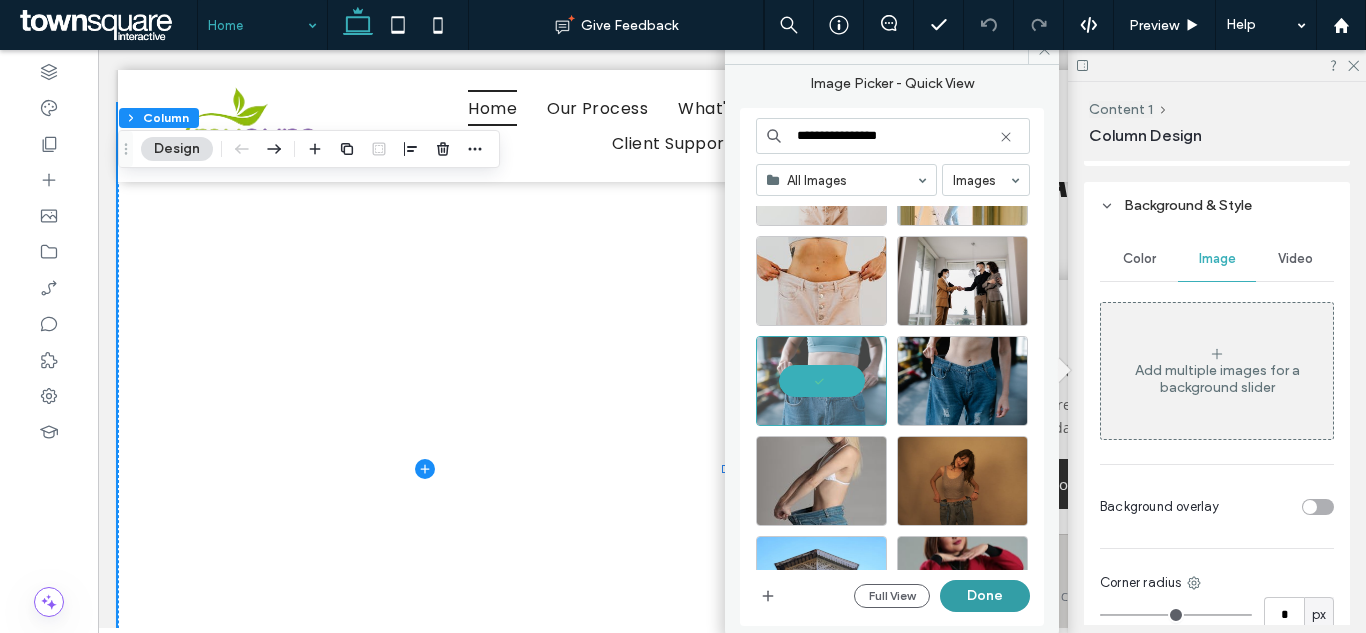 click on "Done" at bounding box center (985, 596) 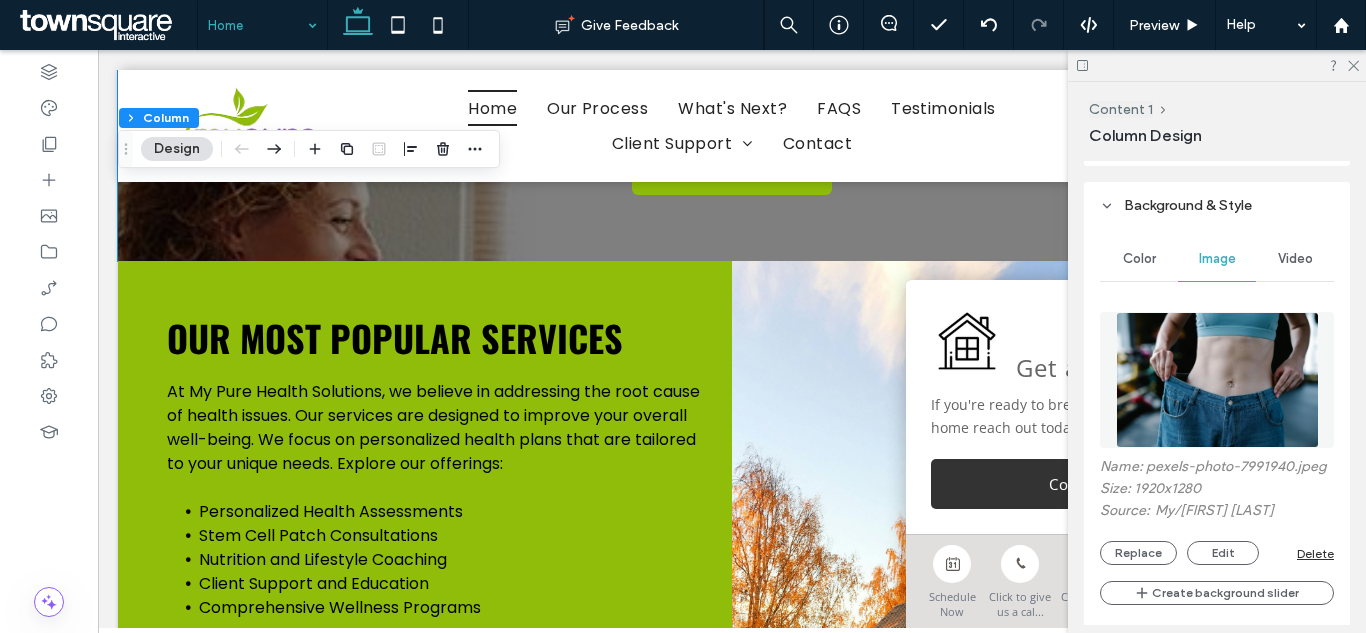 scroll, scrollTop: 2100, scrollLeft: 0, axis: vertical 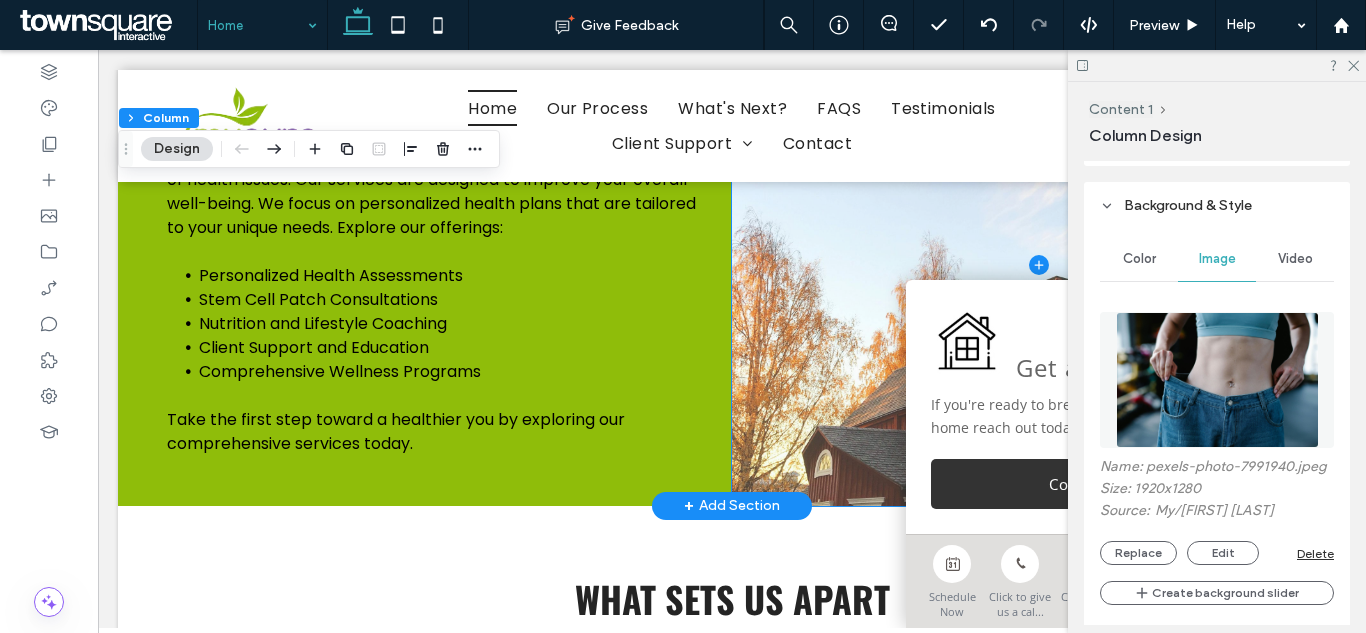 click at bounding box center [1039, 265] 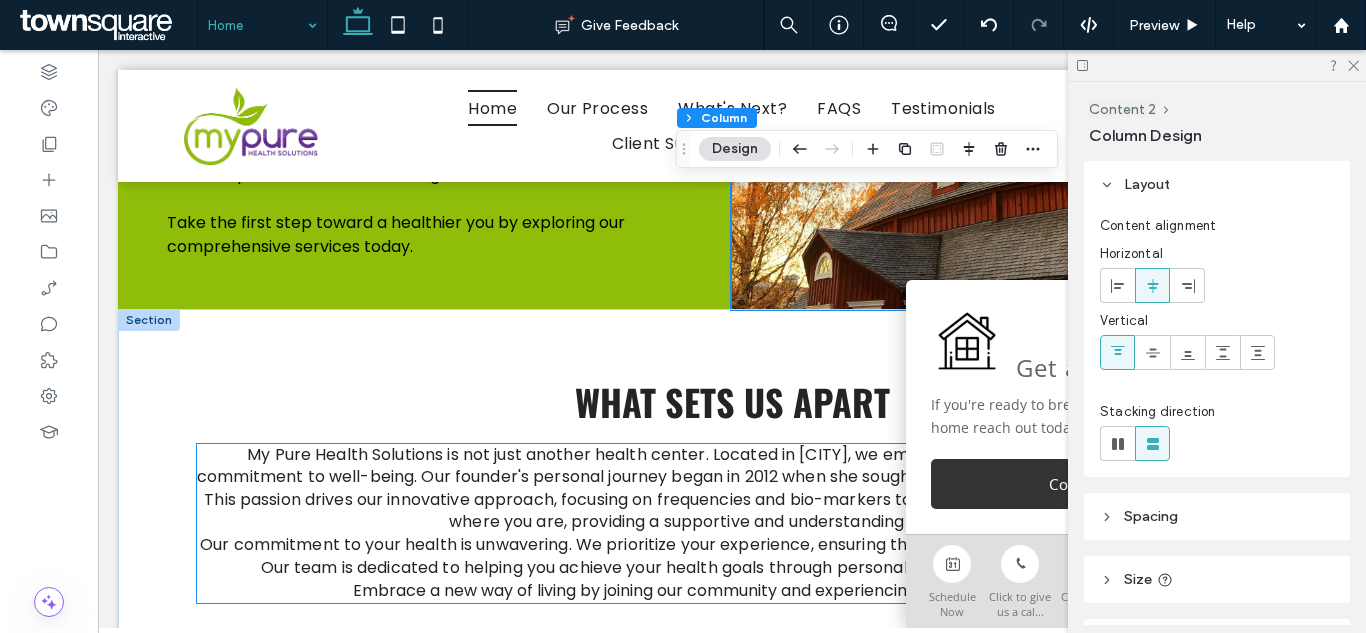 scroll, scrollTop: 2200, scrollLeft: 0, axis: vertical 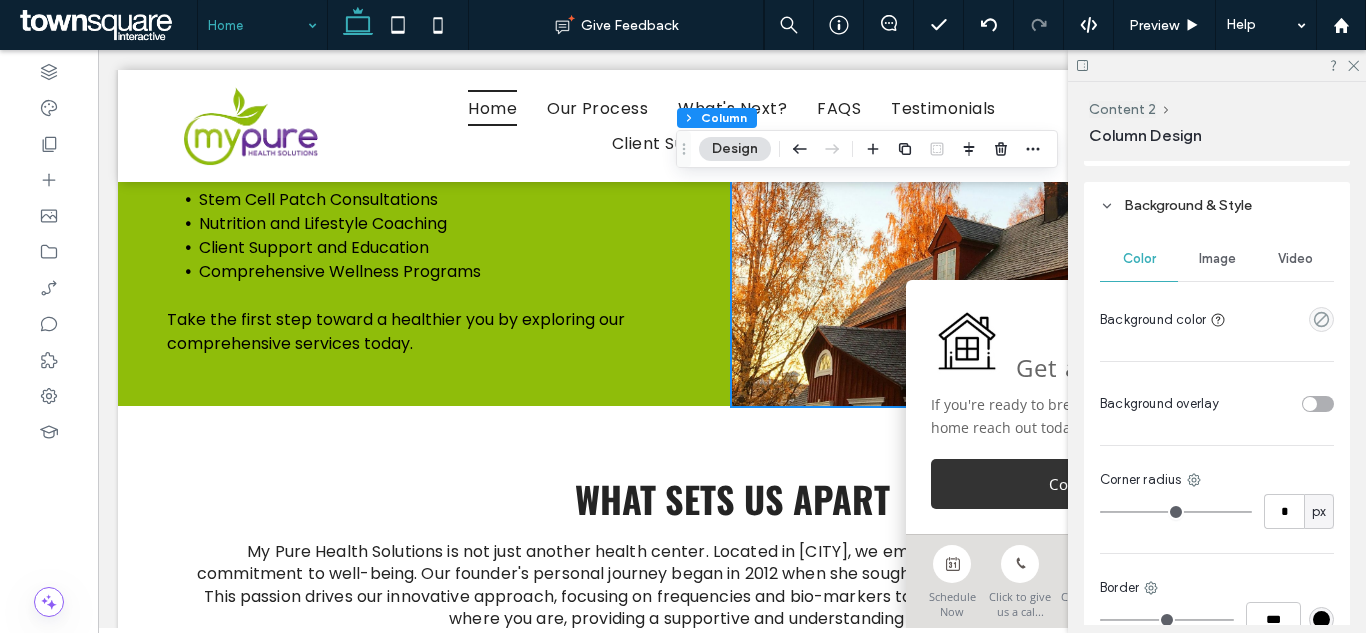 click on "Image" at bounding box center (1217, 259) 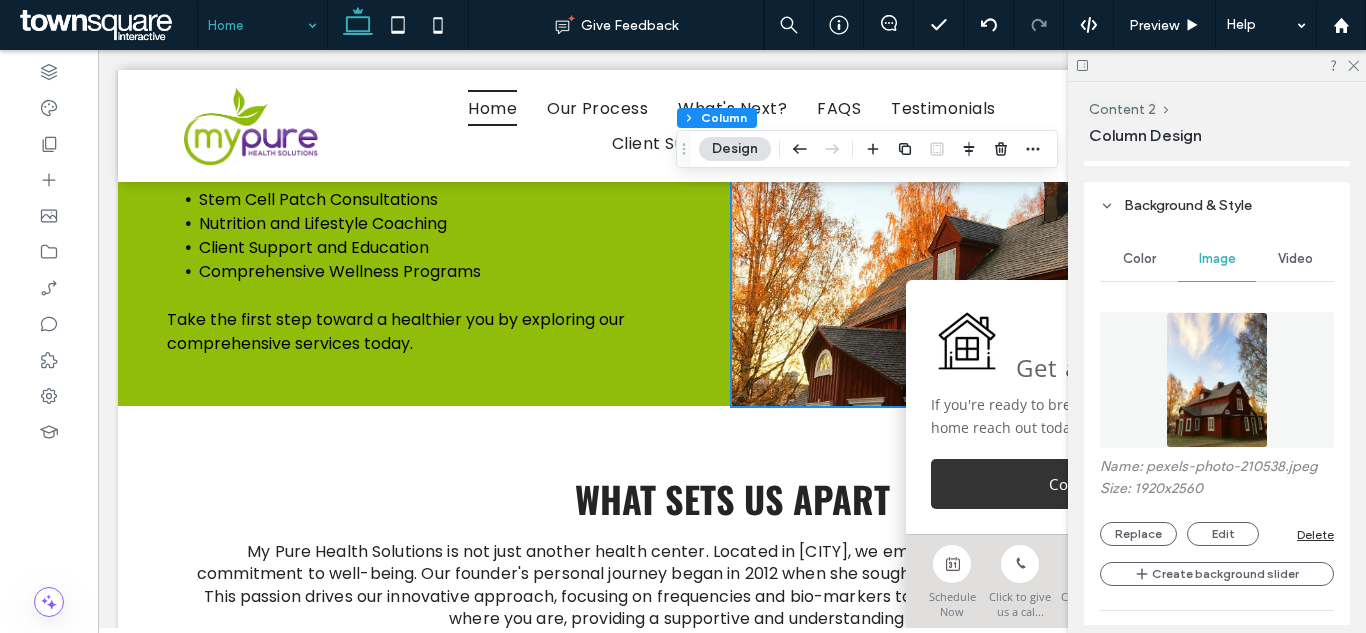click at bounding box center (1217, 380) 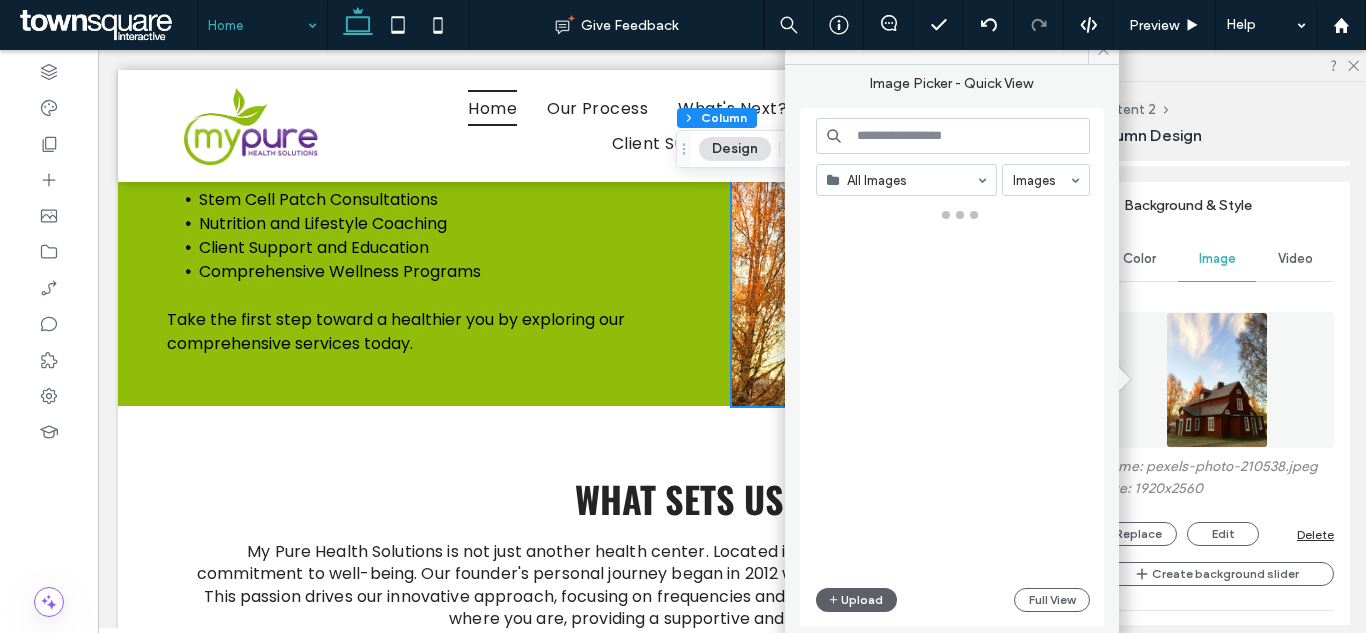 click at bounding box center [953, 136] 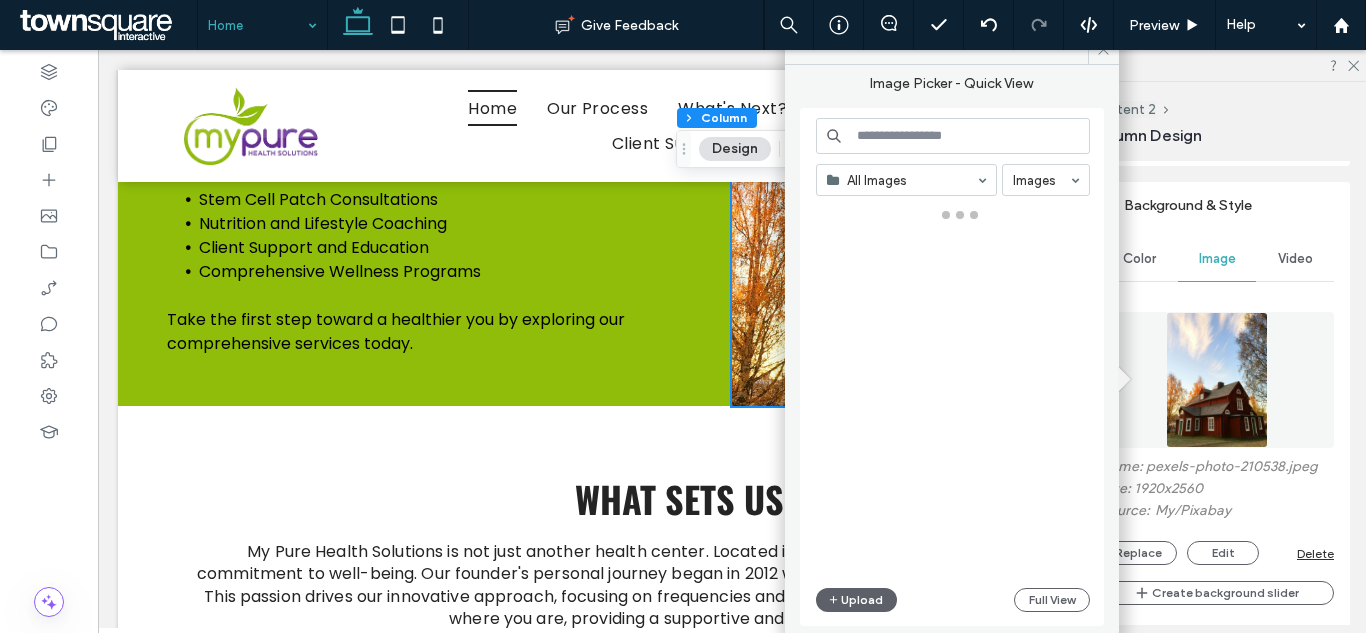 paste on "**********" 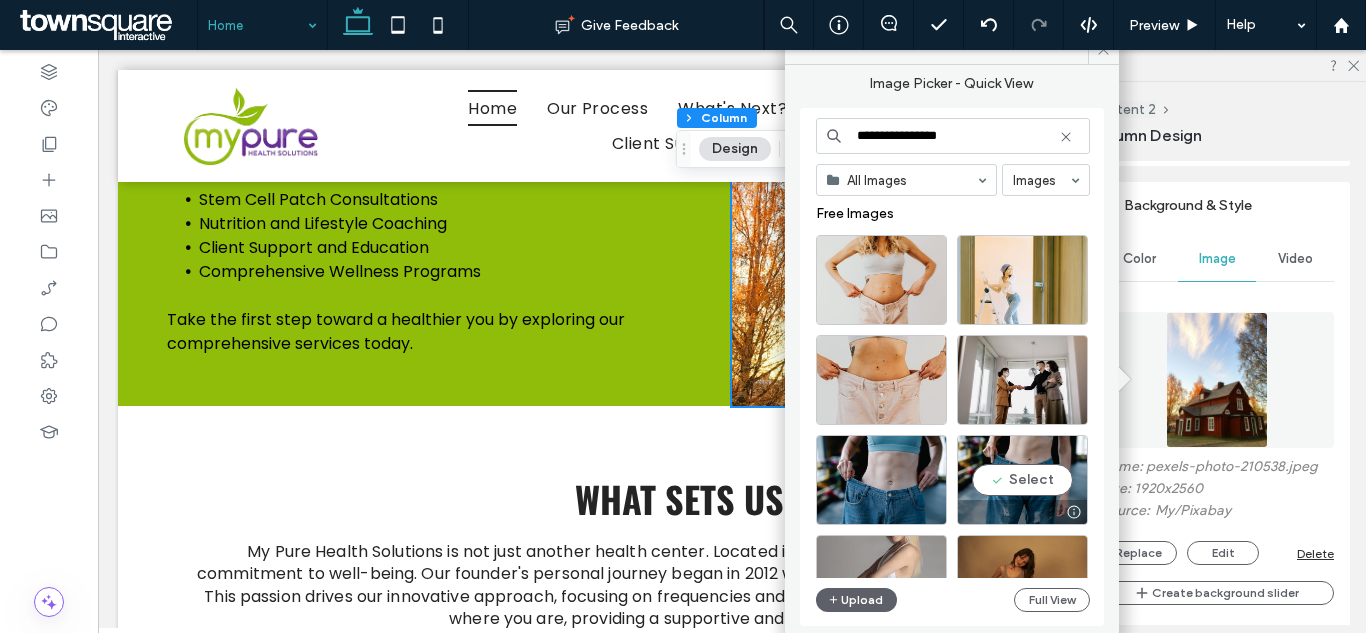 scroll, scrollTop: 0, scrollLeft: 0, axis: both 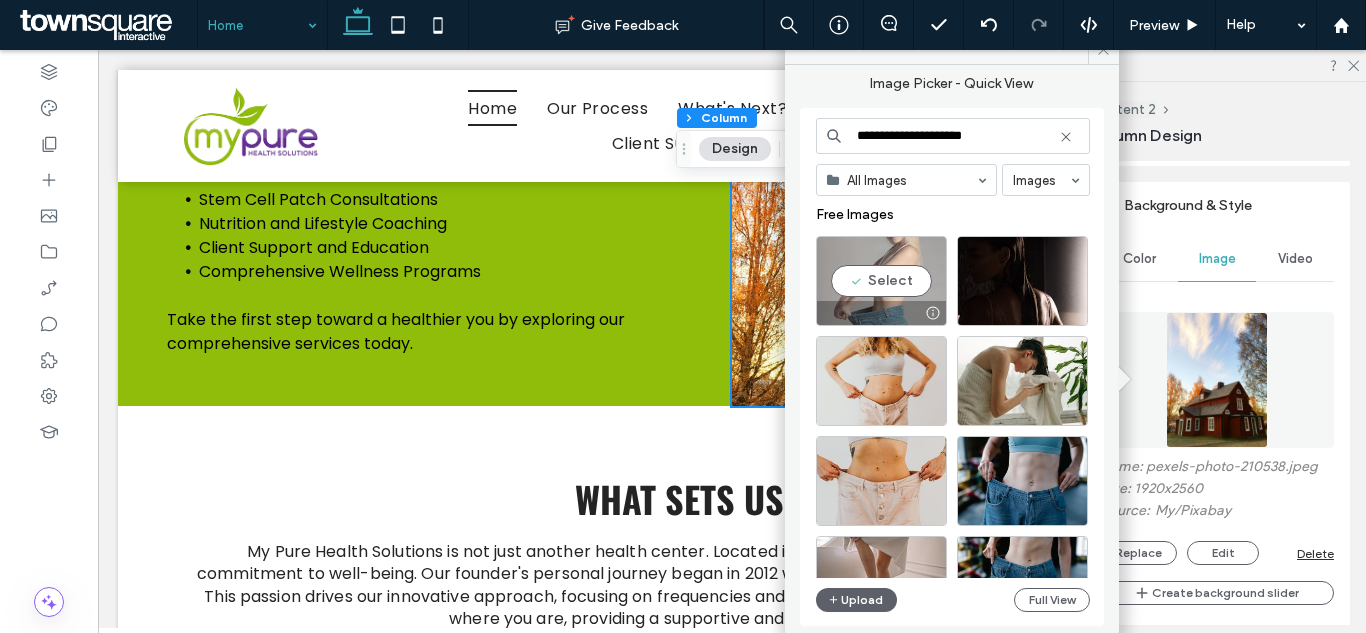 type on "**********" 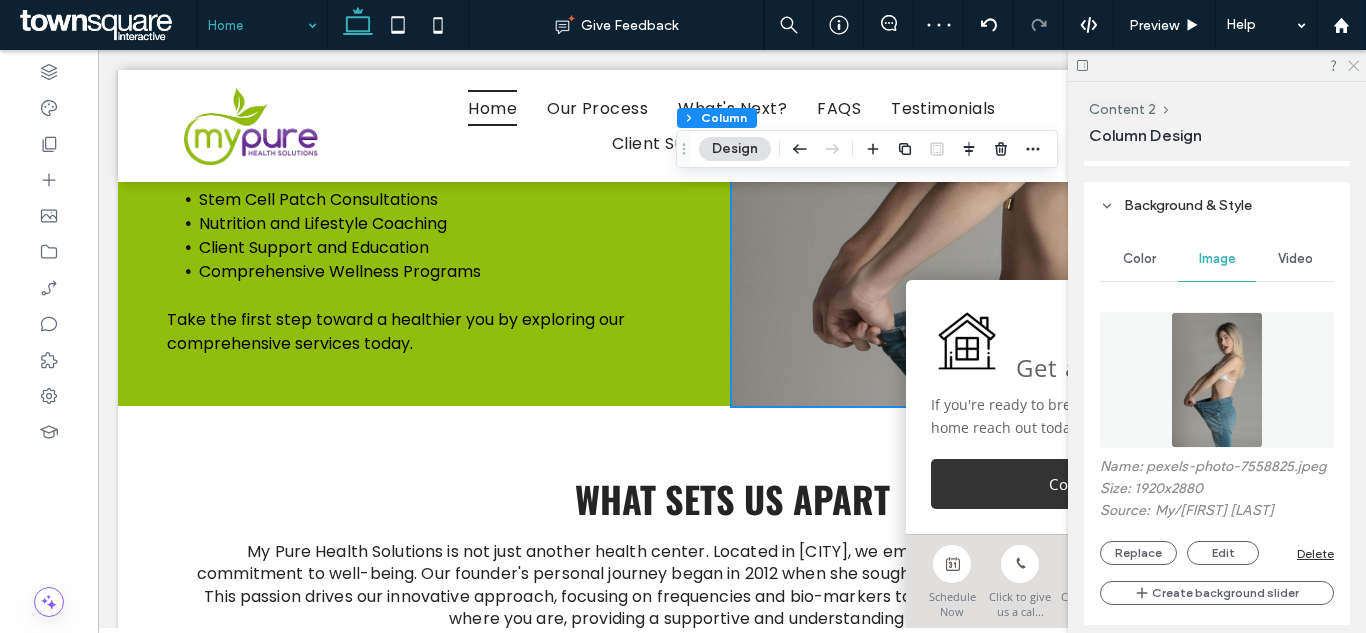 click 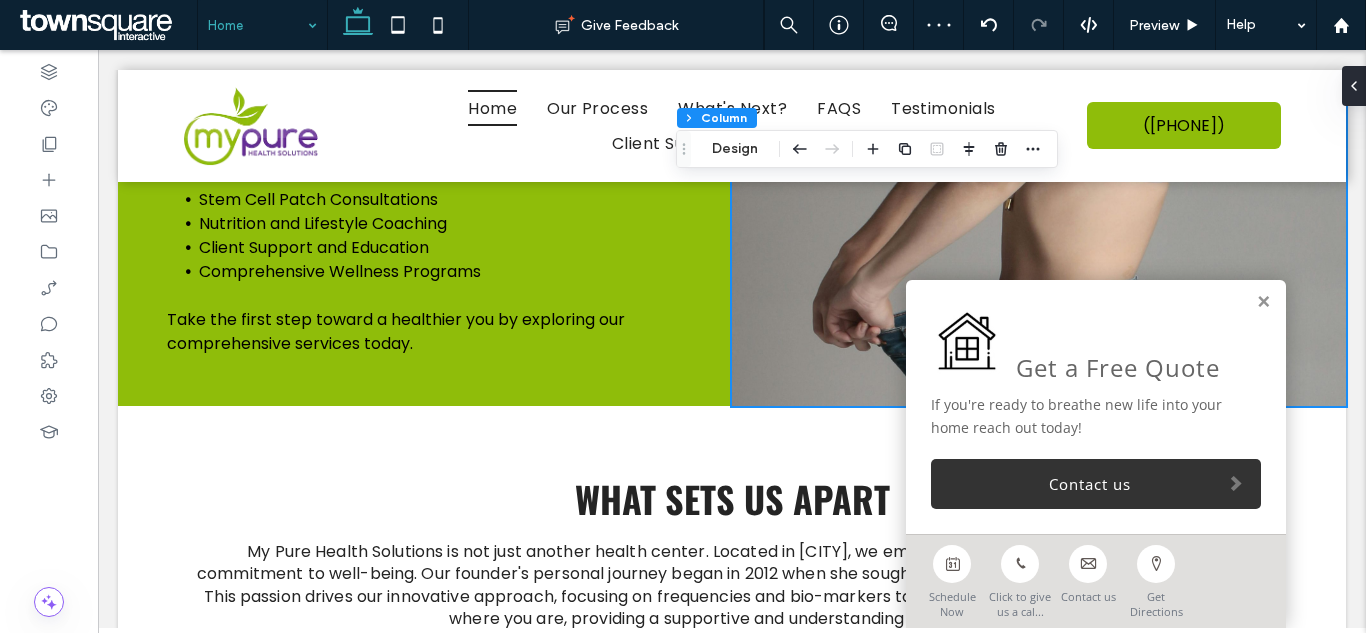 click at bounding box center [1263, 302] 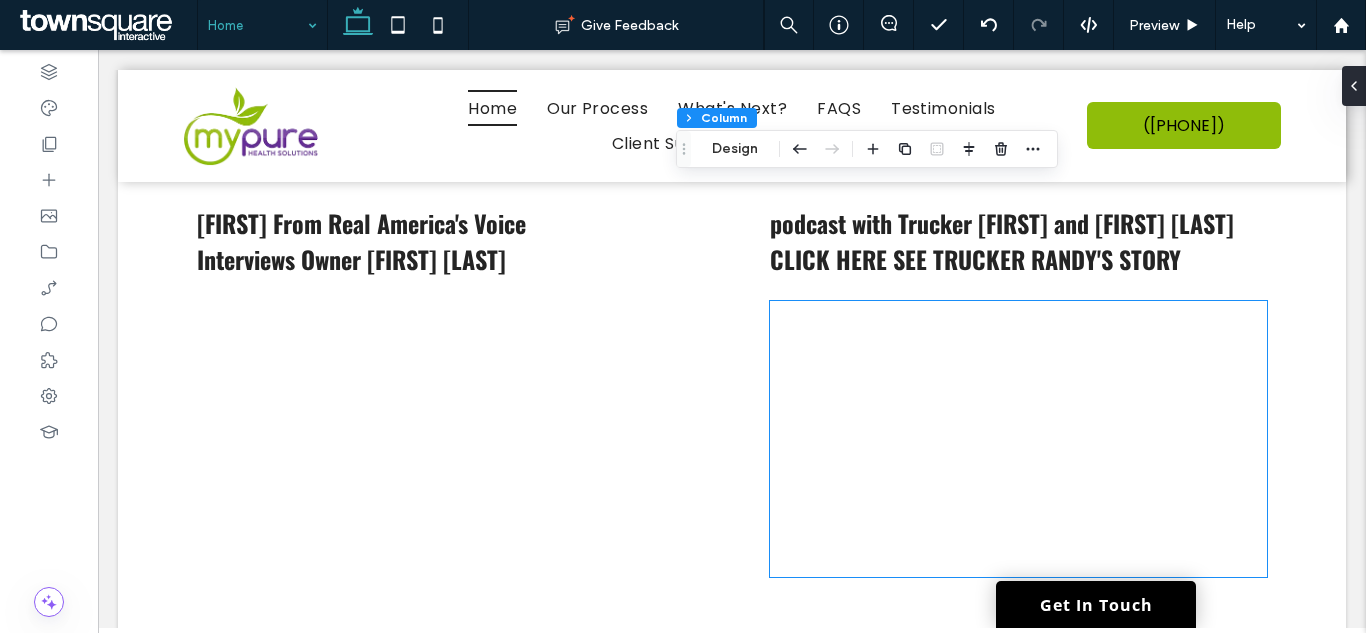scroll, scrollTop: 3221, scrollLeft: 0, axis: vertical 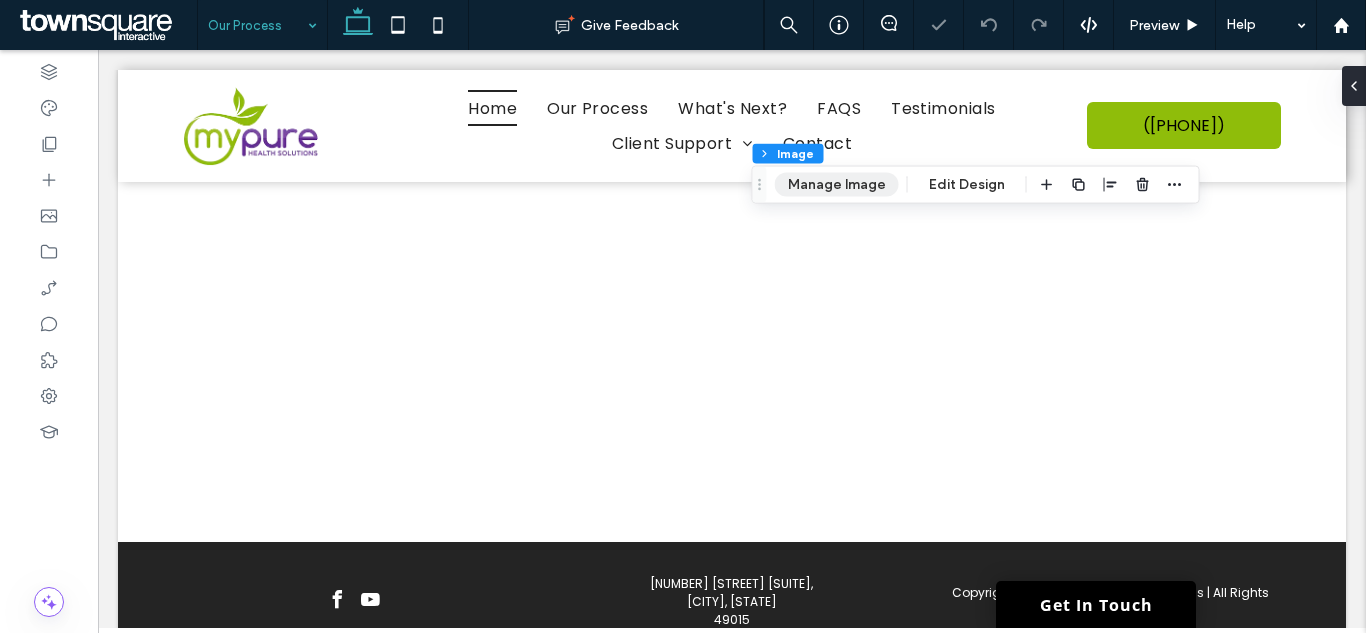 click on "Manage Image" at bounding box center [837, 185] 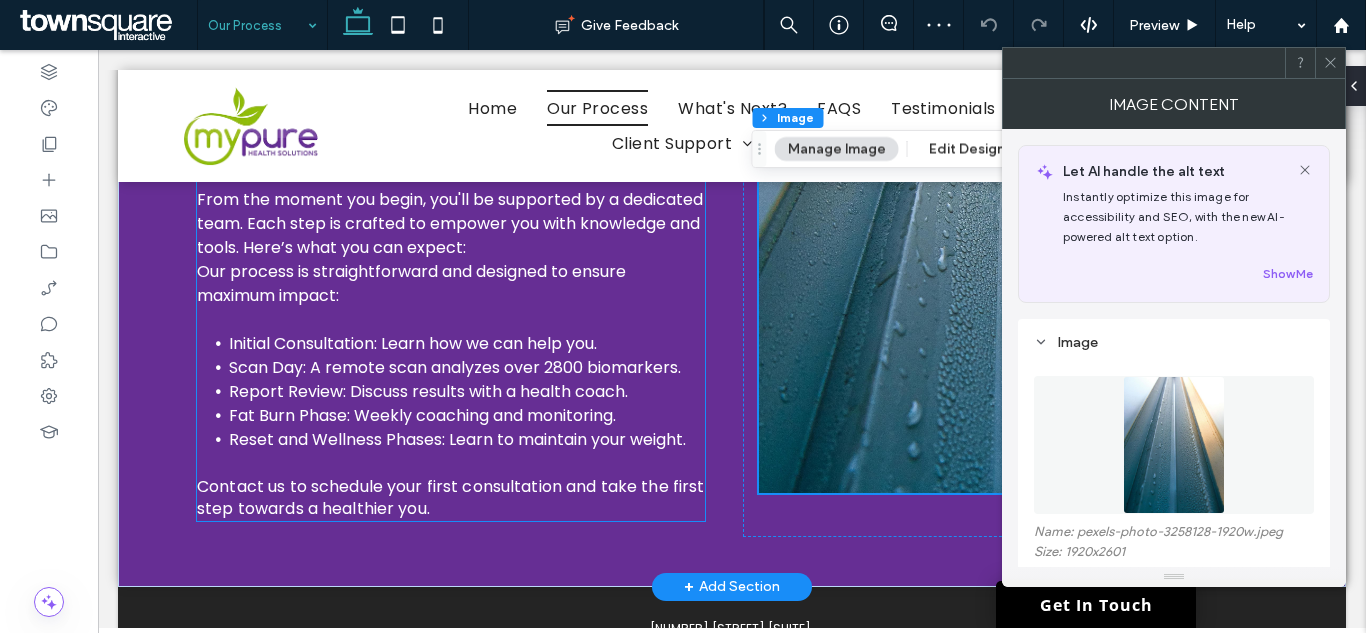 scroll, scrollTop: 800, scrollLeft: 0, axis: vertical 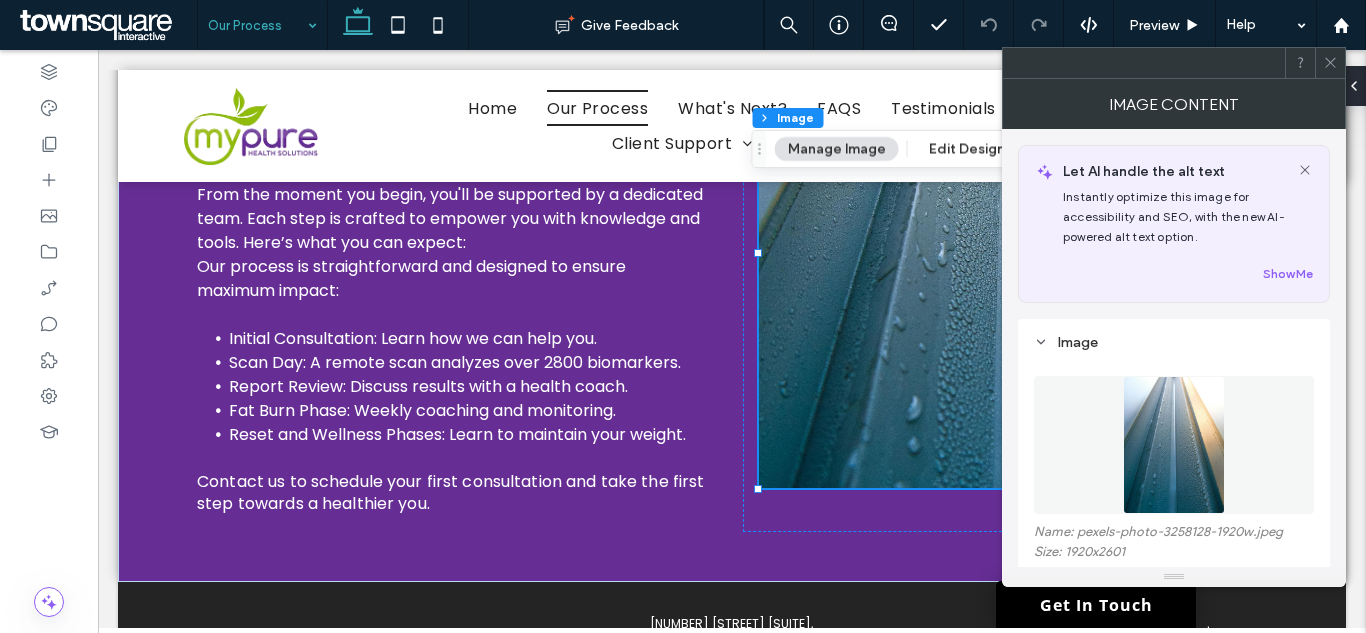 click at bounding box center (1174, 445) 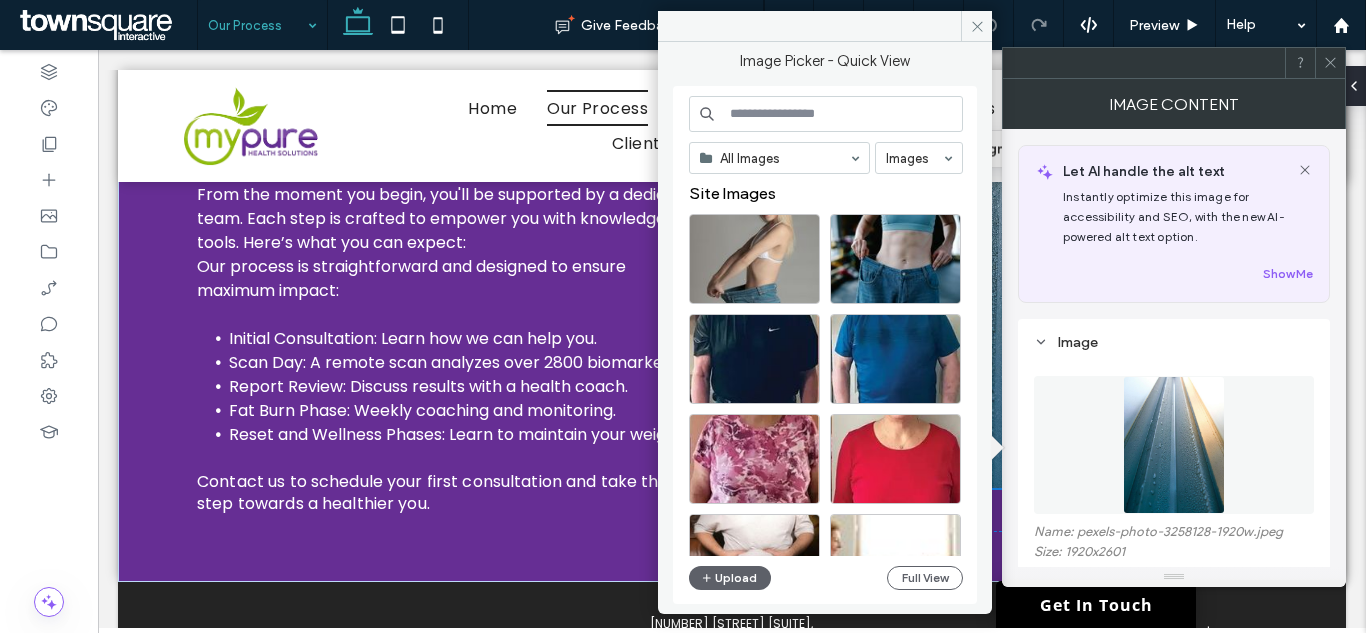 click at bounding box center (826, 114) 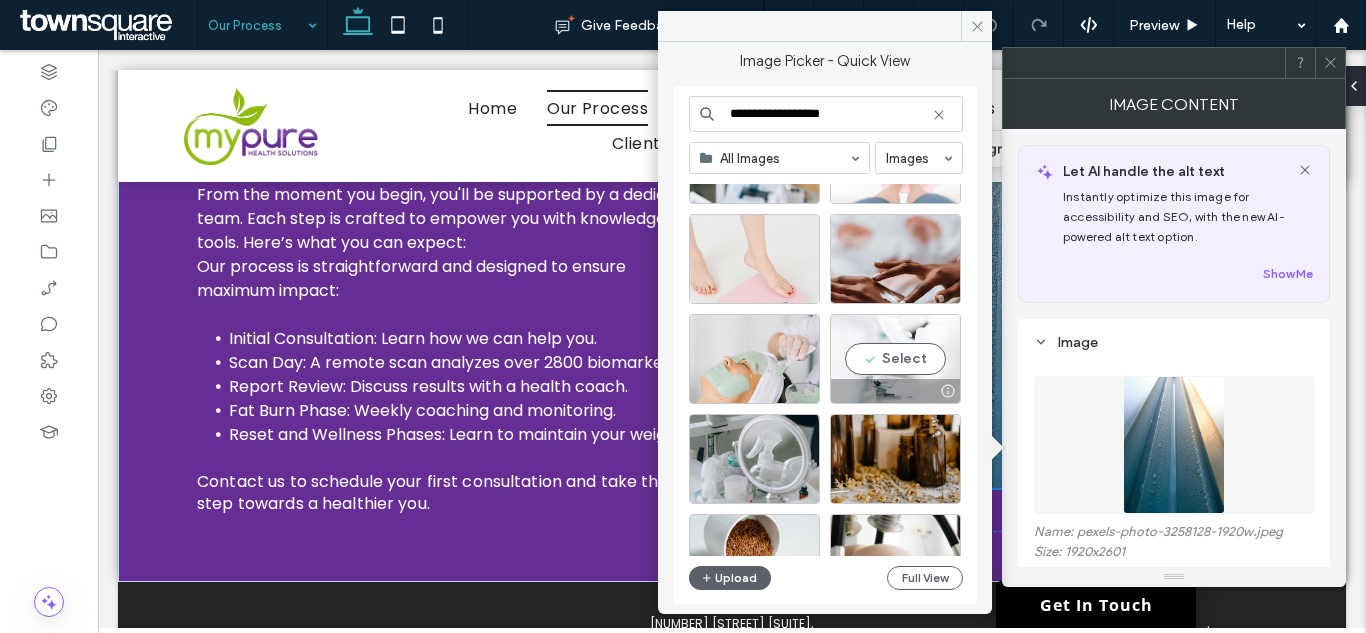 scroll, scrollTop: 200, scrollLeft: 0, axis: vertical 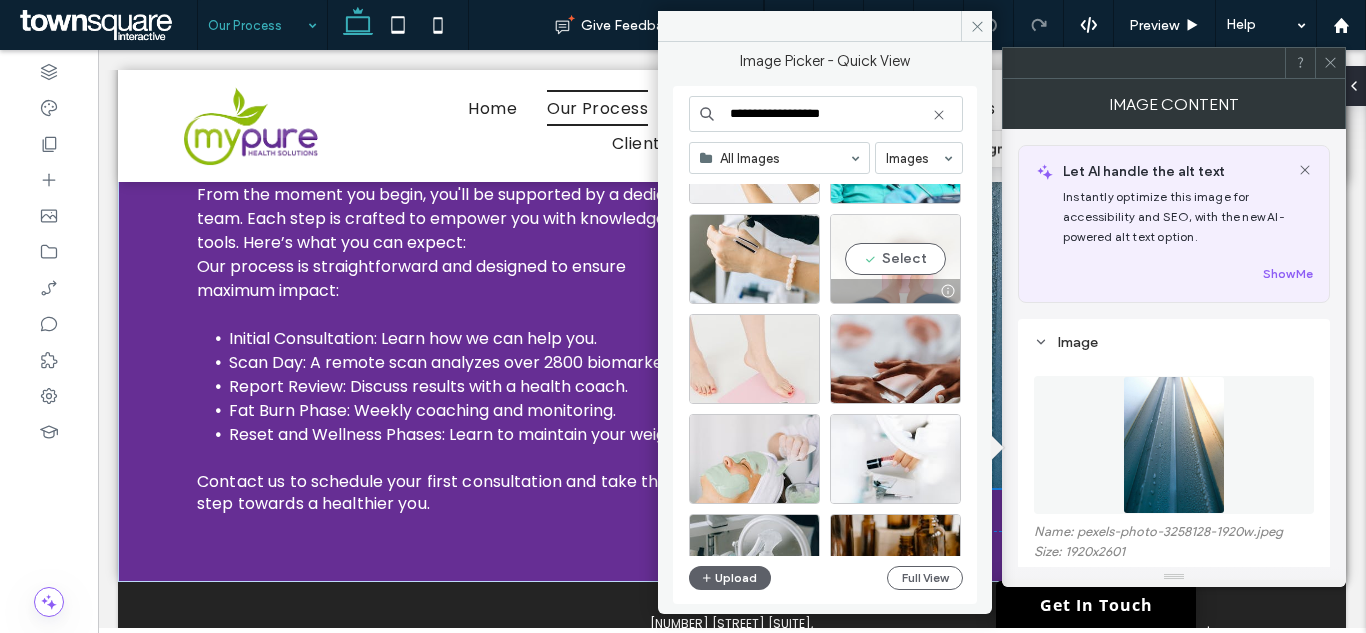 type on "**********" 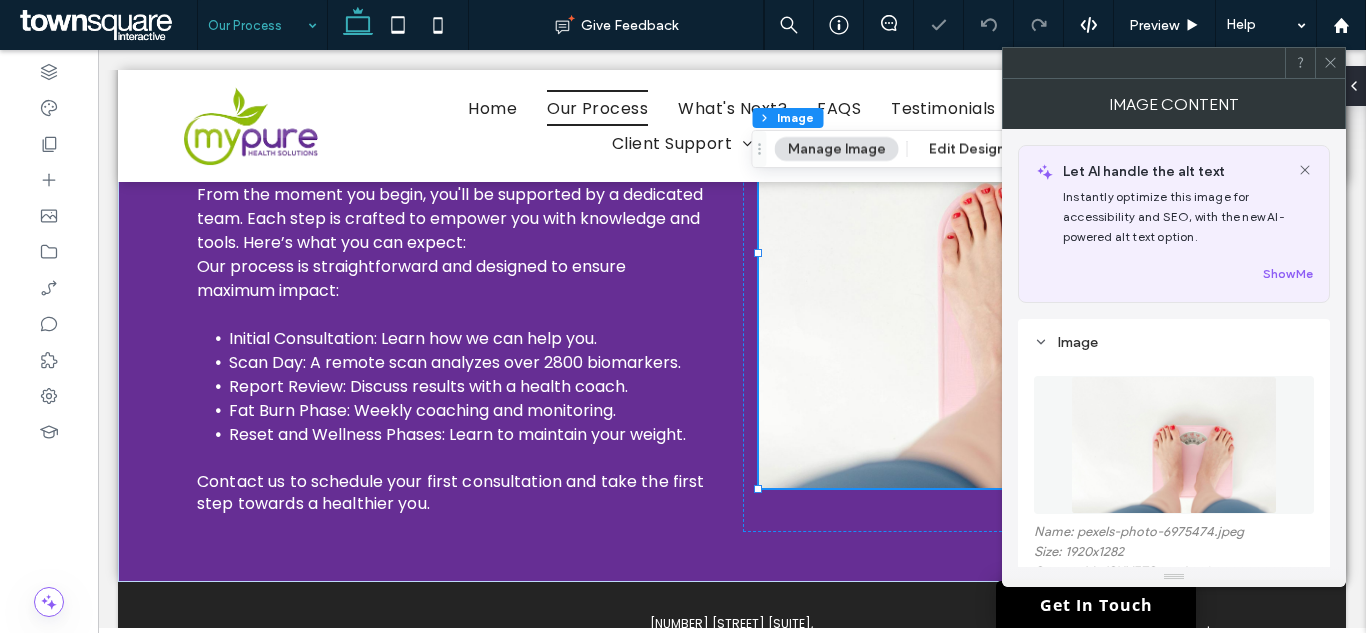 click 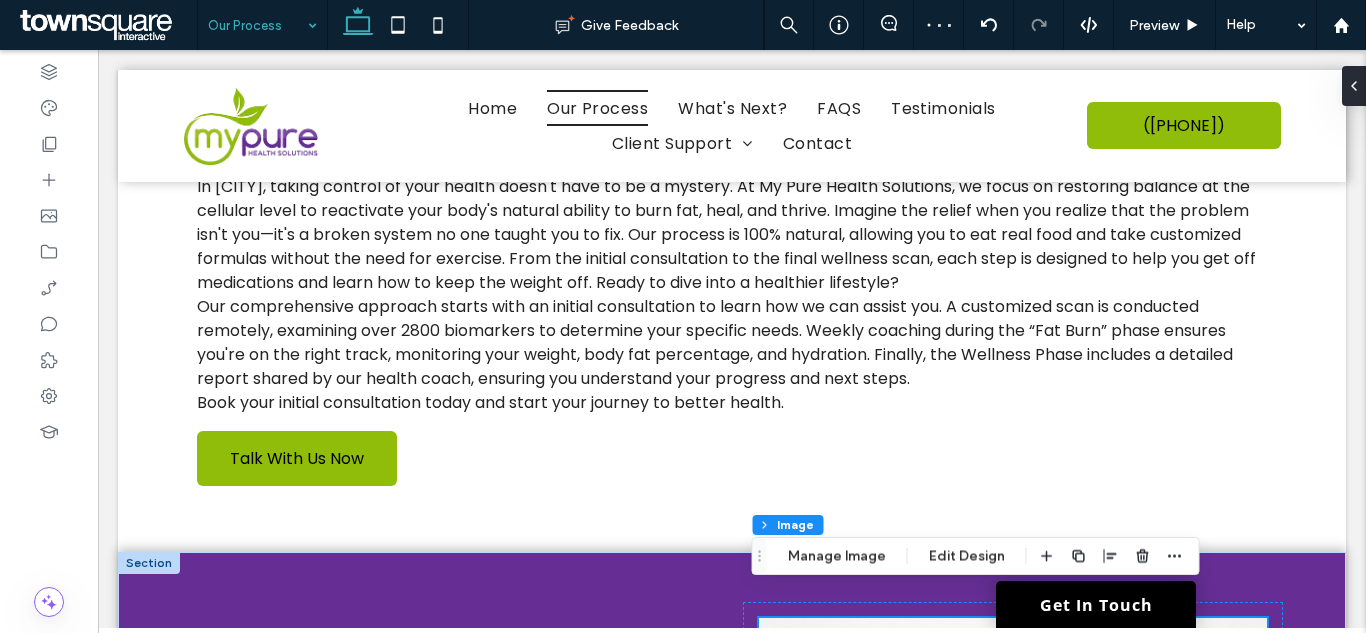 scroll, scrollTop: 0, scrollLeft: 0, axis: both 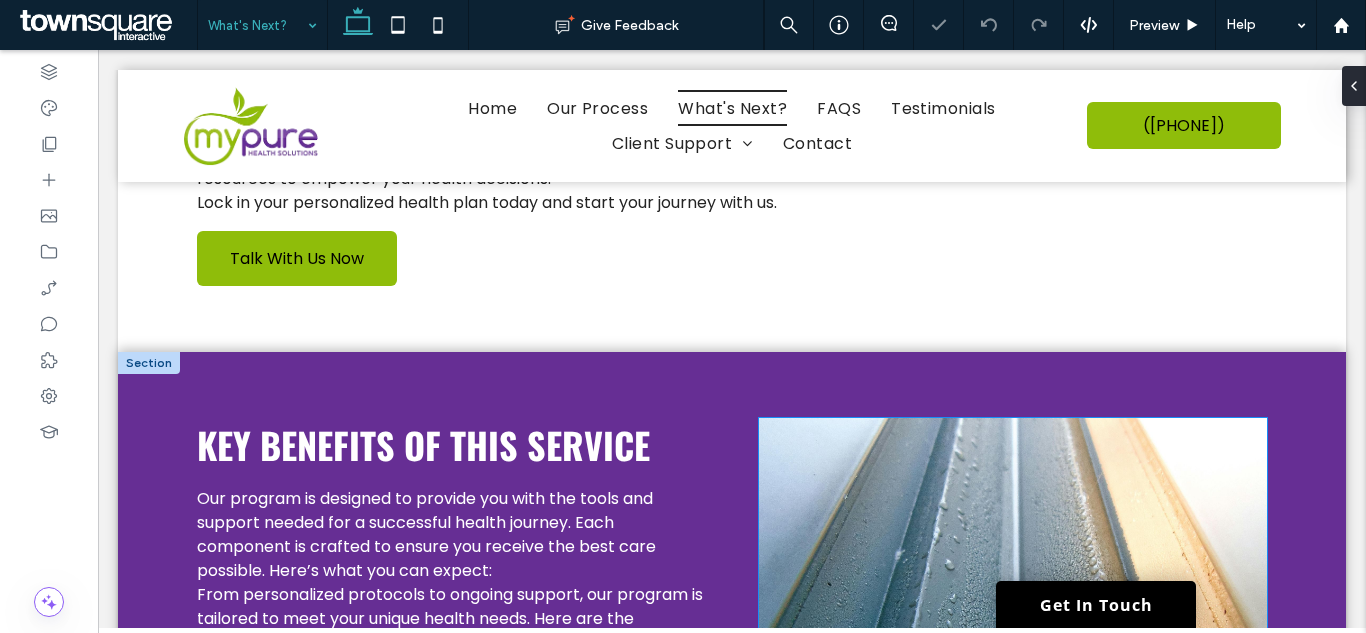 click at bounding box center [1013, 675] 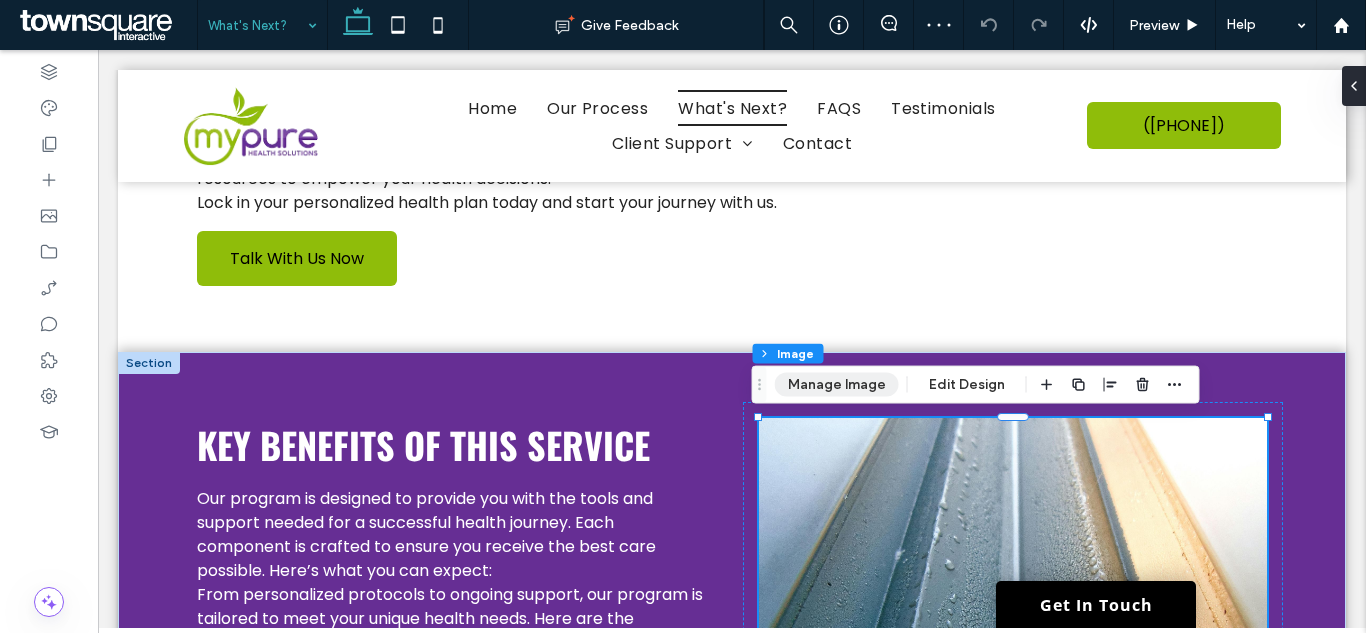 click on "Manage Image" at bounding box center (837, 385) 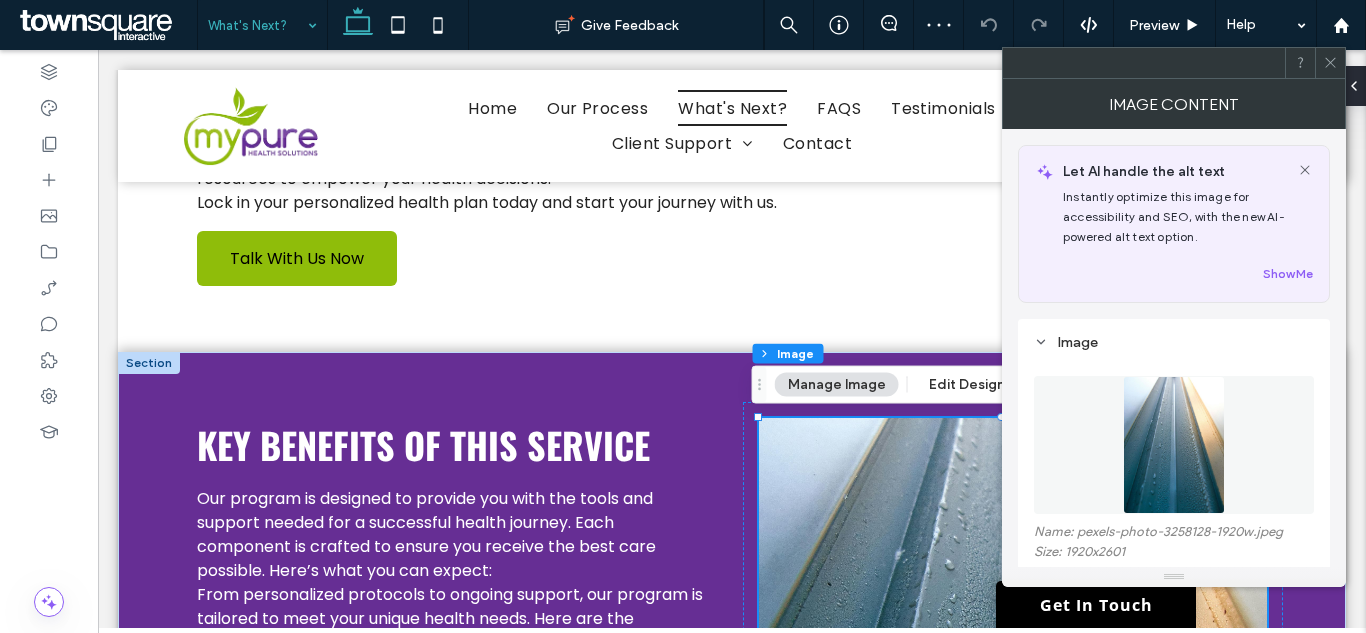 click at bounding box center [1174, 445] 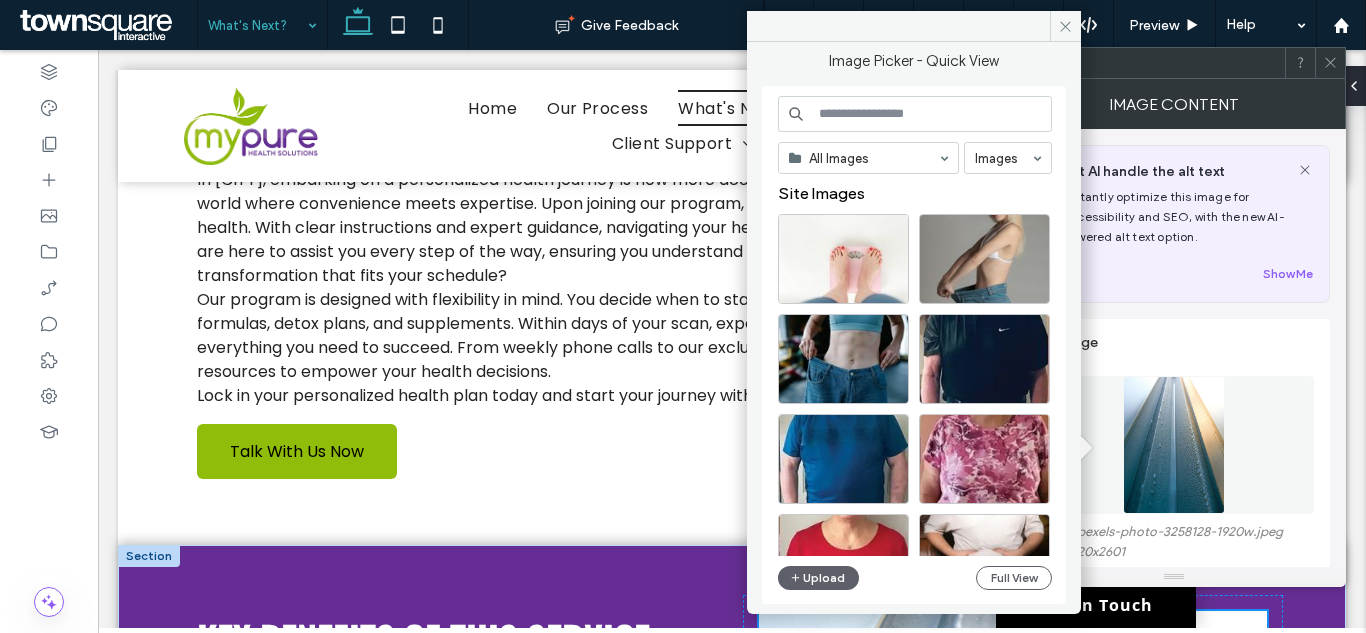 scroll, scrollTop: 0, scrollLeft: 0, axis: both 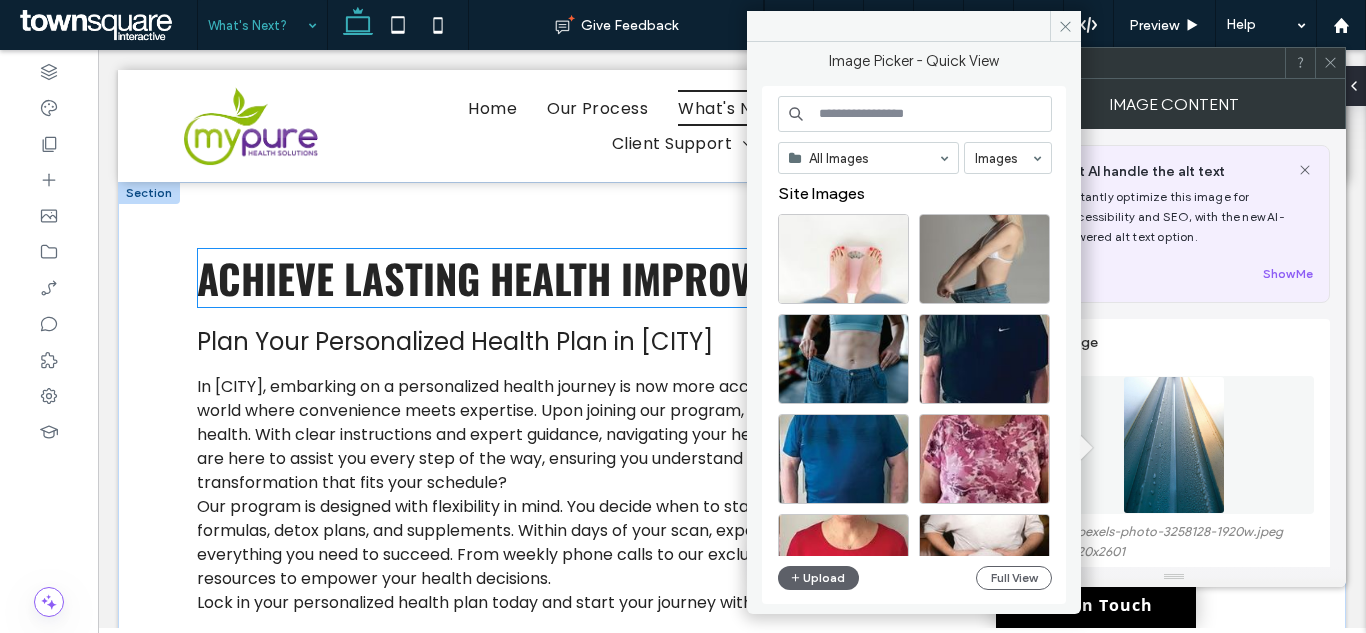 click on "Achieve Lasting Health Improvements" at bounding box center [537, 278] 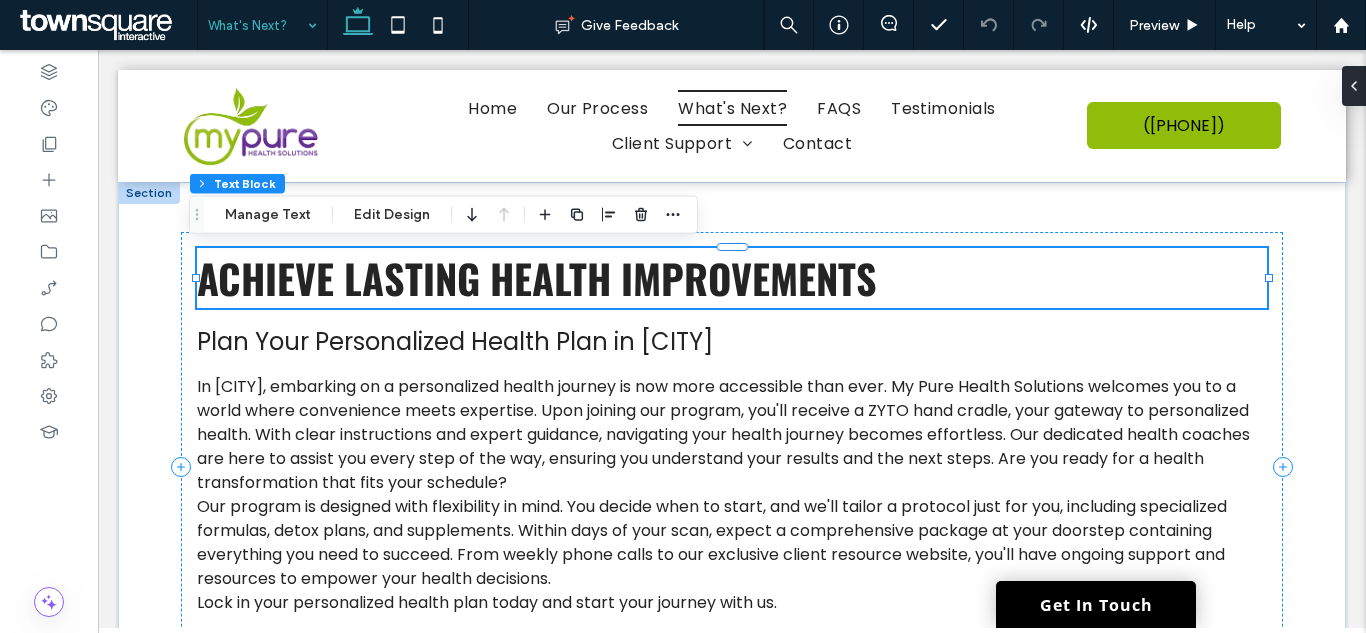 click on "Achieve Lasting Health Improvements" at bounding box center [537, 278] 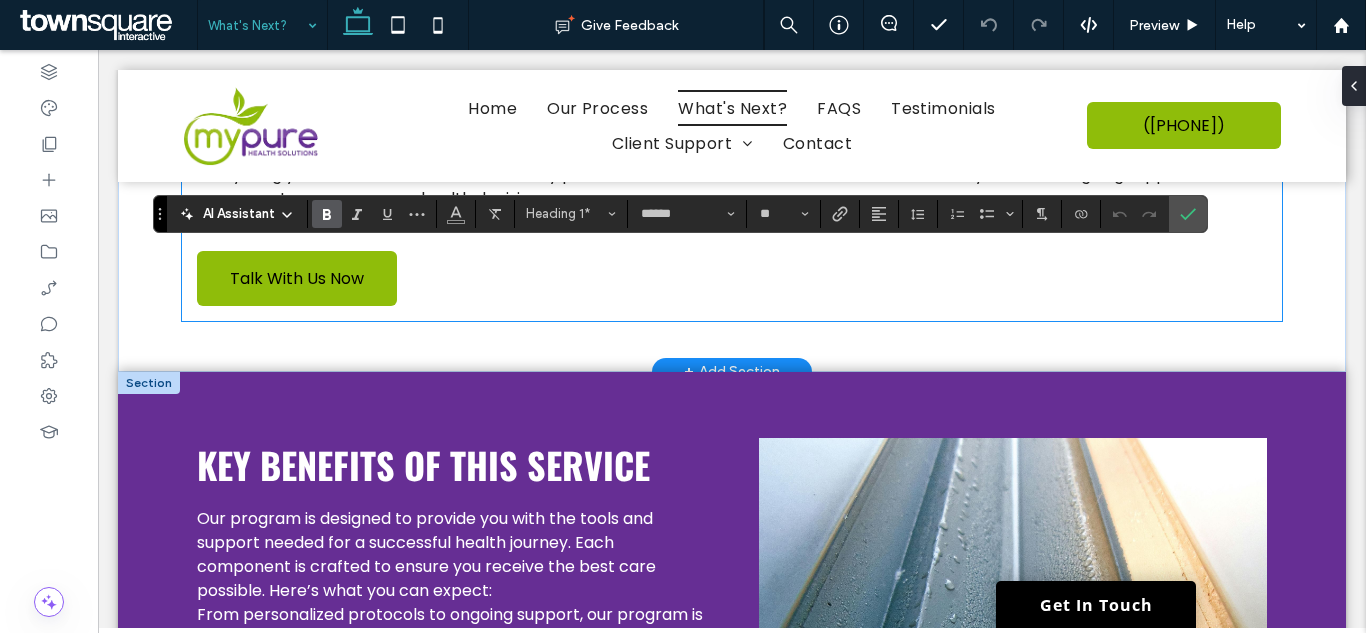 scroll, scrollTop: 400, scrollLeft: 0, axis: vertical 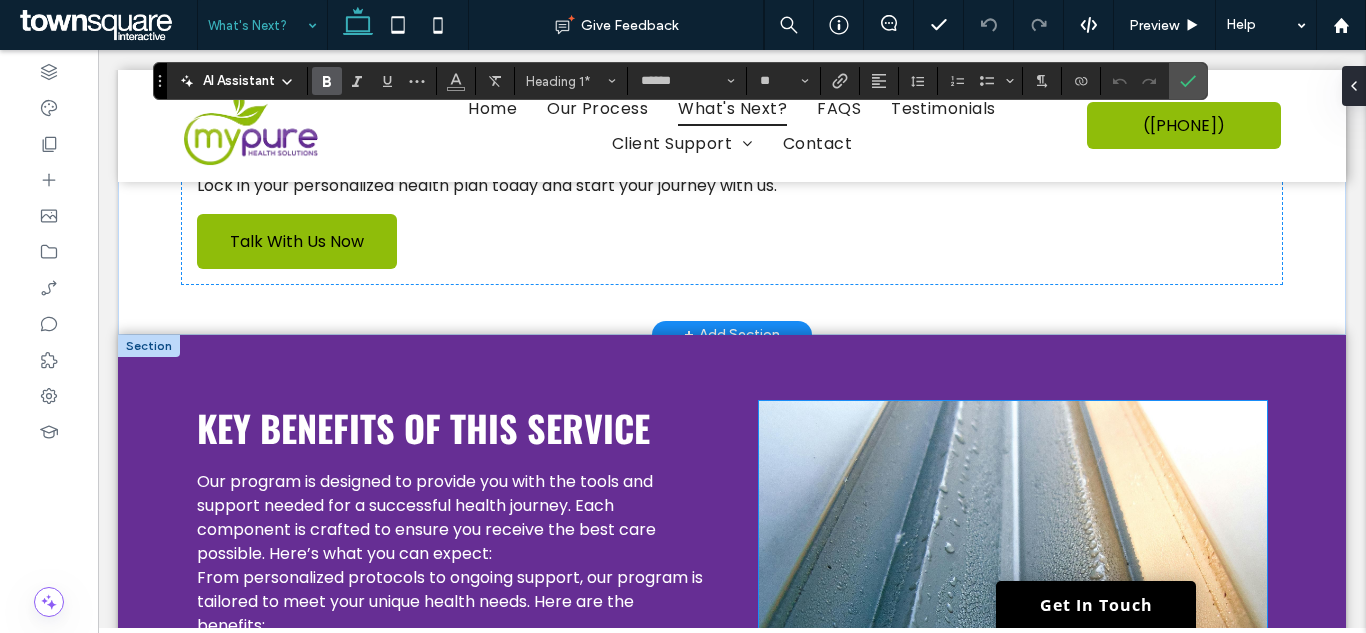 click at bounding box center (1013, 658) 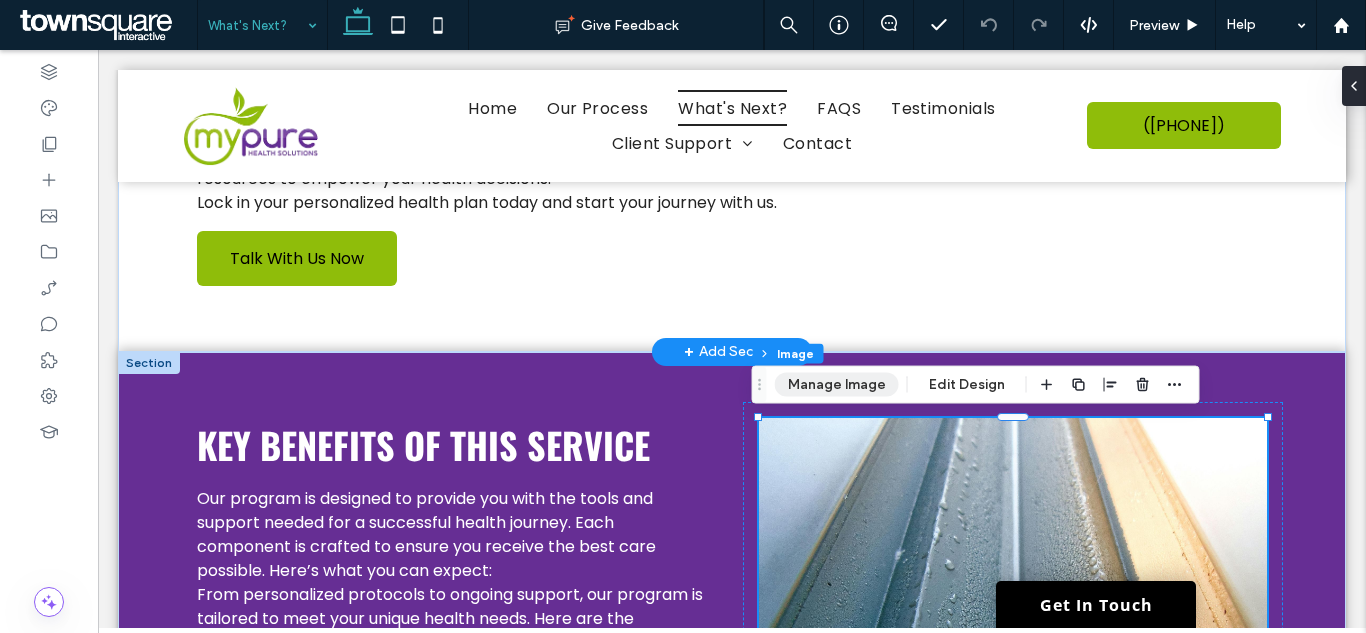 click on "Manage Image" at bounding box center (837, 385) 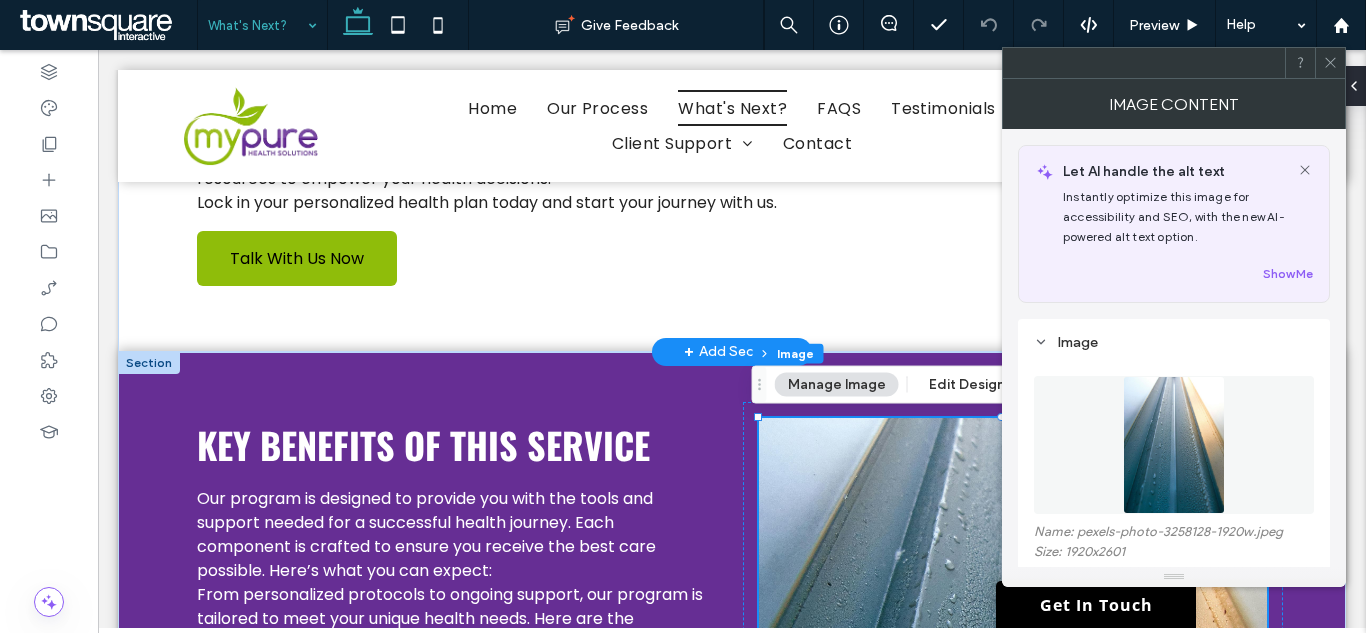 click at bounding box center [1174, 445] 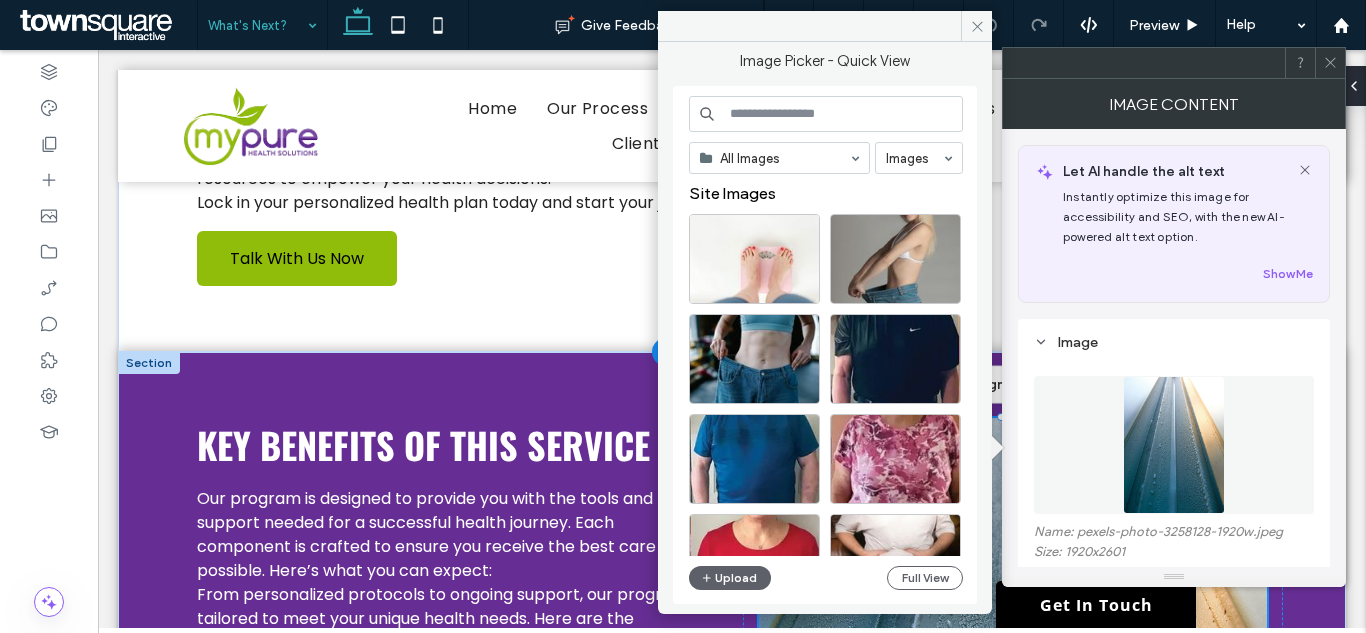 click on "All Images Images Site Images Upload Full View" at bounding box center (826, 345) 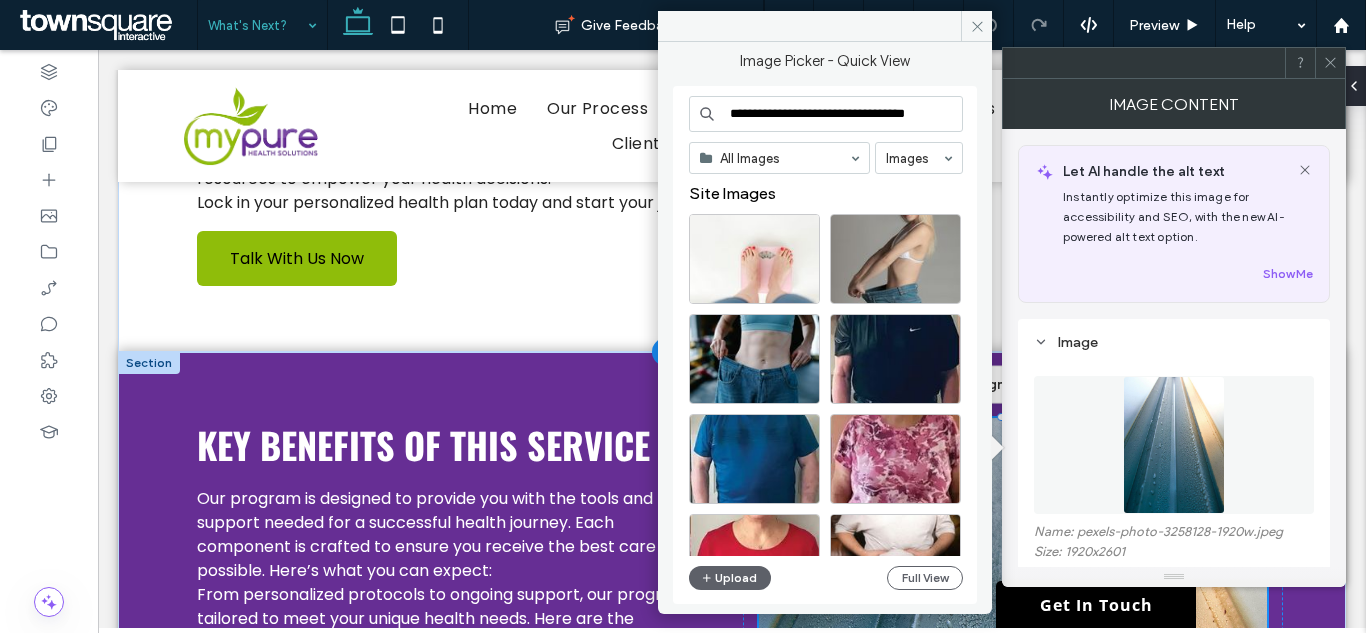 scroll, scrollTop: 0, scrollLeft: 37, axis: horizontal 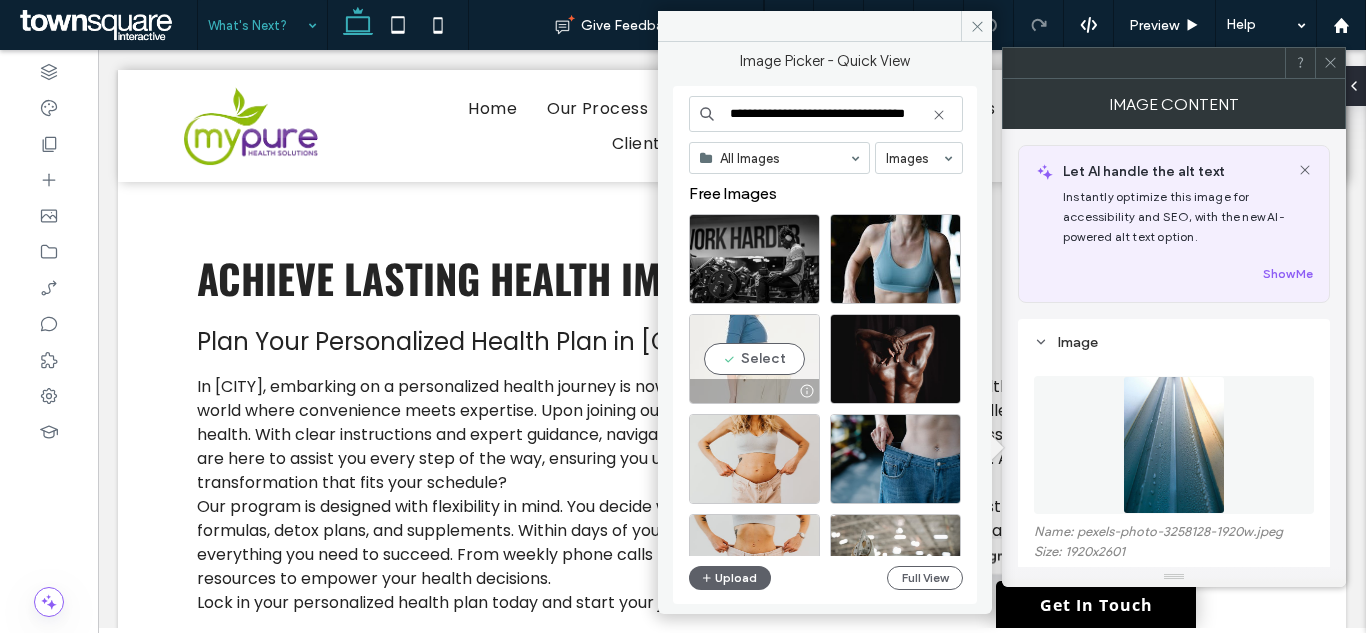 type on "**********" 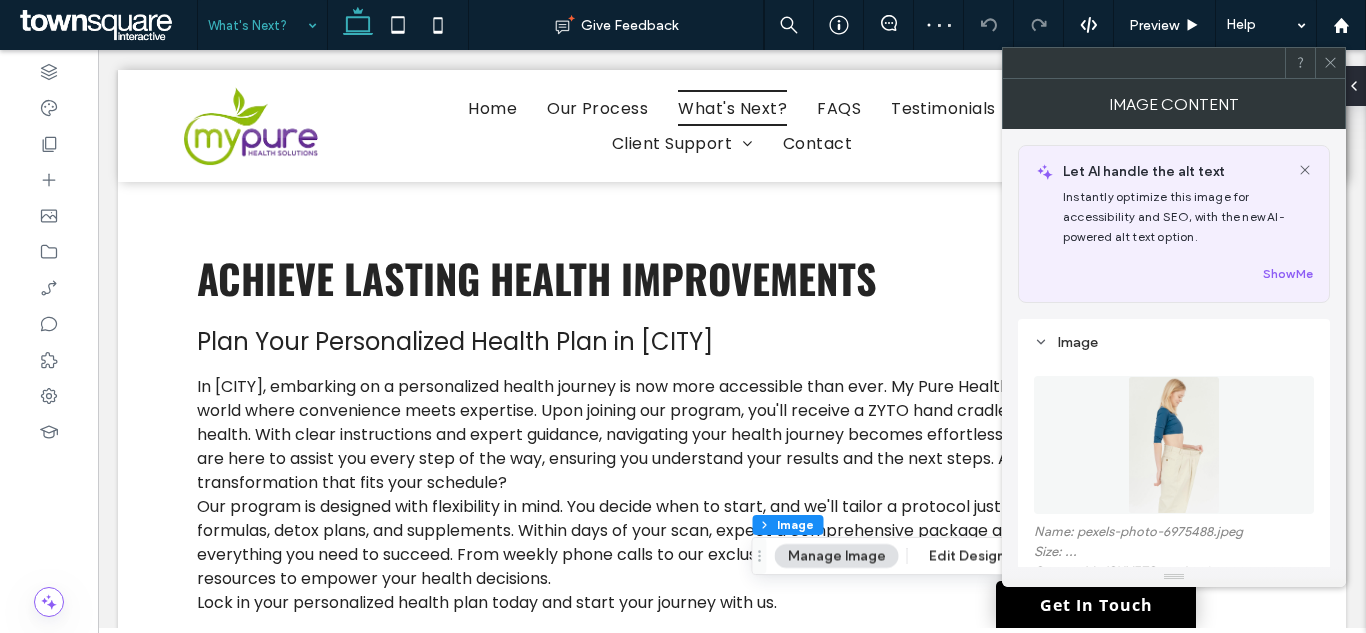 click 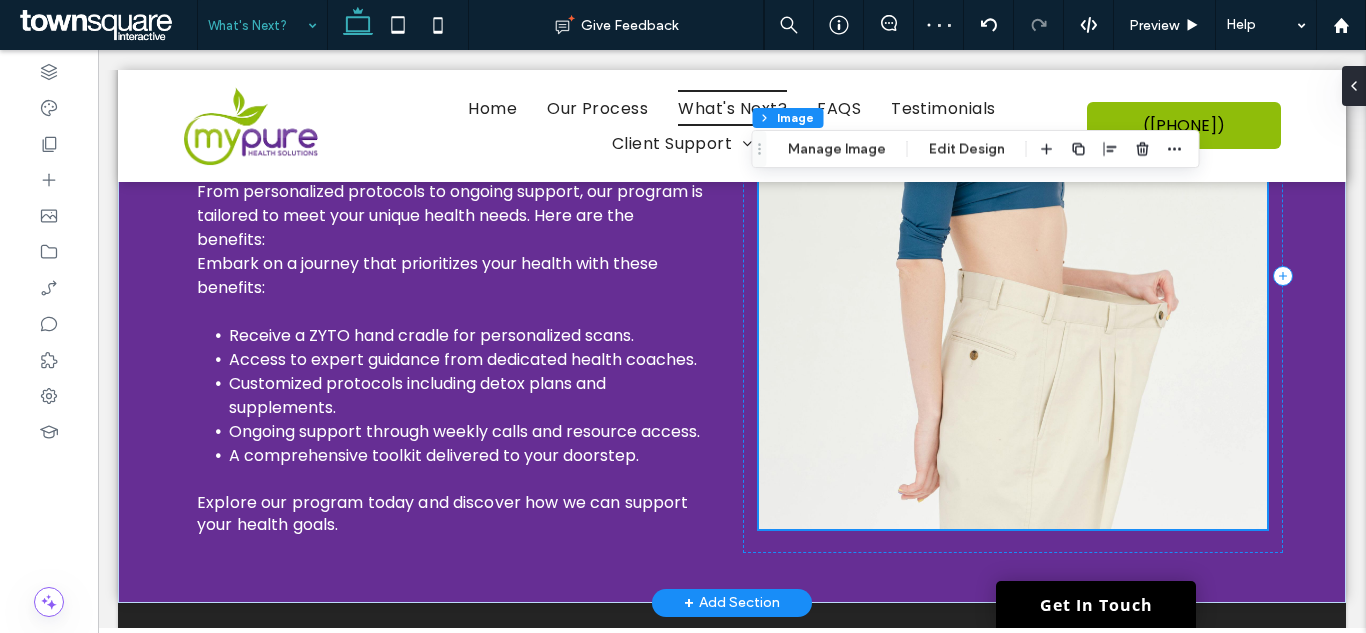scroll, scrollTop: 900, scrollLeft: 0, axis: vertical 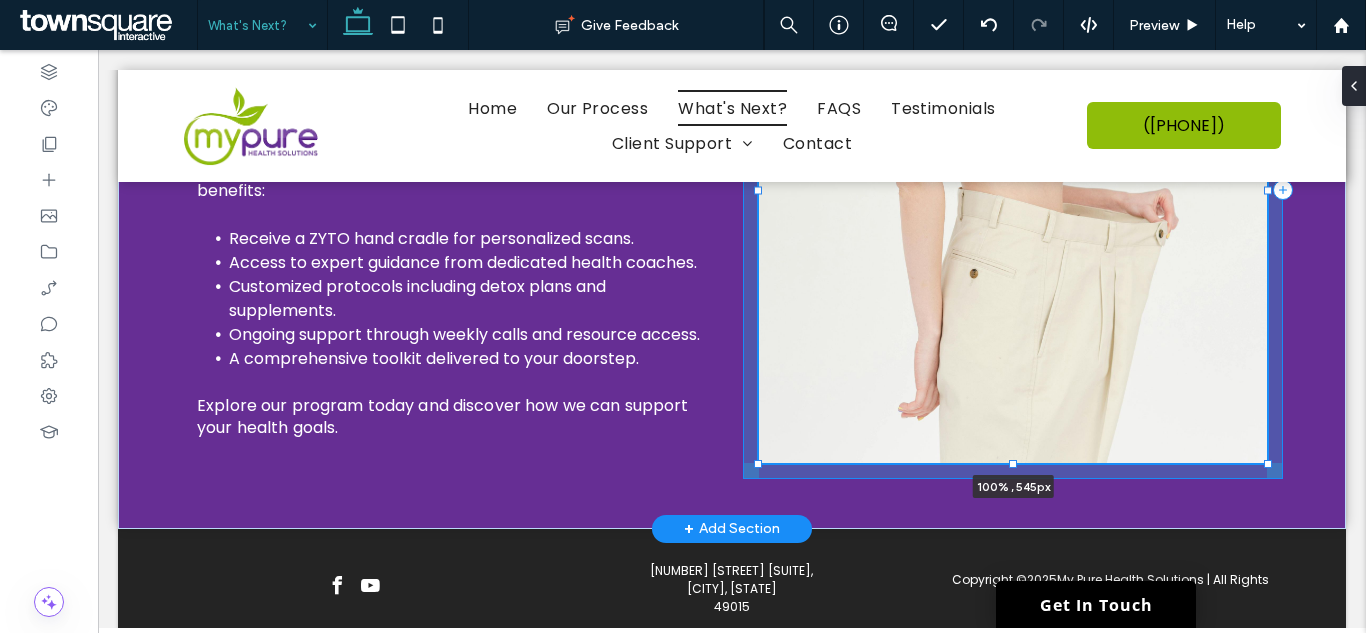 drag, startPoint x: 1004, startPoint y: 432, endPoint x: 1007, endPoint y: 465, distance: 33.13608 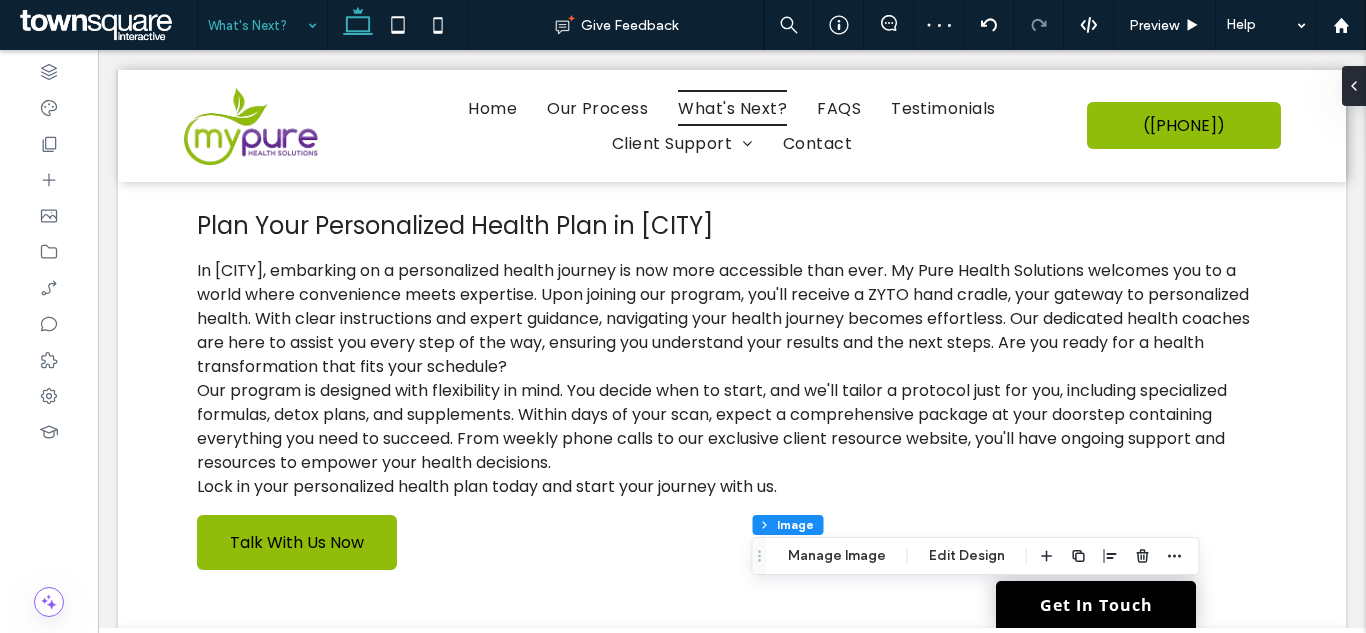 scroll, scrollTop: 0, scrollLeft: 0, axis: both 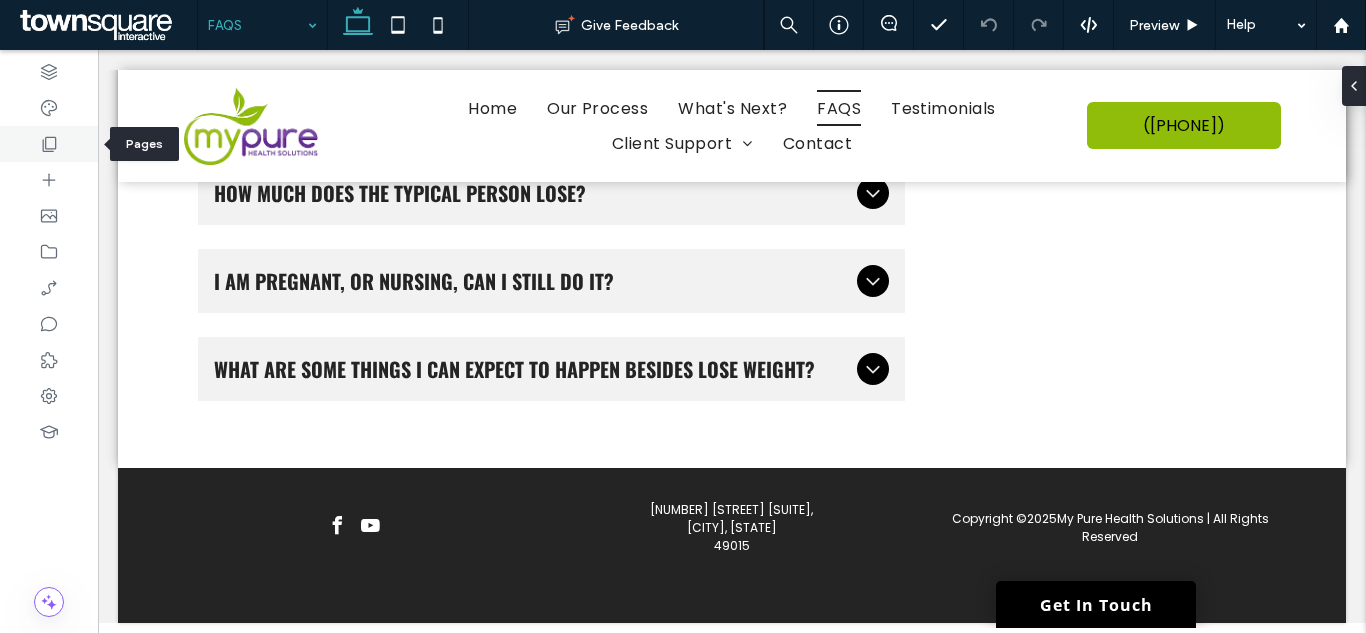 click 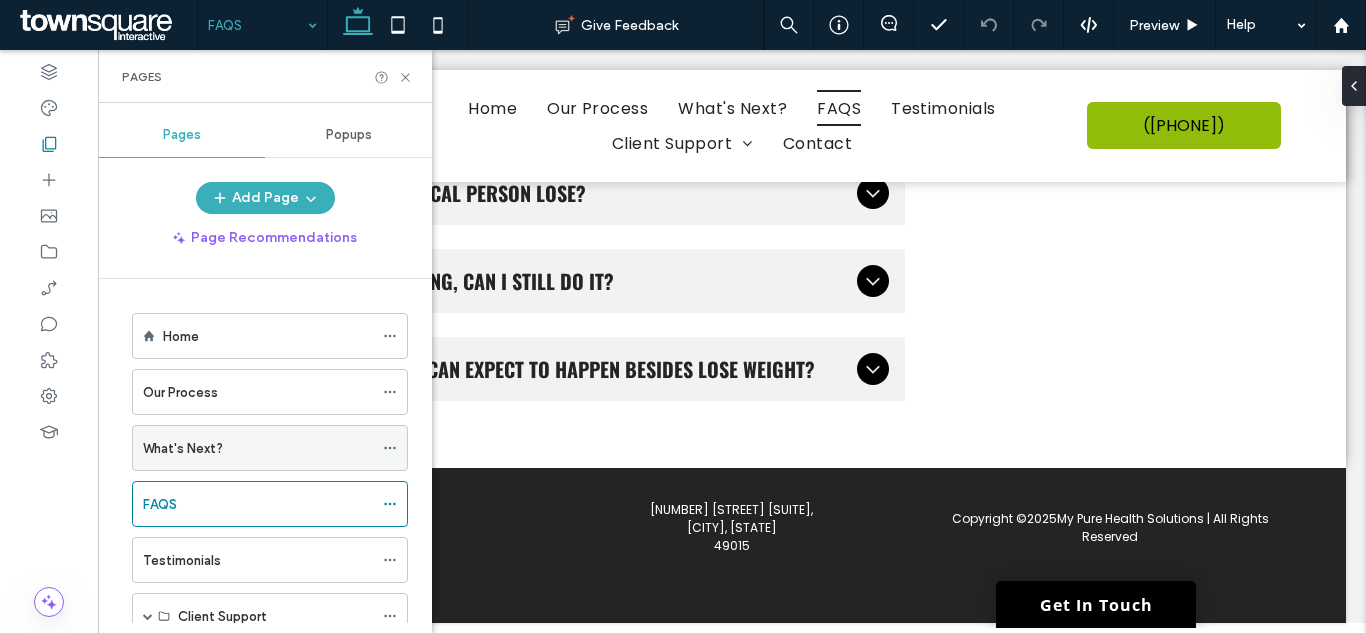 click 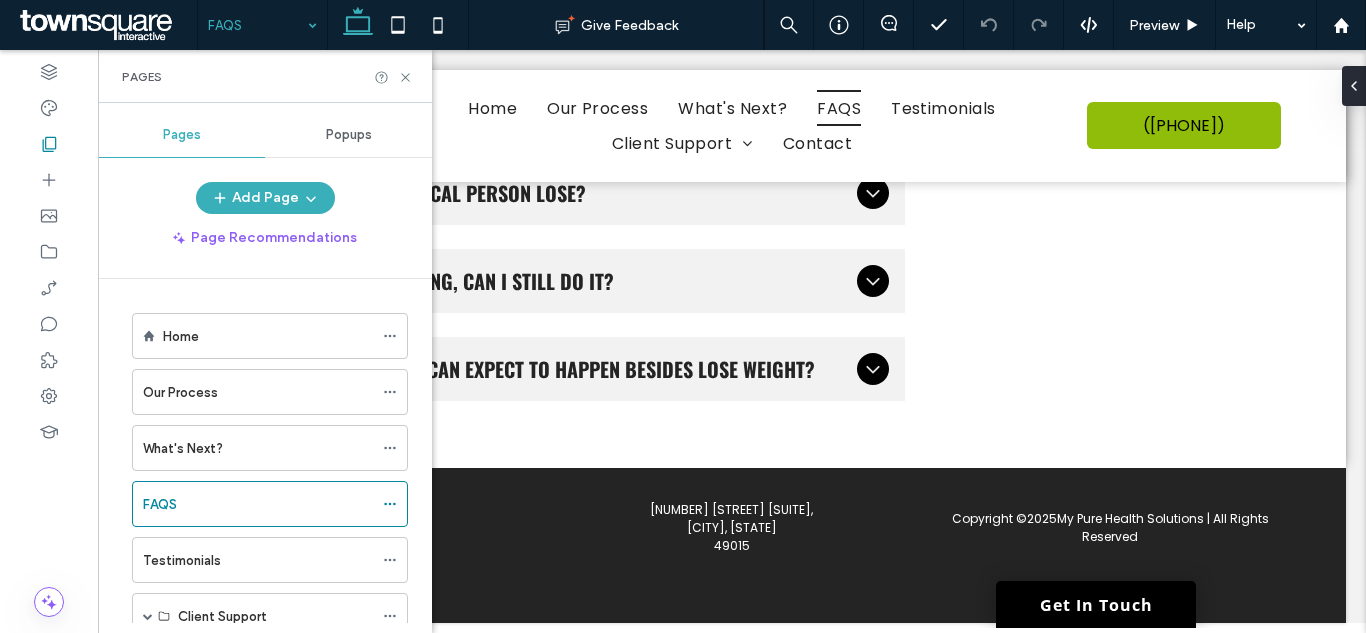 click on "Testimonials" at bounding box center (258, 560) 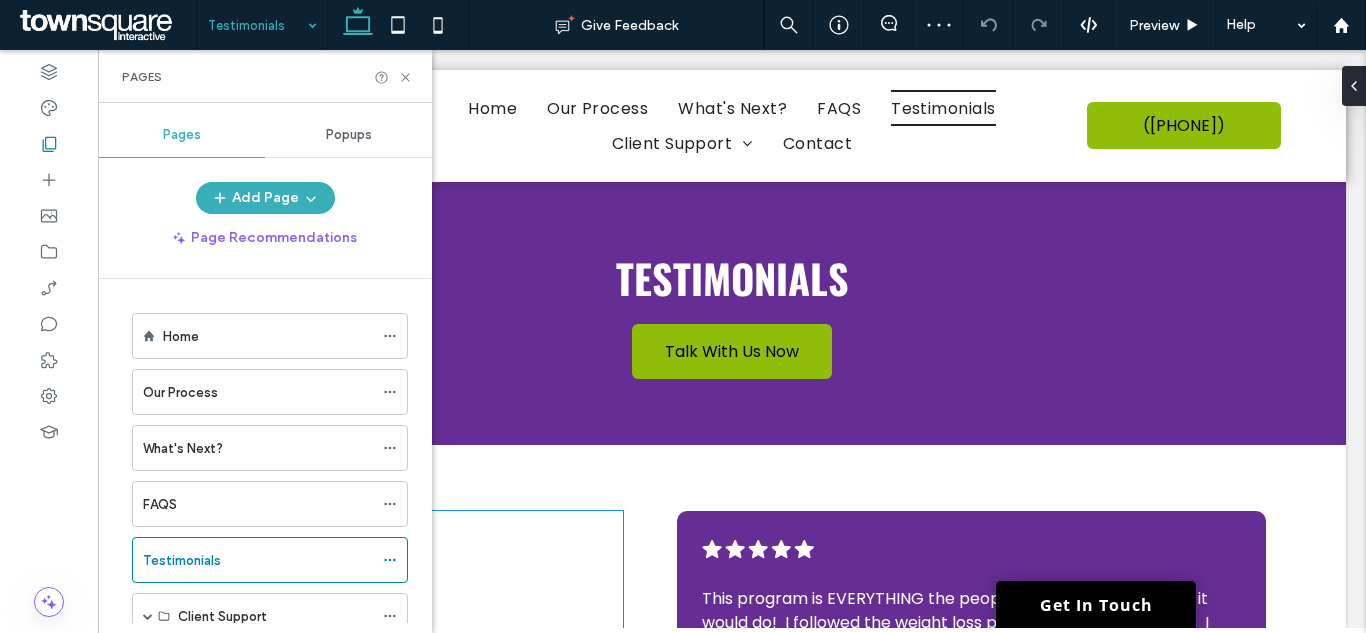 scroll, scrollTop: 200, scrollLeft: 0, axis: vertical 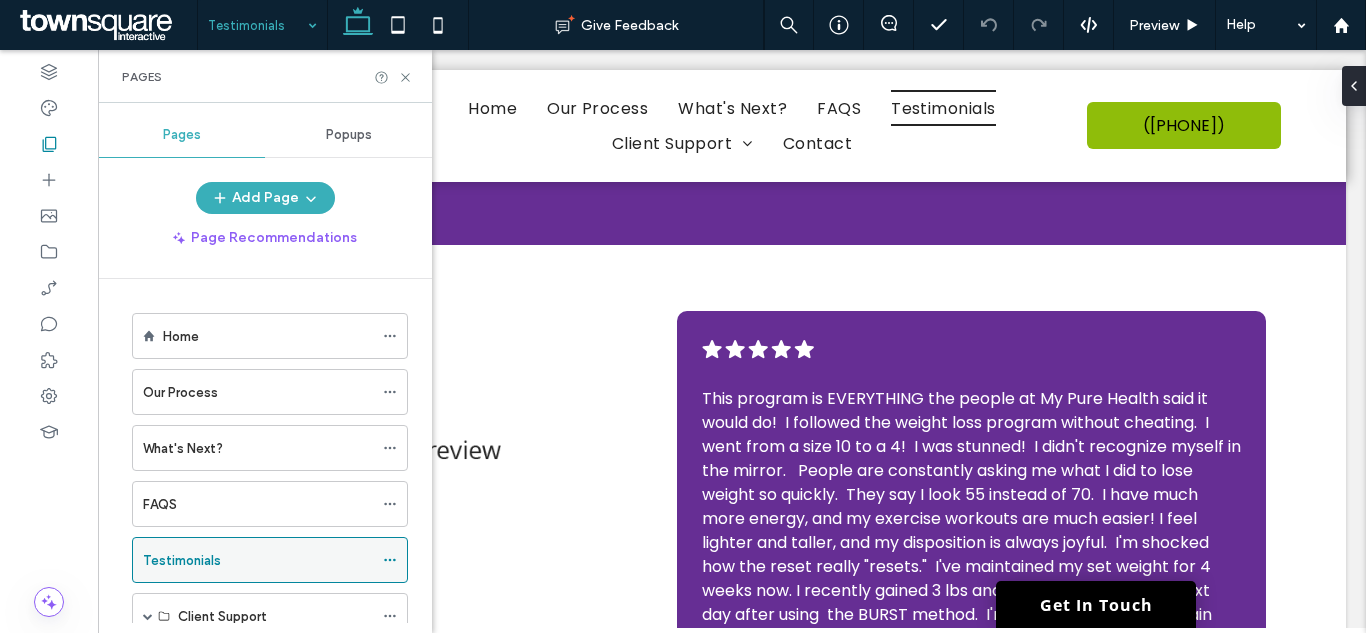 click 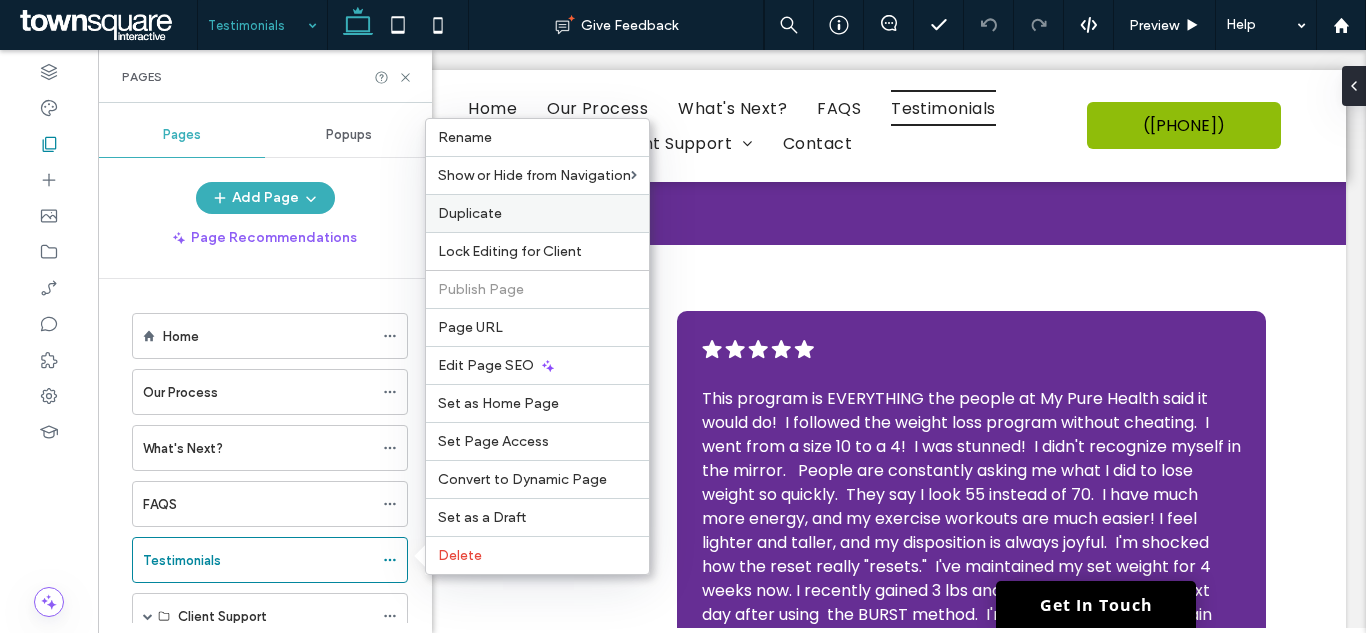 click on "Duplicate" at bounding box center (470, 213) 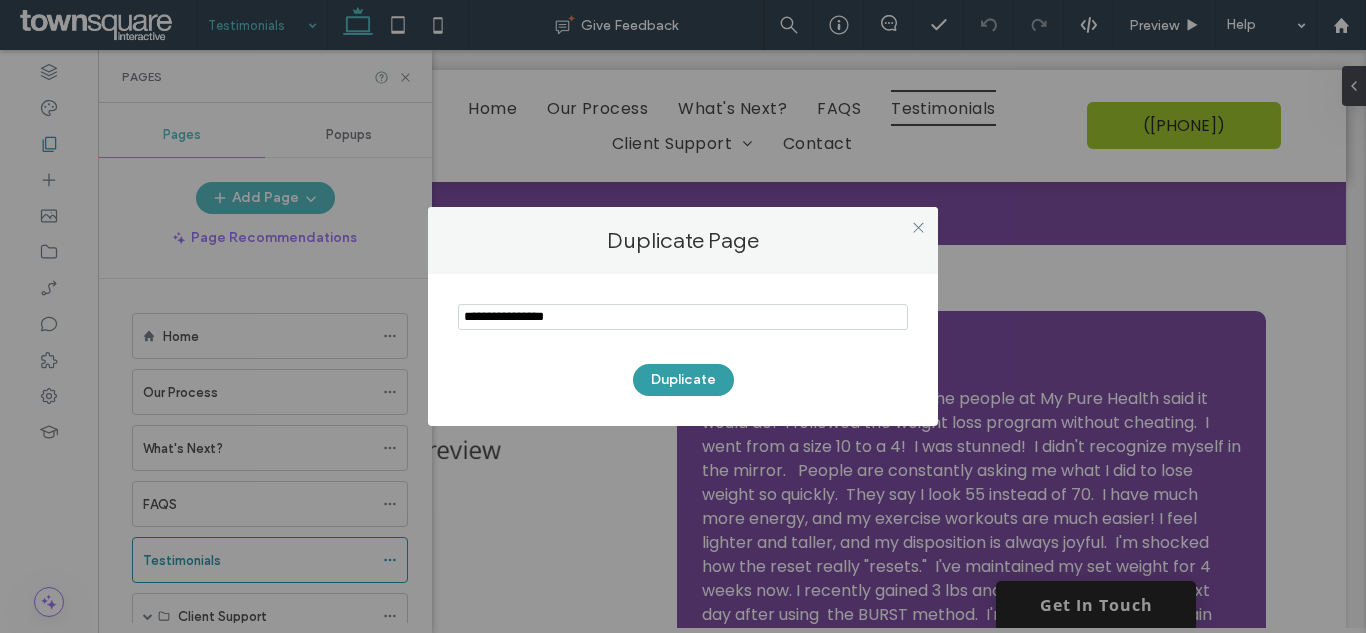 type on "**********" 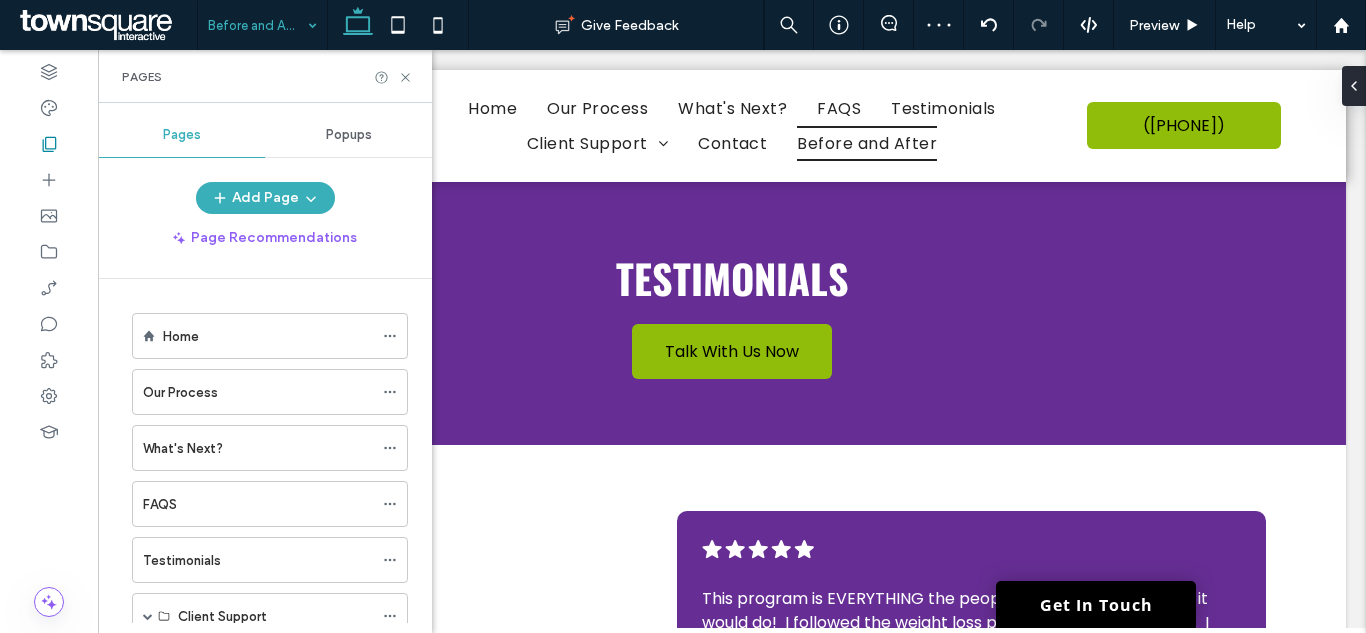 scroll, scrollTop: 0, scrollLeft: 0, axis: both 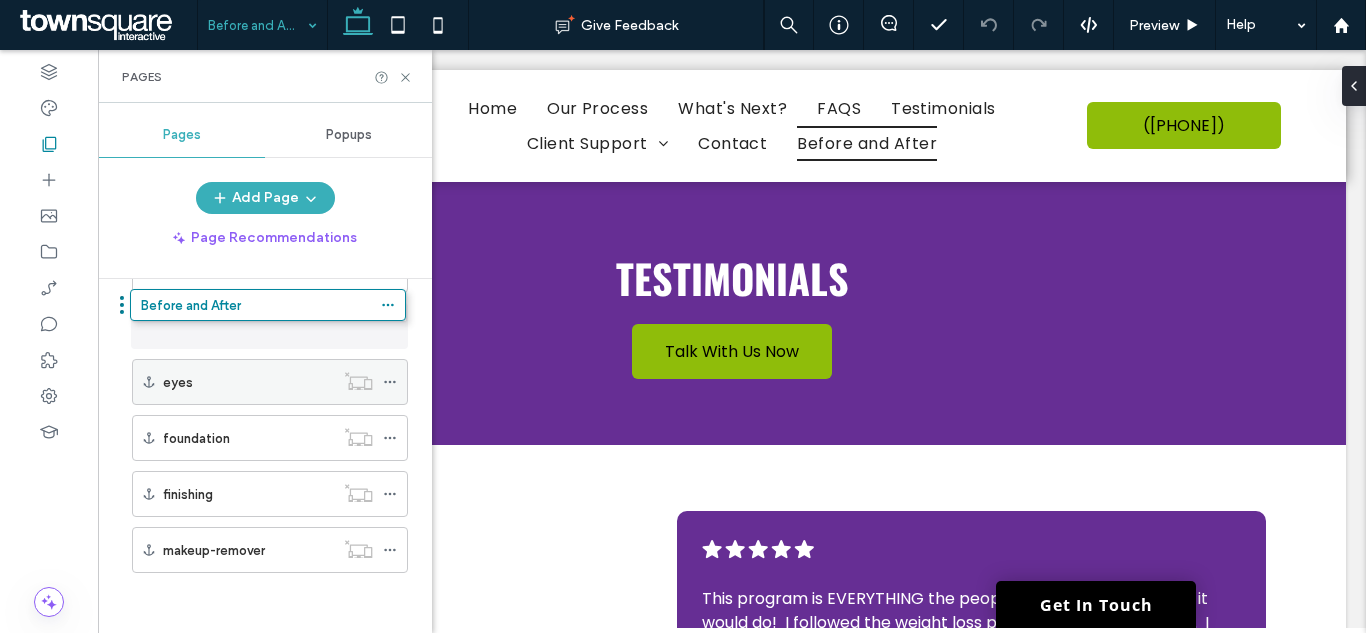 drag, startPoint x: 253, startPoint y: 539, endPoint x: 249, endPoint y: 303, distance: 236.03389 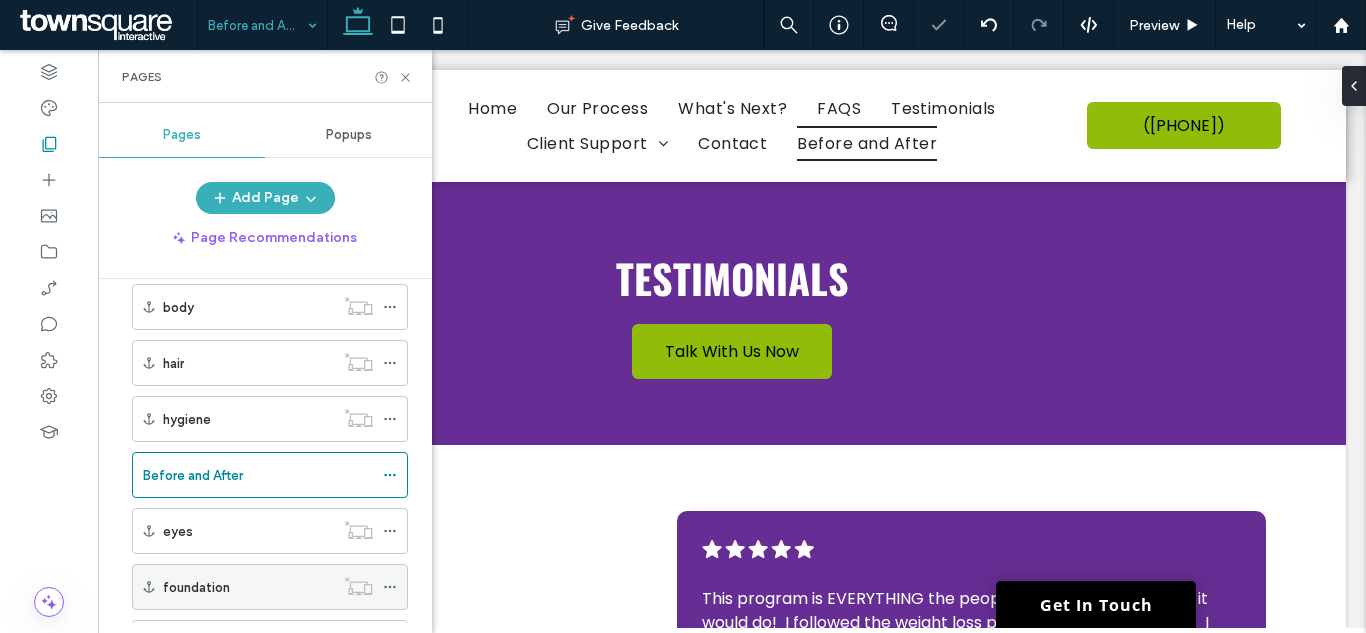 scroll, scrollTop: 1812, scrollLeft: 0, axis: vertical 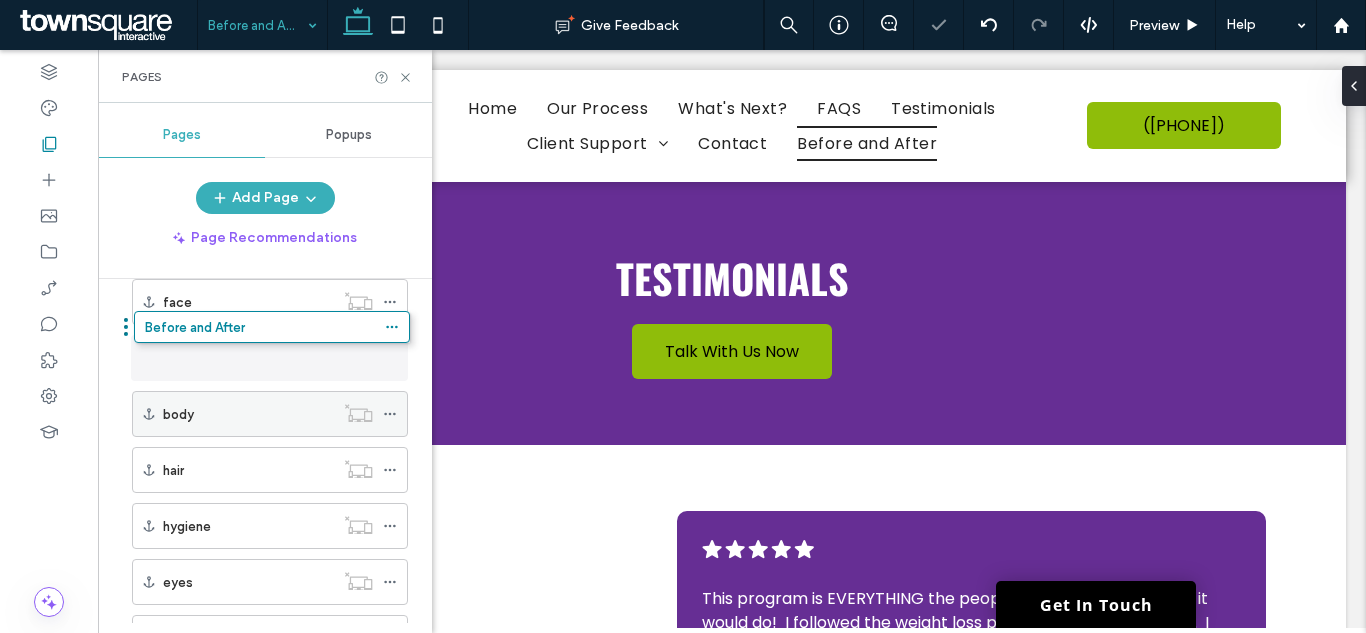 drag, startPoint x: 236, startPoint y: 520, endPoint x: 230, endPoint y: 379, distance: 141.12761 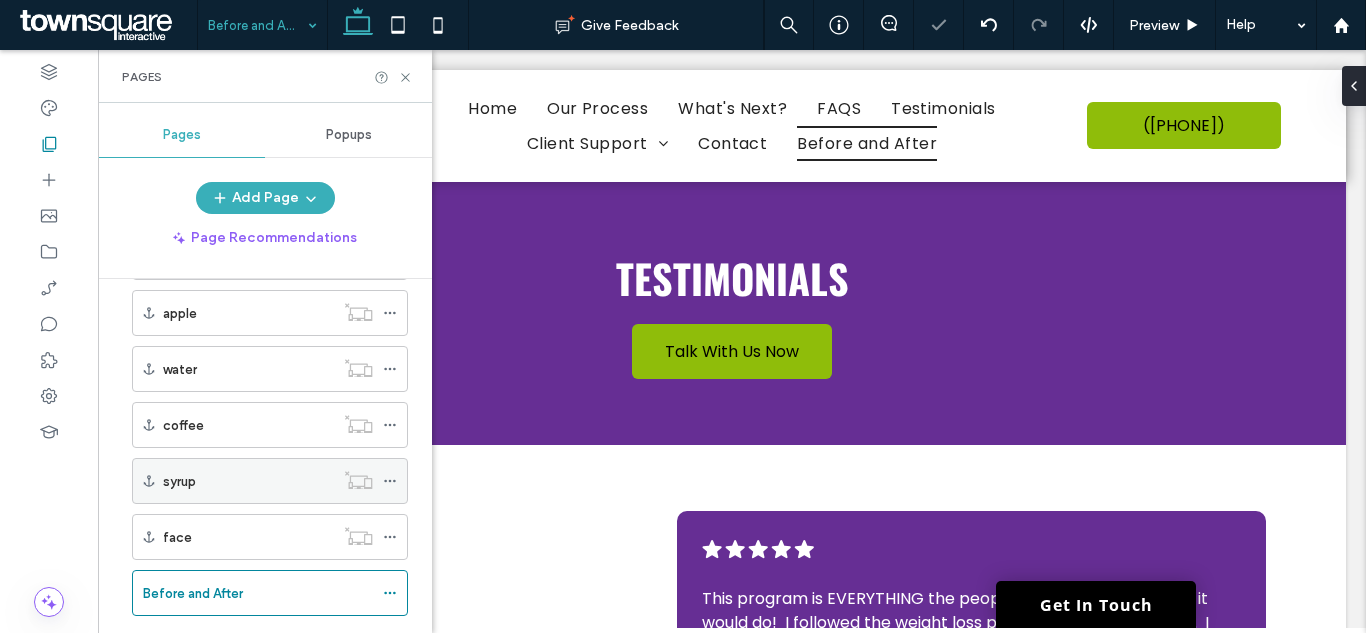 scroll, scrollTop: 1612, scrollLeft: 0, axis: vertical 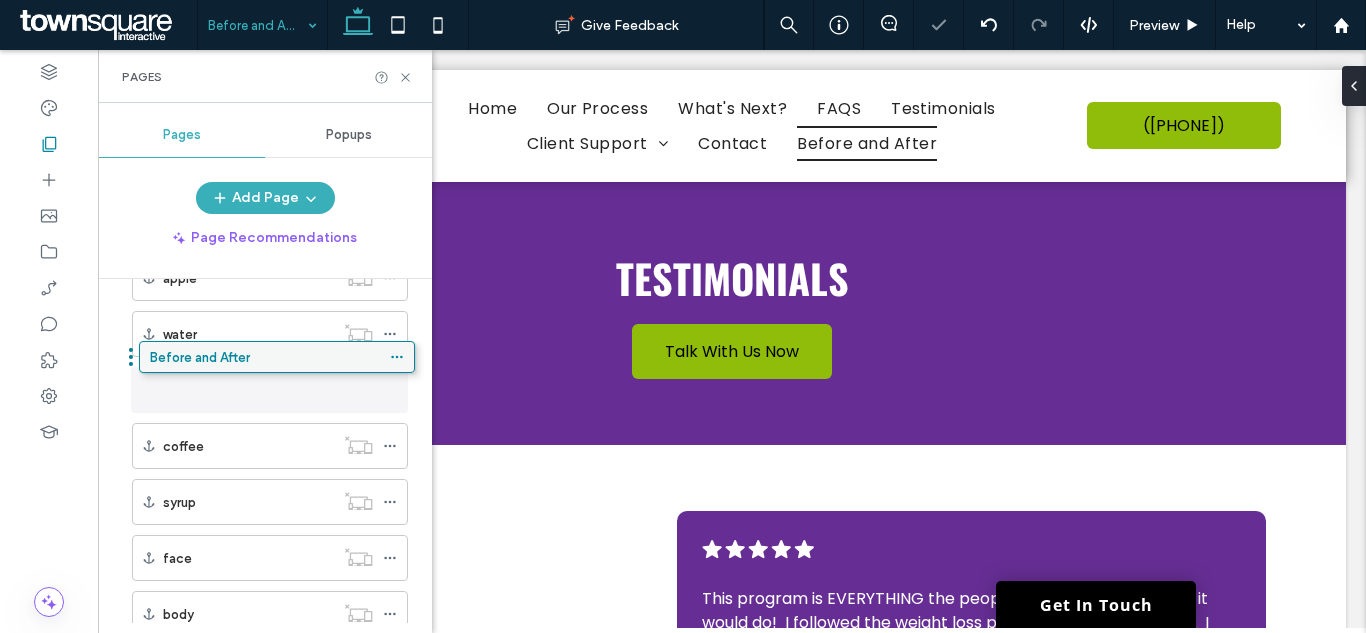 drag, startPoint x: 225, startPoint y: 546, endPoint x: 232, endPoint y: 352, distance: 194.12625 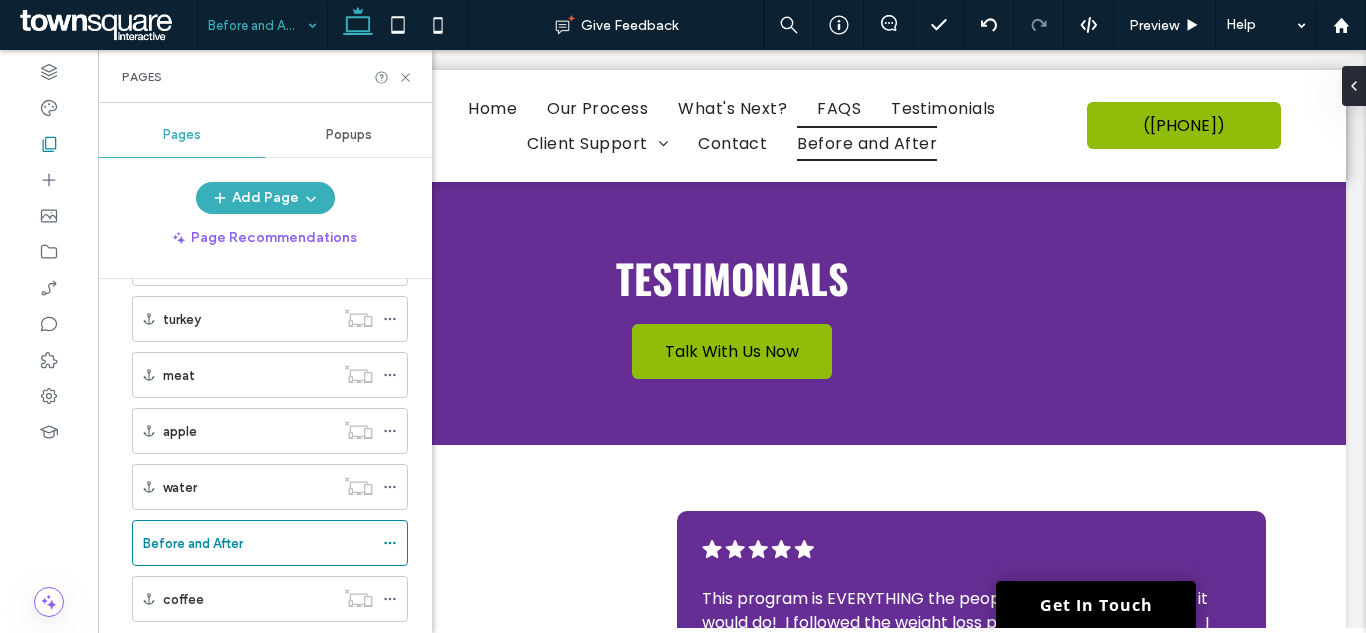 scroll, scrollTop: 1412, scrollLeft: 0, axis: vertical 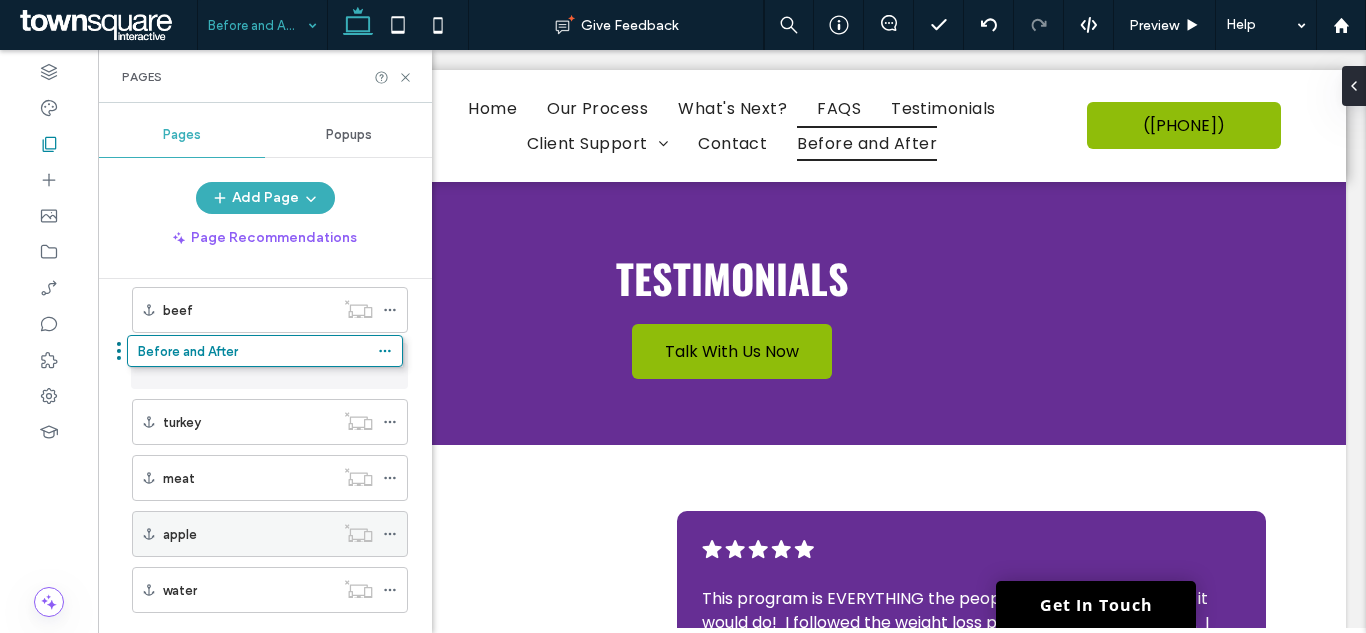 drag, startPoint x: 250, startPoint y: 582, endPoint x: 243, endPoint y: 464, distance: 118.20744 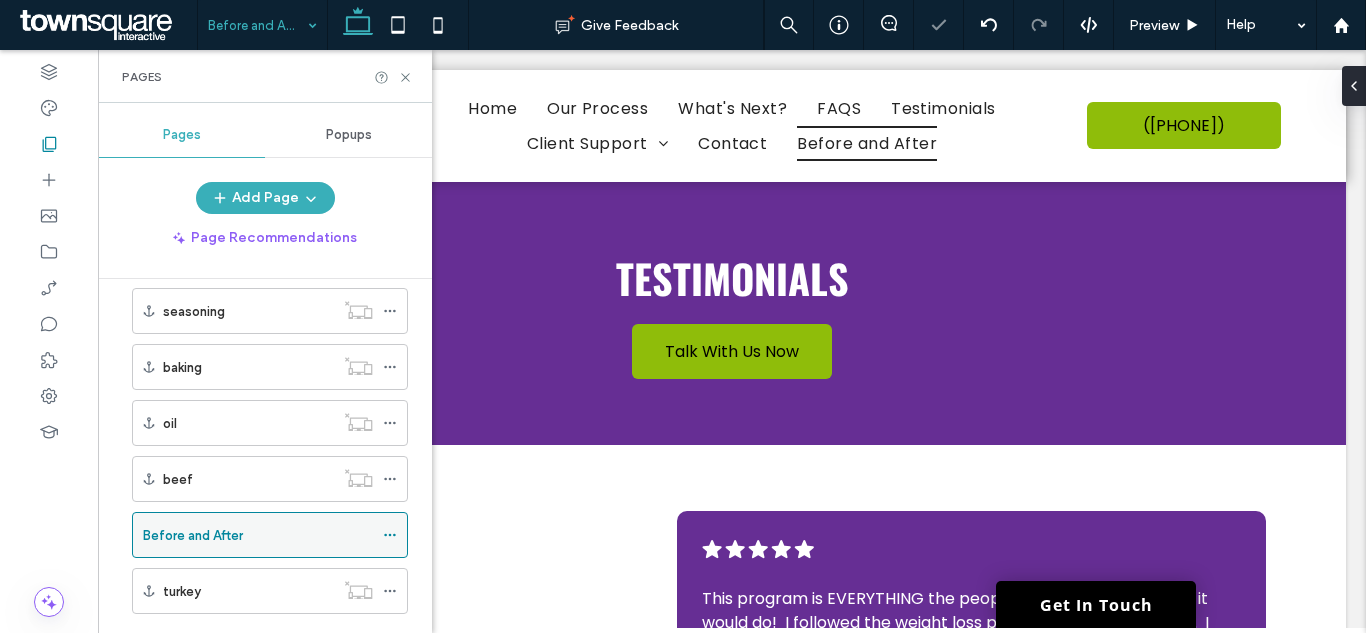 scroll, scrollTop: 1212, scrollLeft: 0, axis: vertical 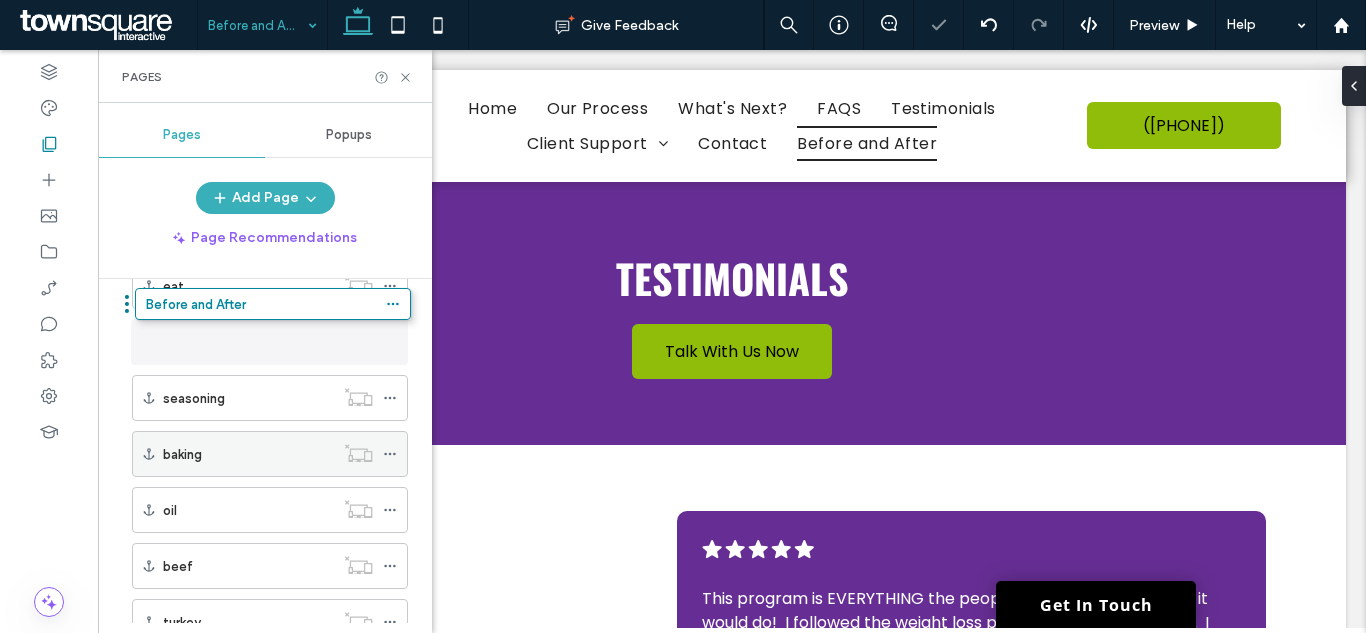 drag, startPoint x: 208, startPoint y: 562, endPoint x: 214, endPoint y: 381, distance: 181.09943 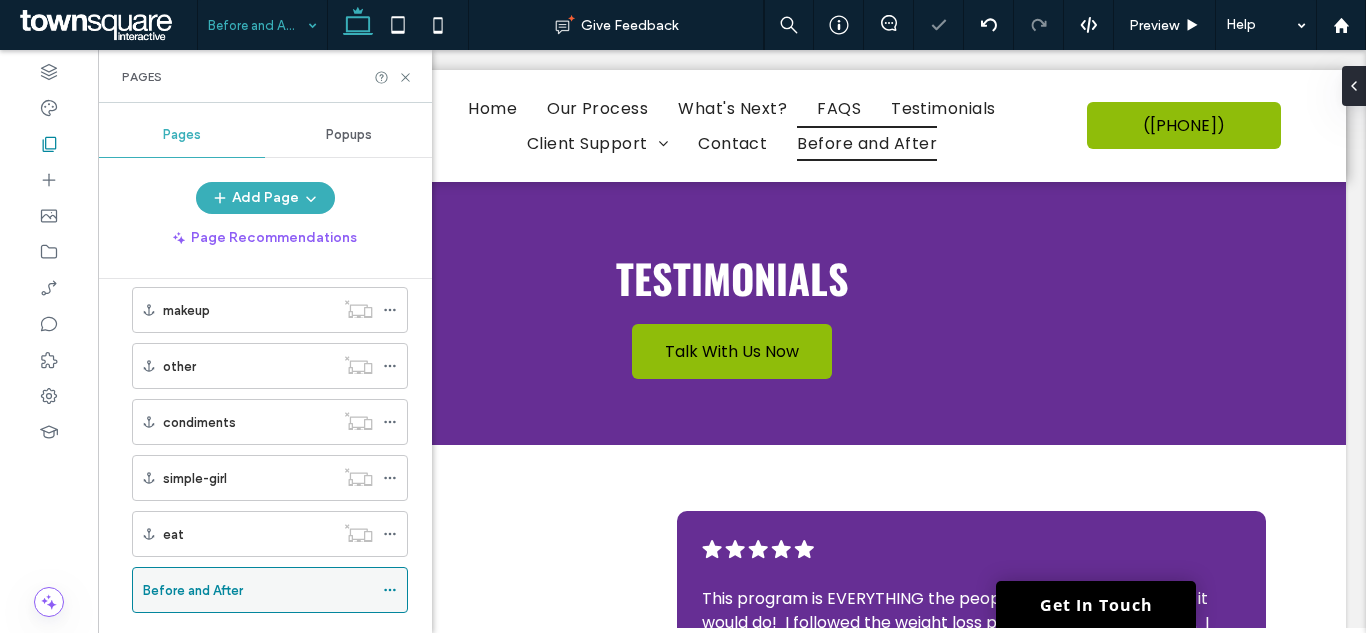 scroll, scrollTop: 1012, scrollLeft: 0, axis: vertical 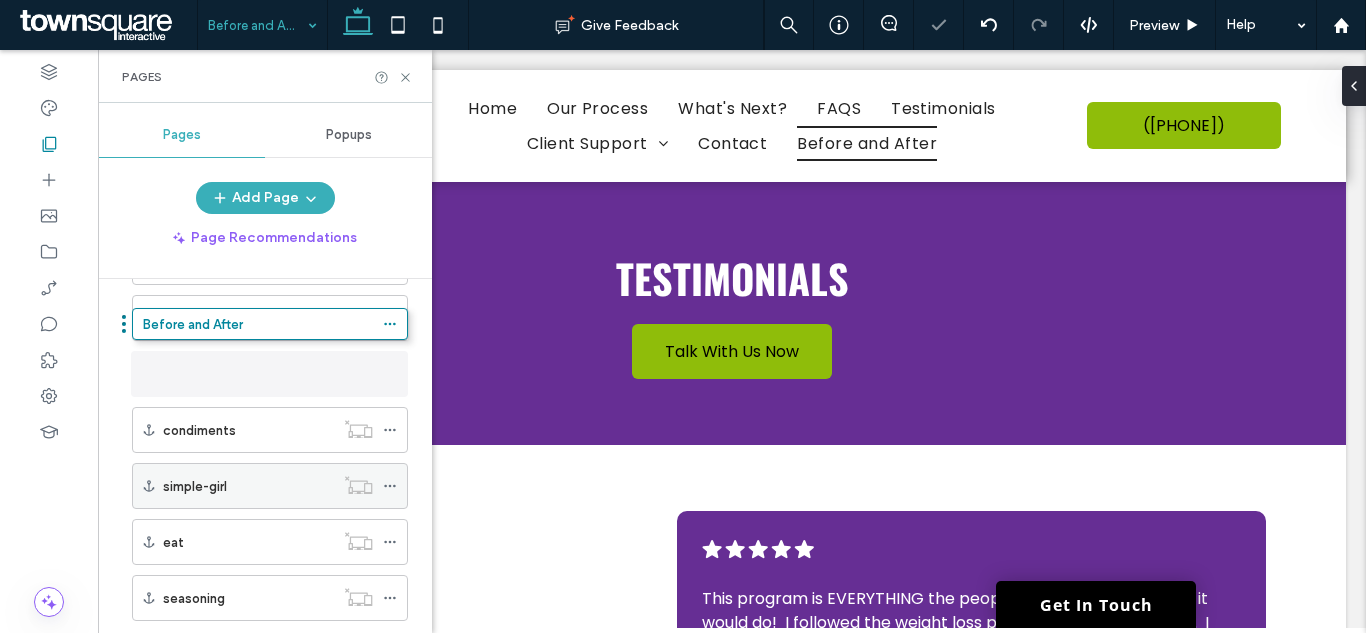drag, startPoint x: 217, startPoint y: 537, endPoint x: 219, endPoint y: 408, distance: 129.0155 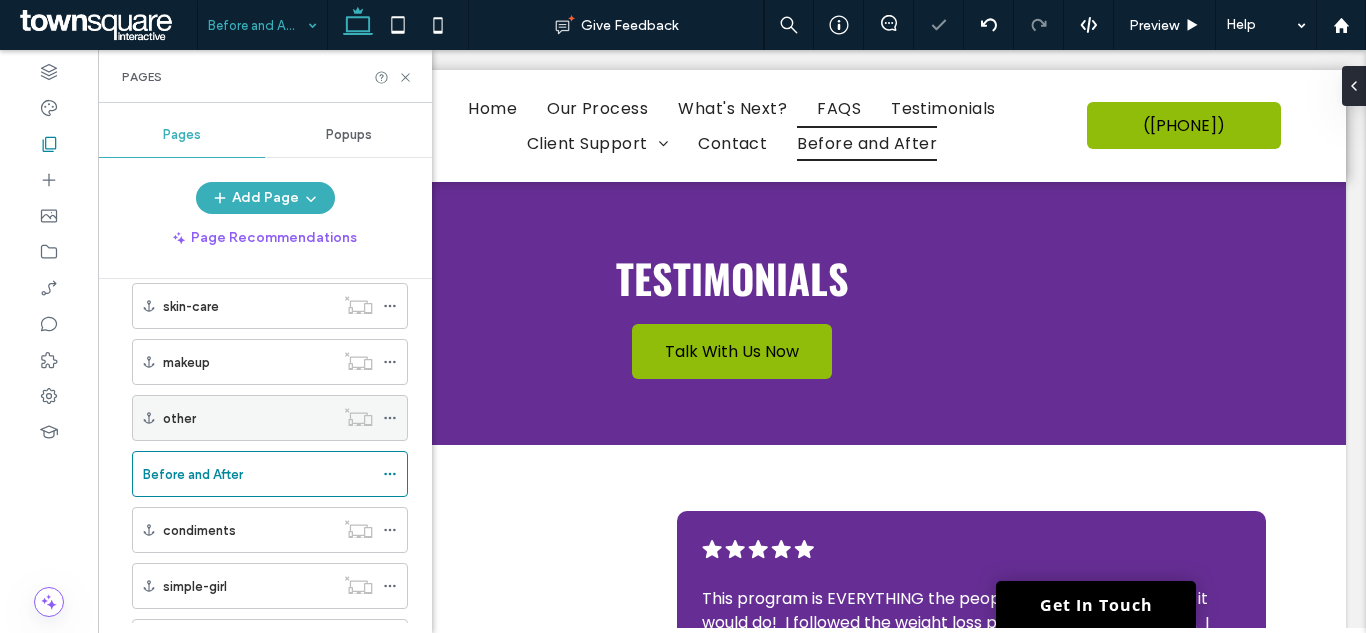 scroll, scrollTop: 812, scrollLeft: 0, axis: vertical 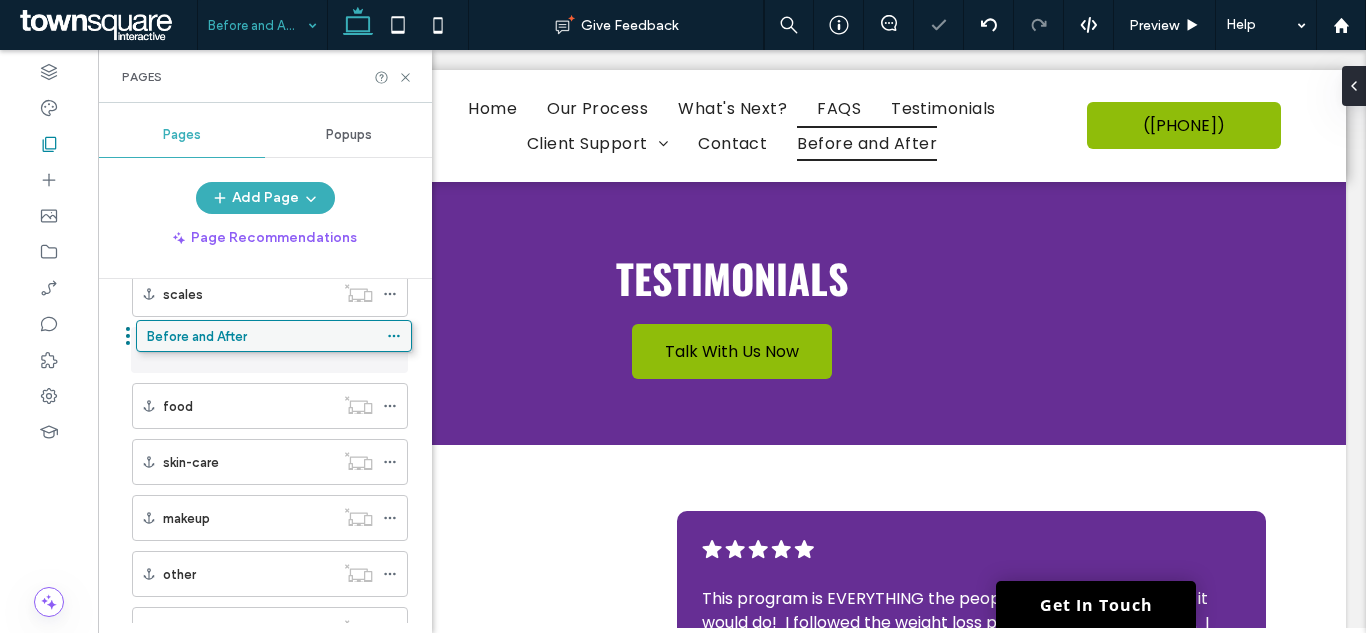 drag, startPoint x: 216, startPoint y: 566, endPoint x: 220, endPoint y: 336, distance: 230.03477 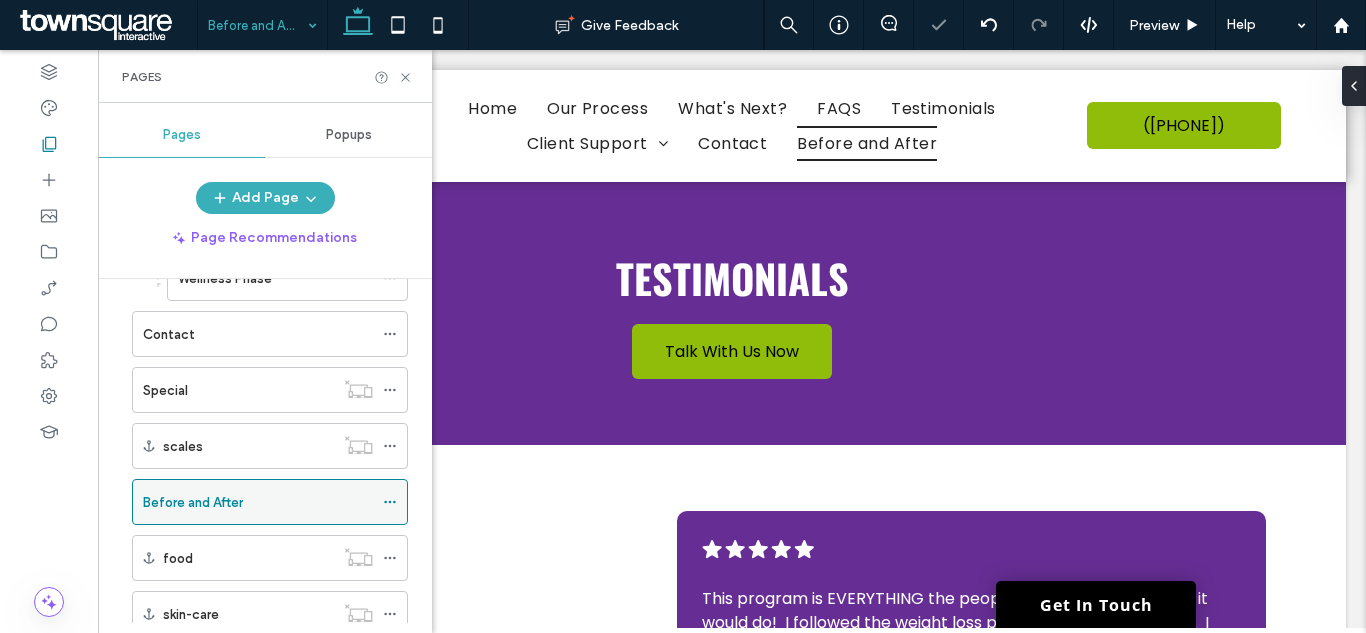 scroll, scrollTop: 612, scrollLeft: 0, axis: vertical 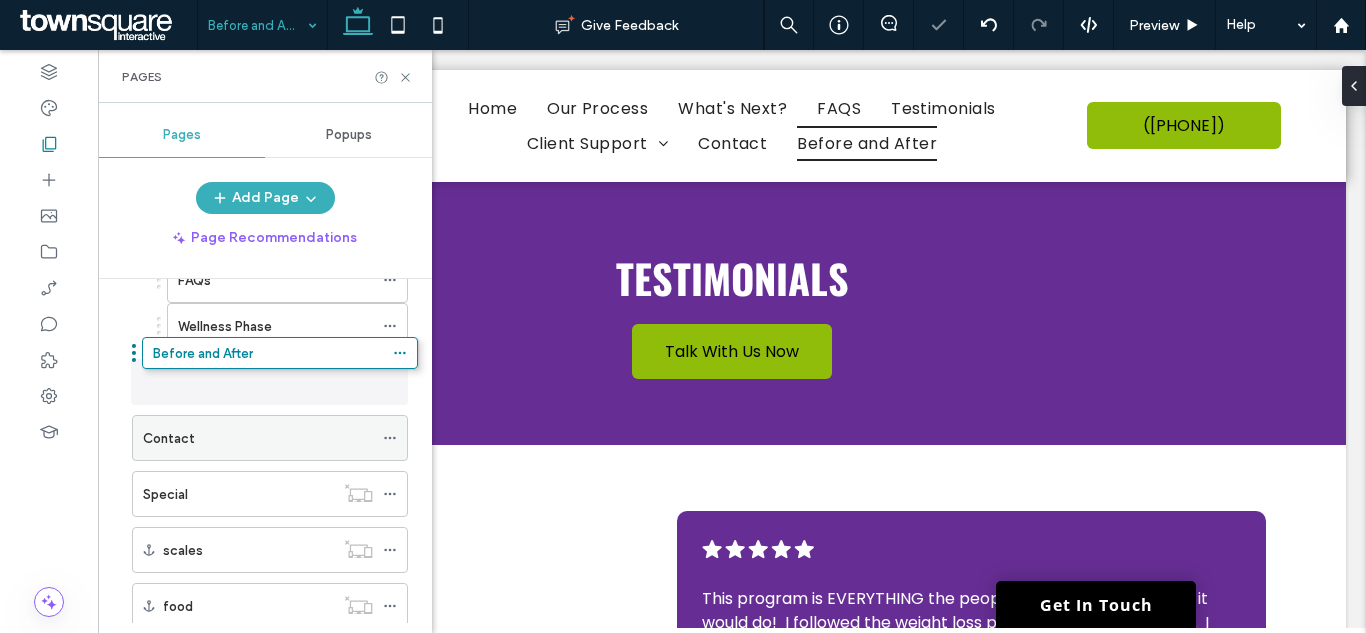 drag, startPoint x: 212, startPoint y: 551, endPoint x: 217, endPoint y: 388, distance: 163.07668 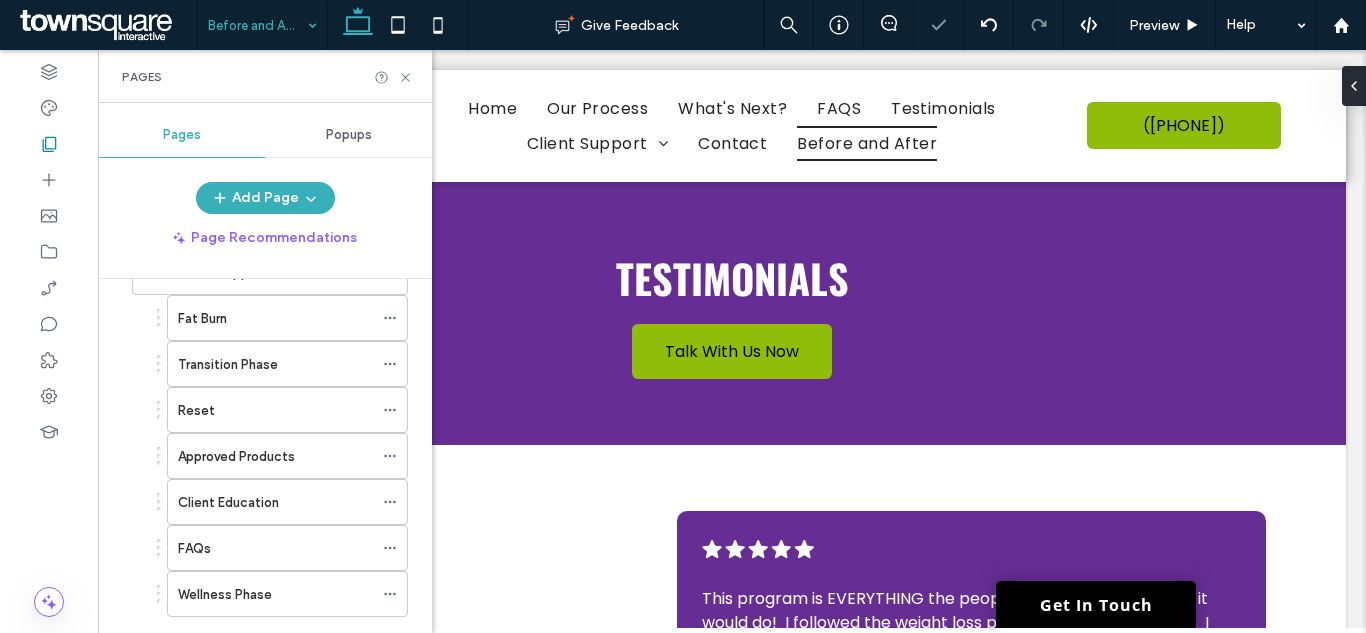 scroll, scrollTop: 312, scrollLeft: 0, axis: vertical 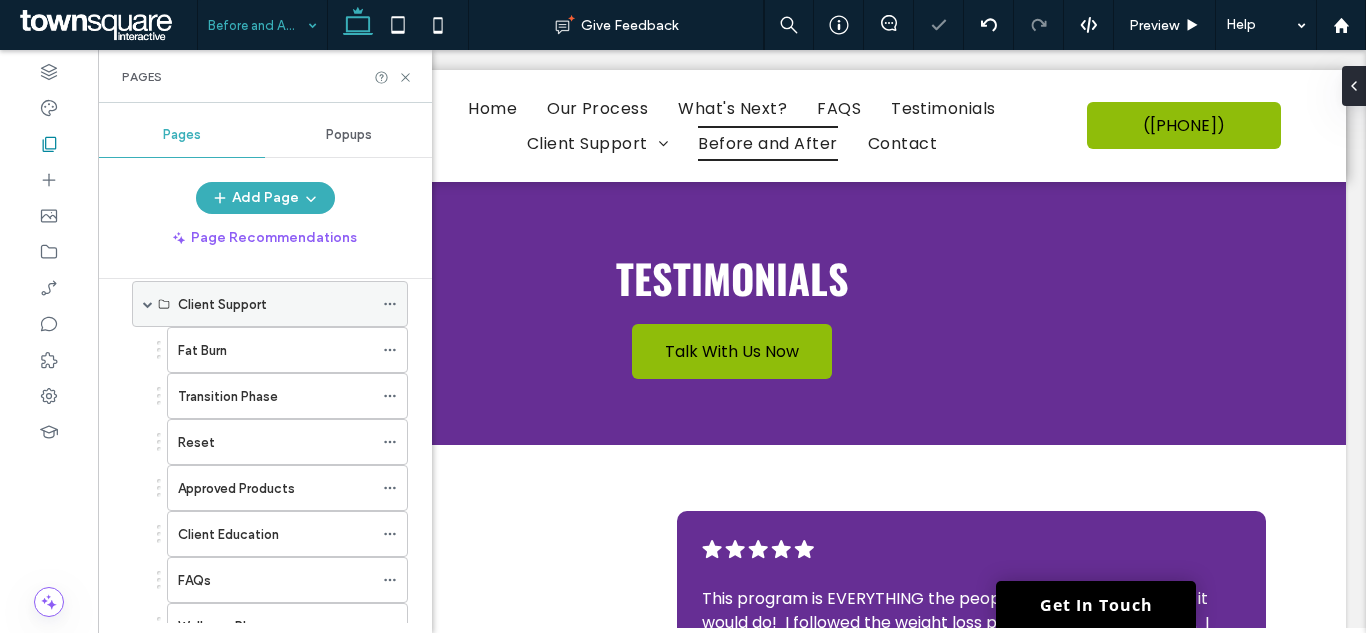 click at bounding box center (148, 304) 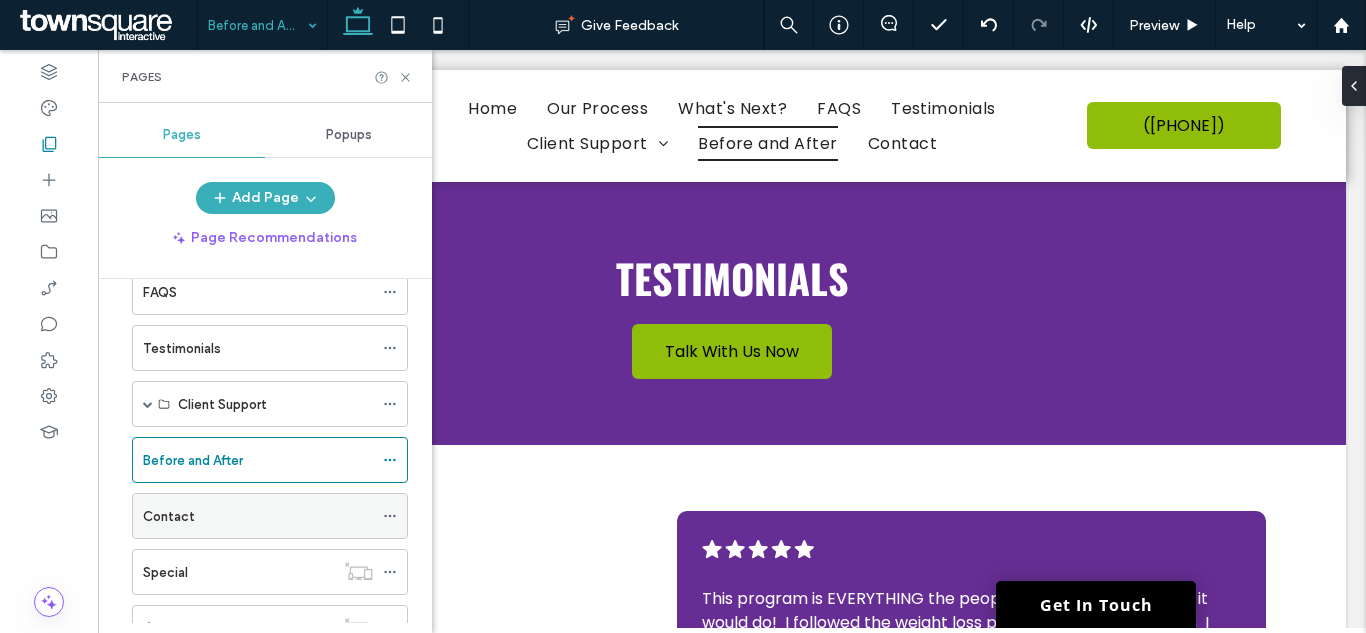 scroll, scrollTop: 112, scrollLeft: 0, axis: vertical 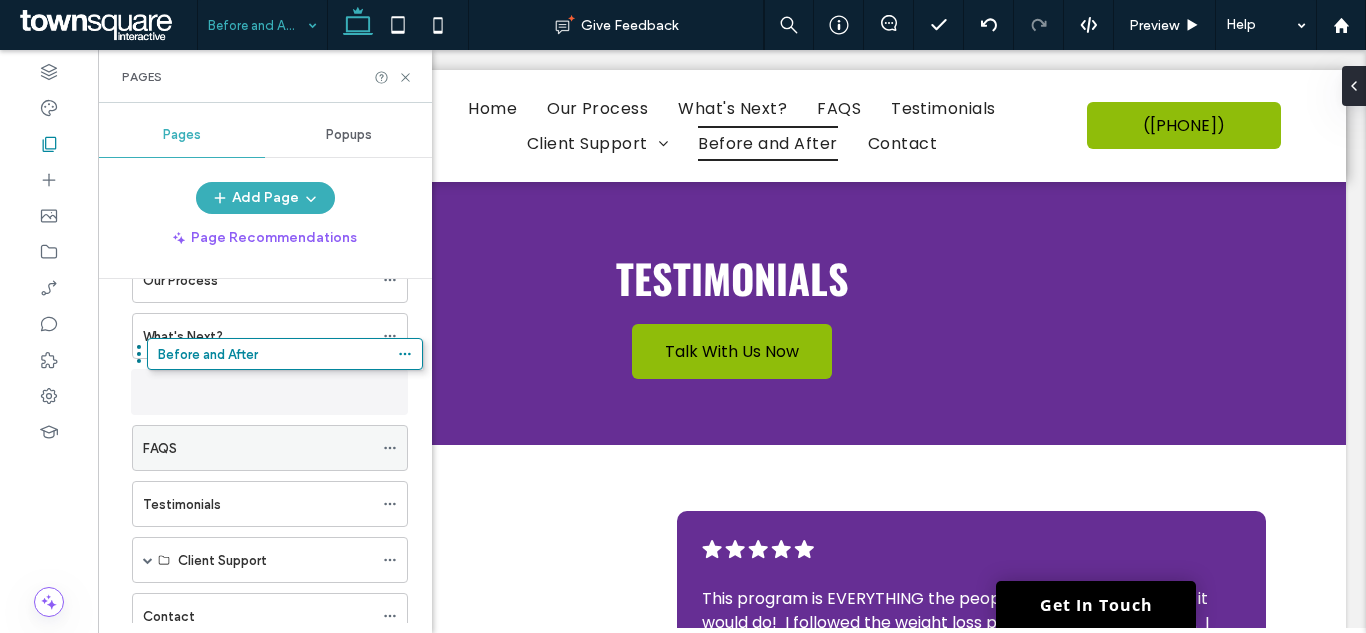 drag, startPoint x: 214, startPoint y: 560, endPoint x: 221, endPoint y: 373, distance: 187.13097 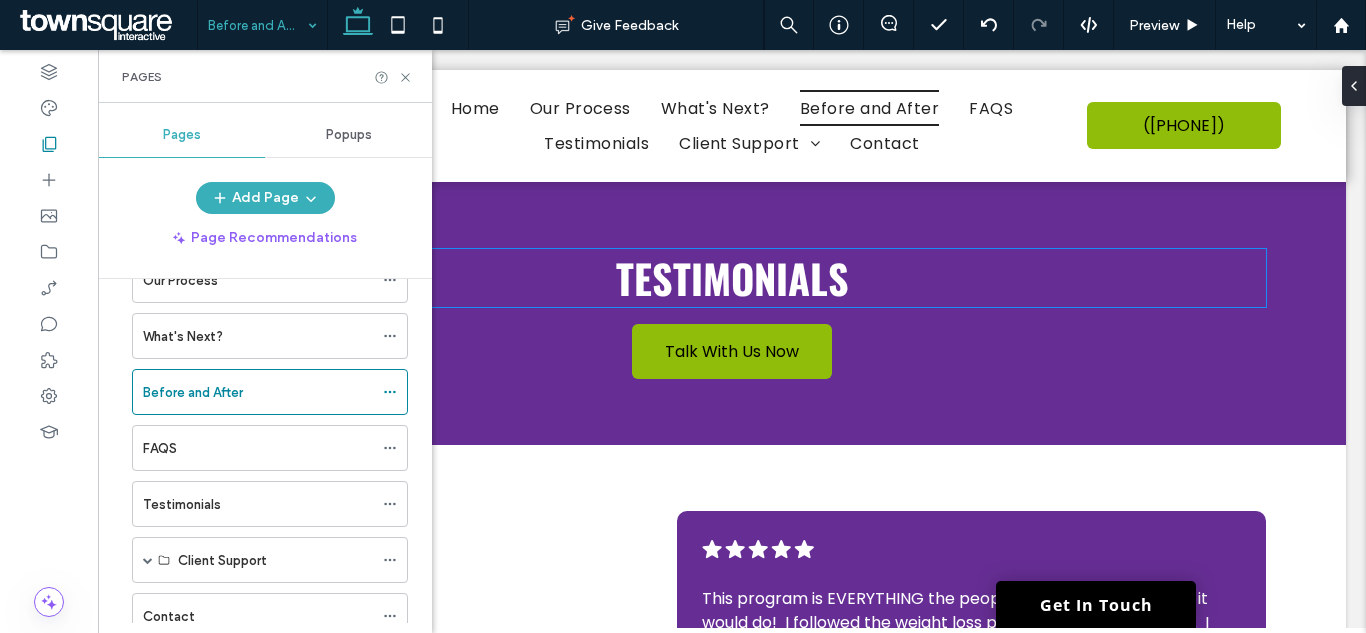 click on "Testimonials" at bounding box center [732, 278] 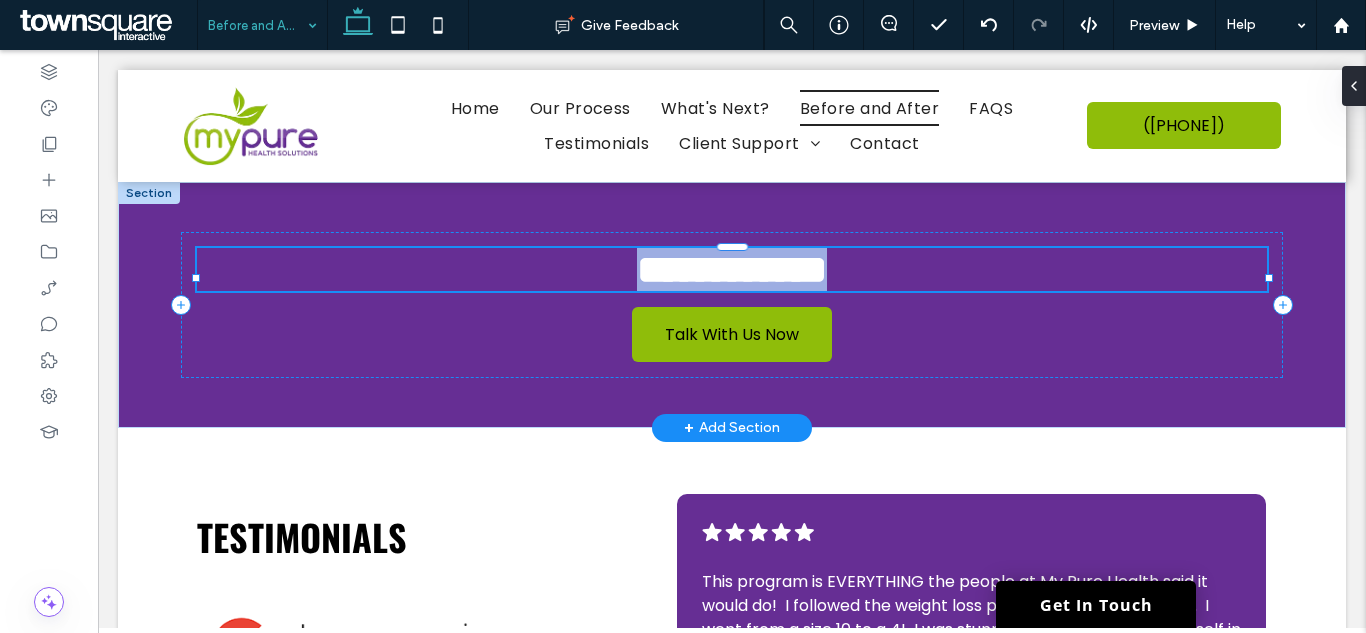 type on "******" 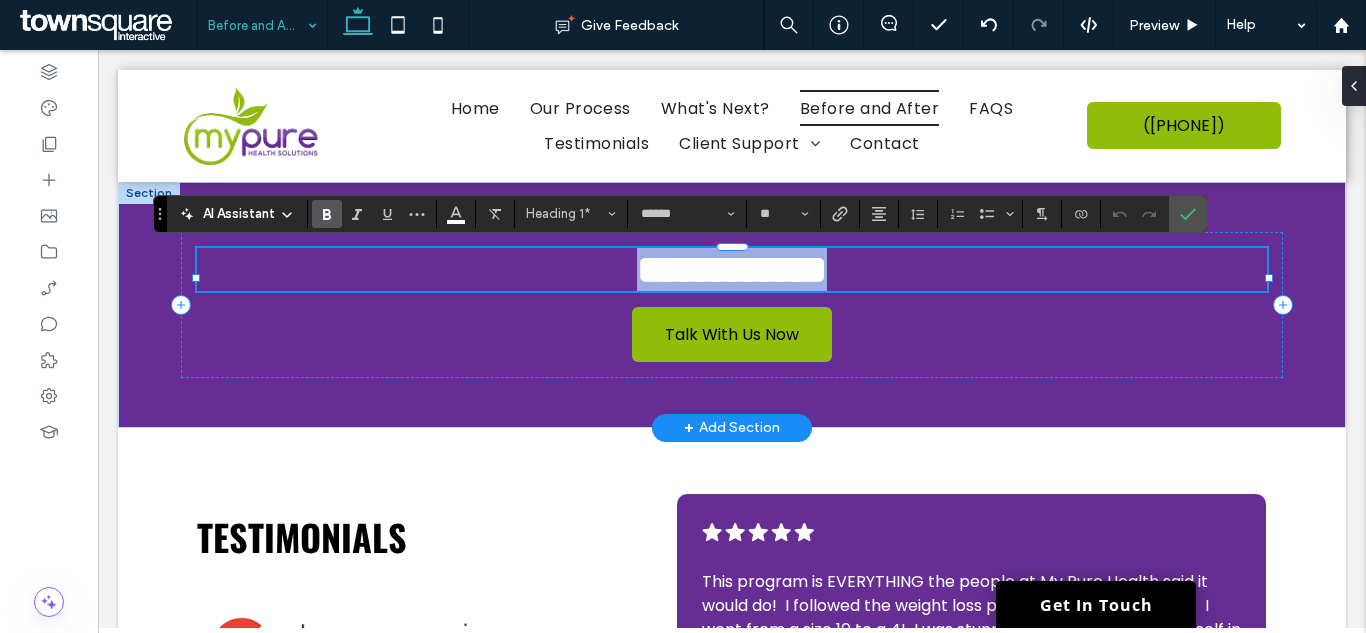 paste 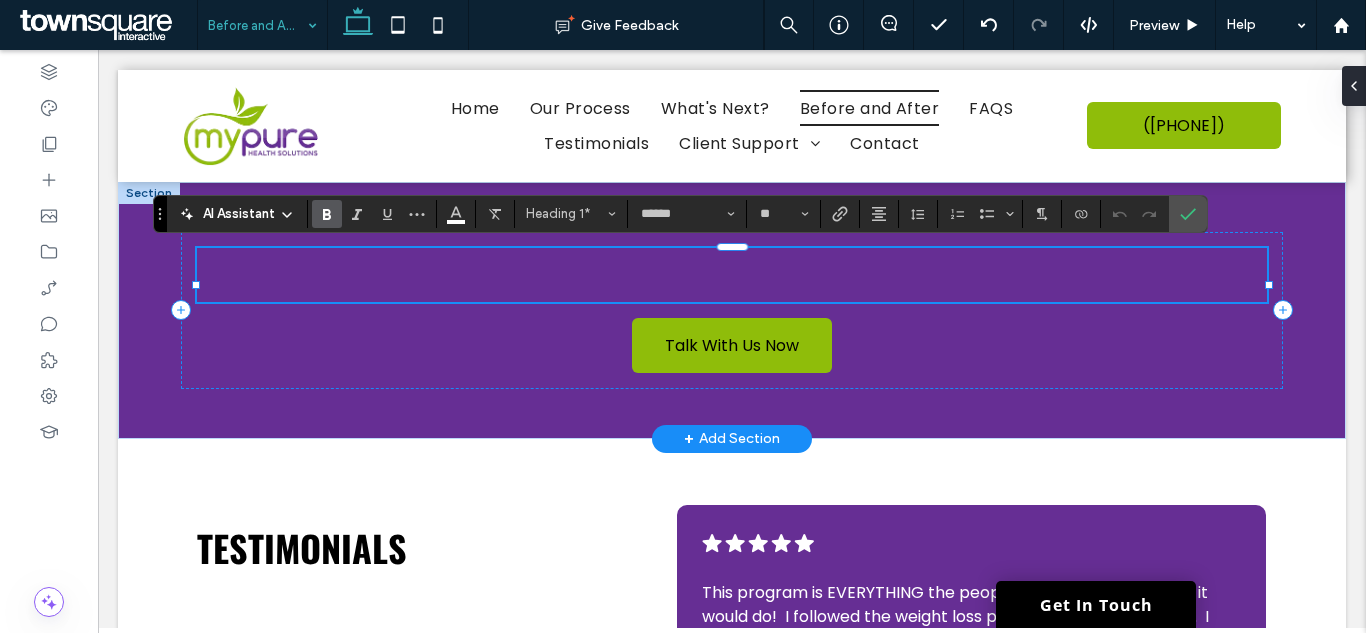 type on "**" 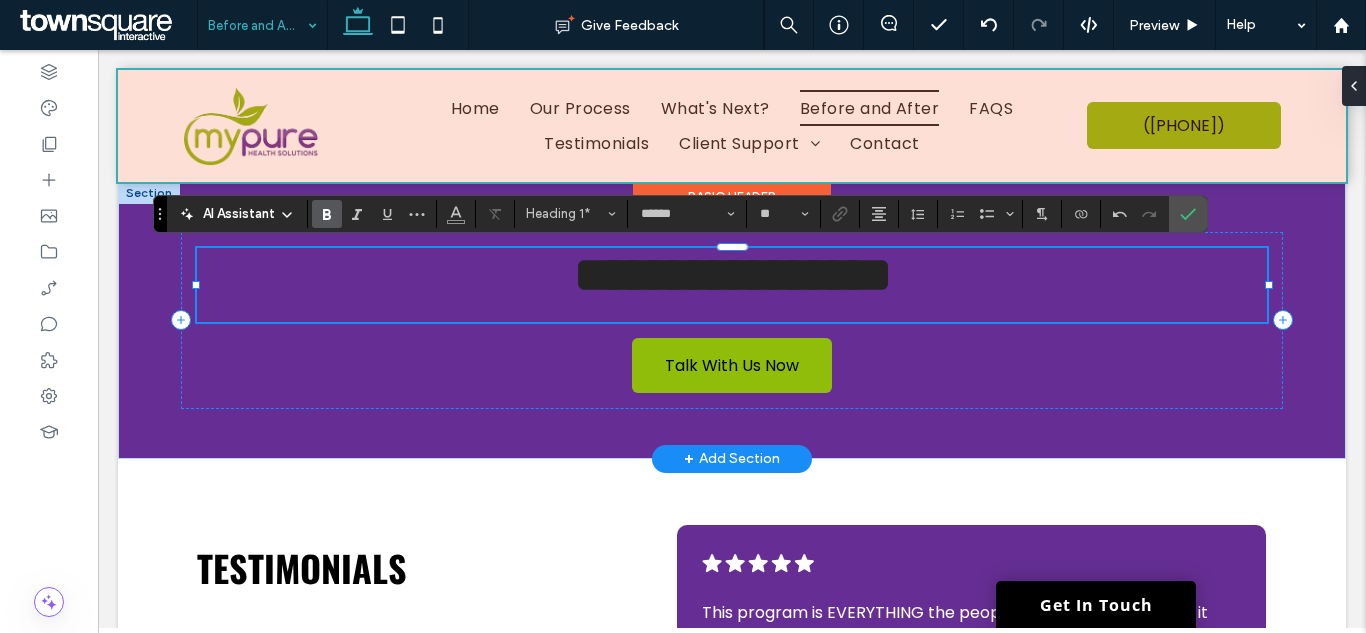 scroll, scrollTop: 2, scrollLeft: 0, axis: vertical 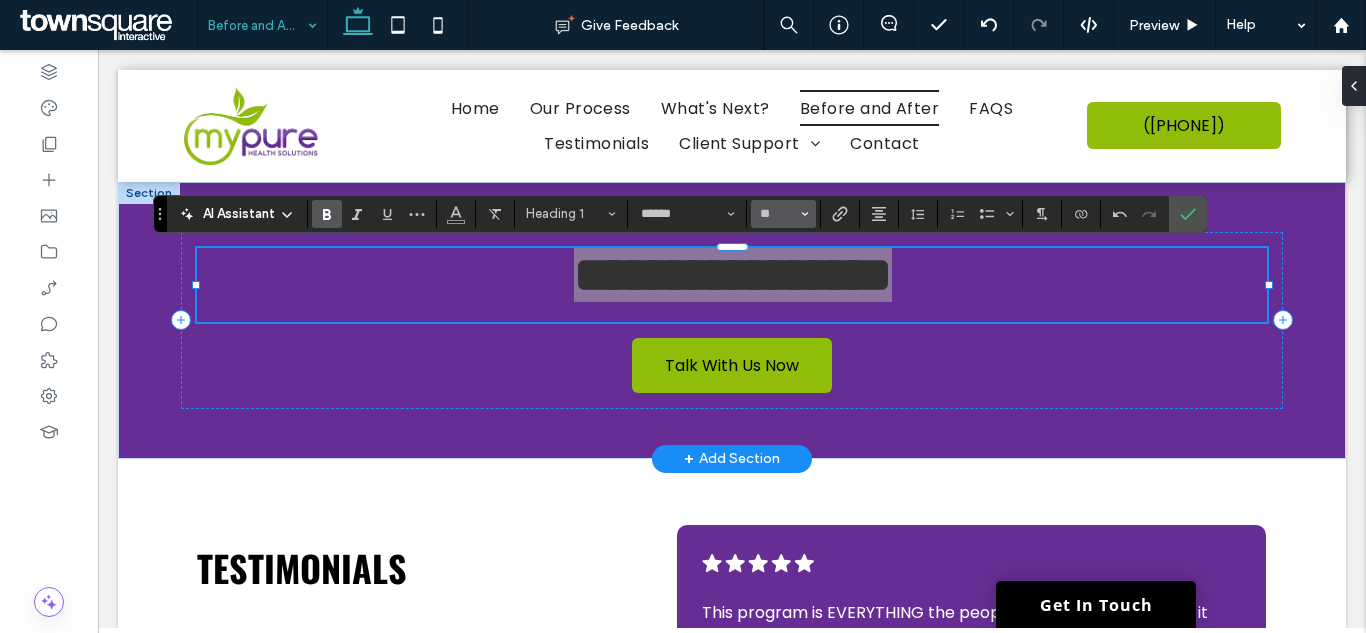 click on "**" at bounding box center (783, 214) 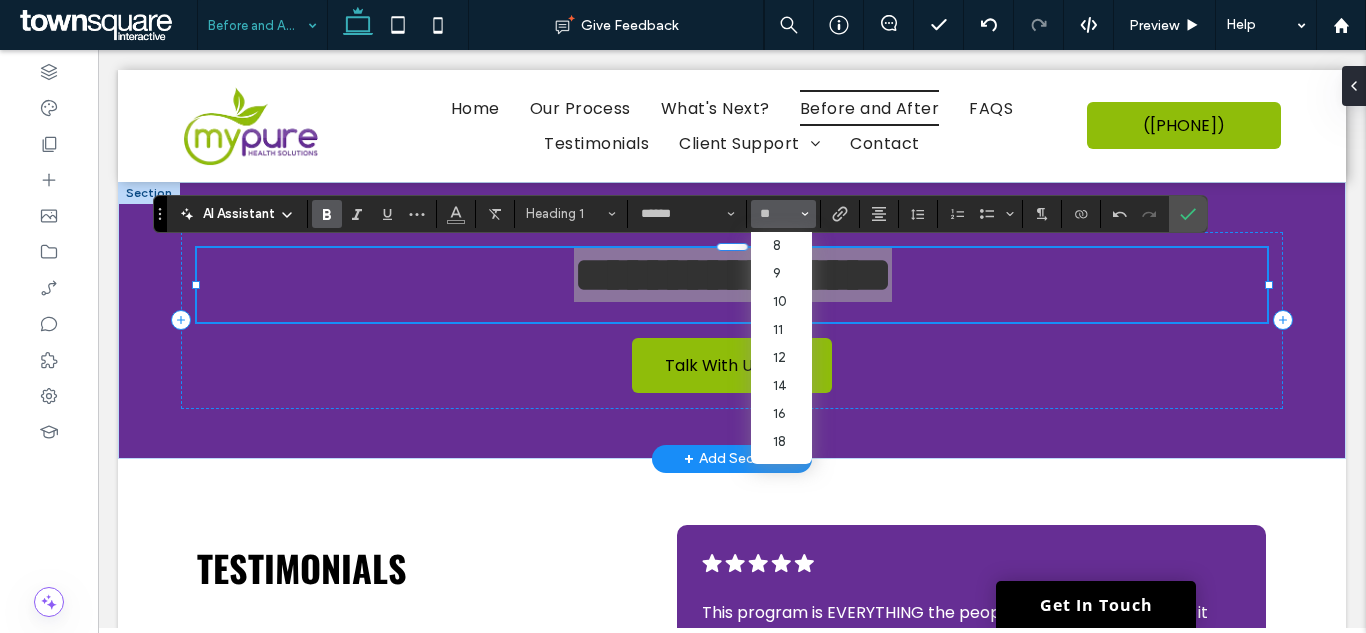 drag, startPoint x: 785, startPoint y: 203, endPoint x: 763, endPoint y: 218, distance: 26.627054 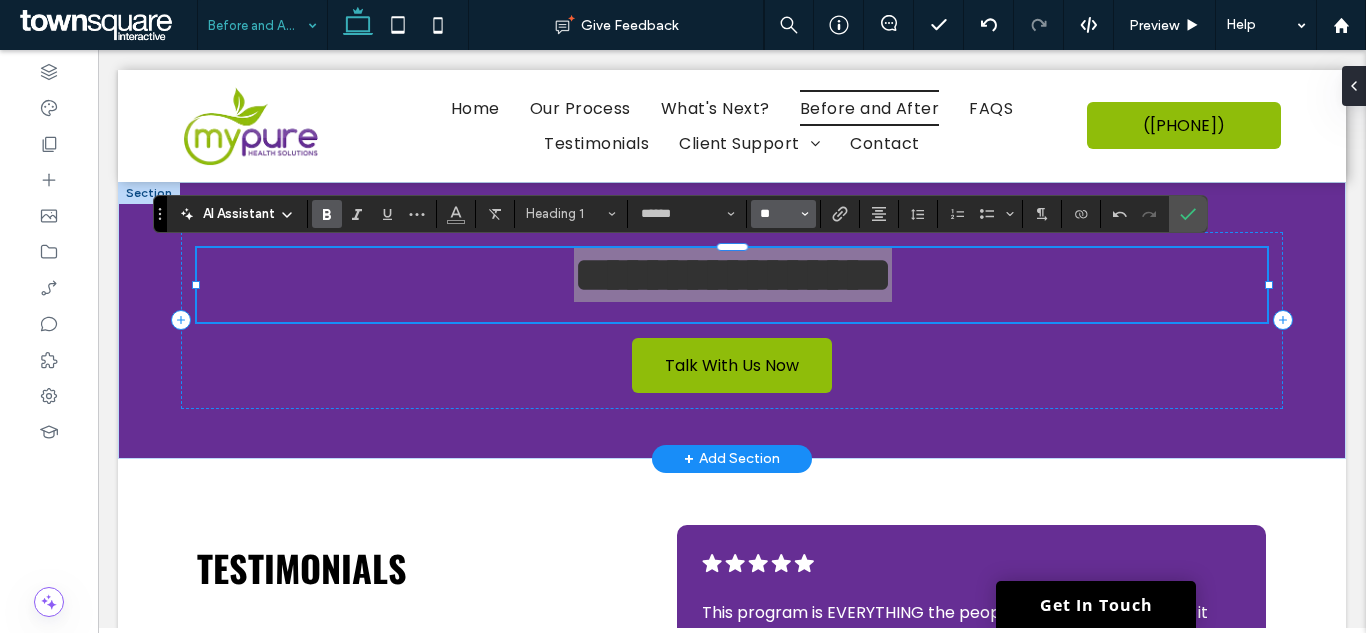 click on "**" at bounding box center [777, 214] 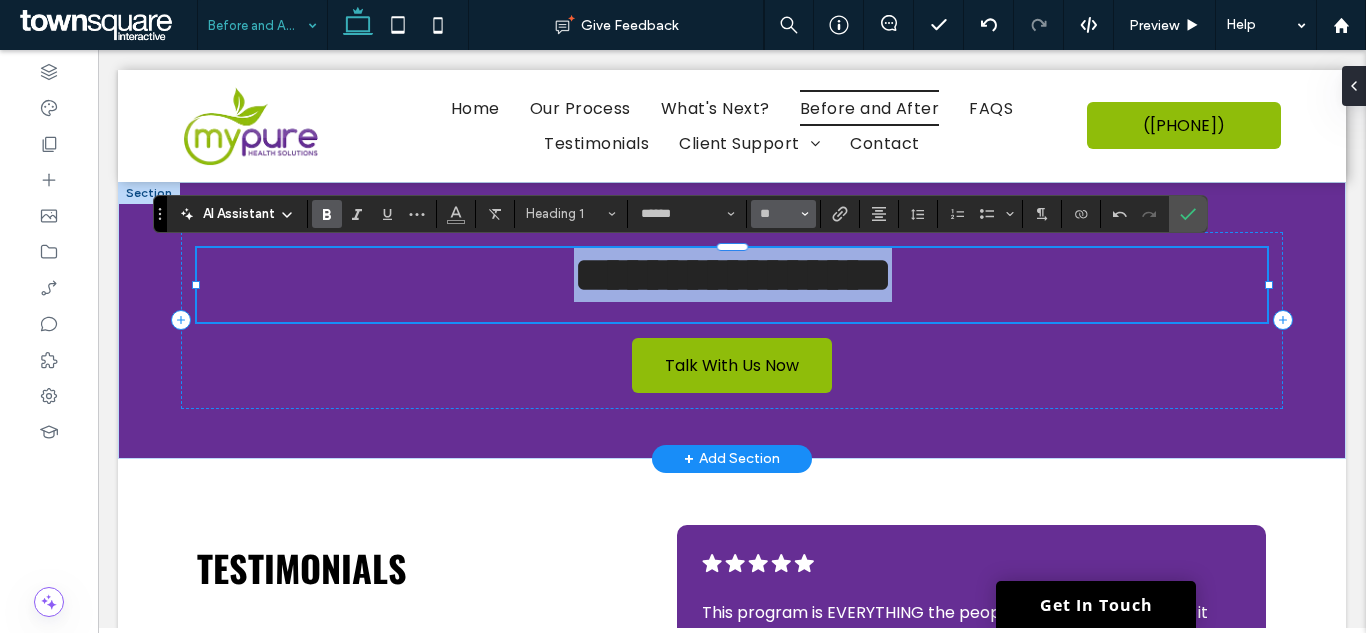 type on "**" 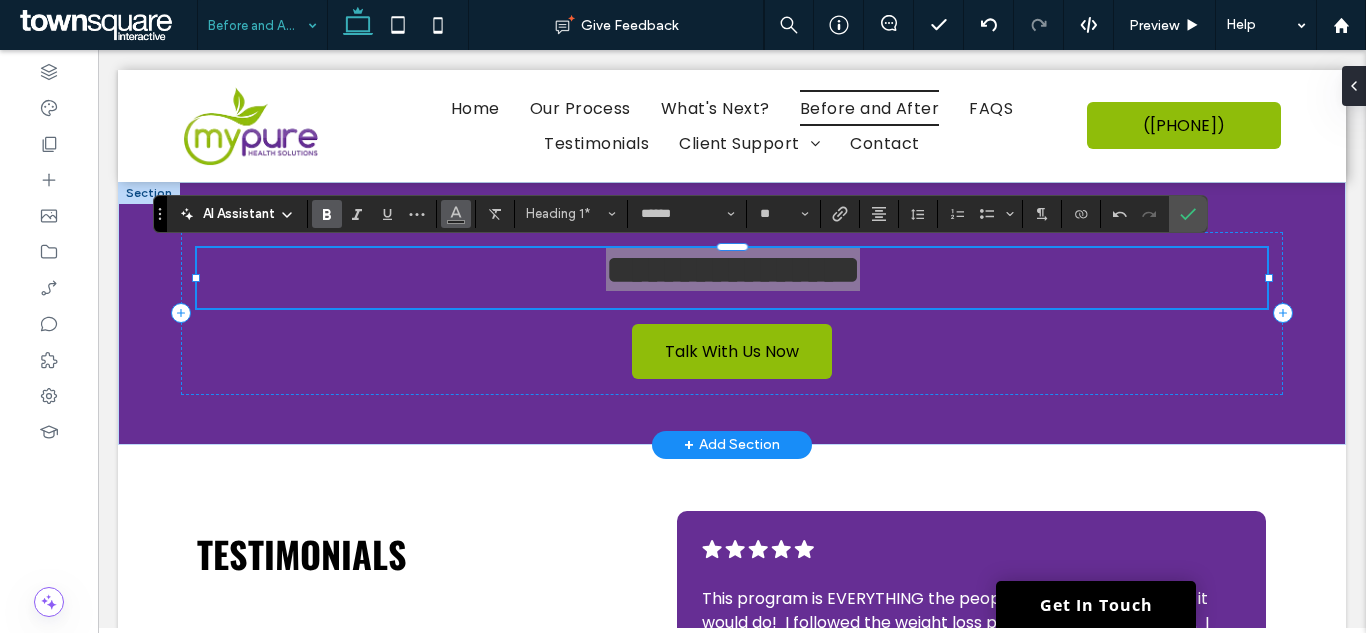 click at bounding box center (456, 214) 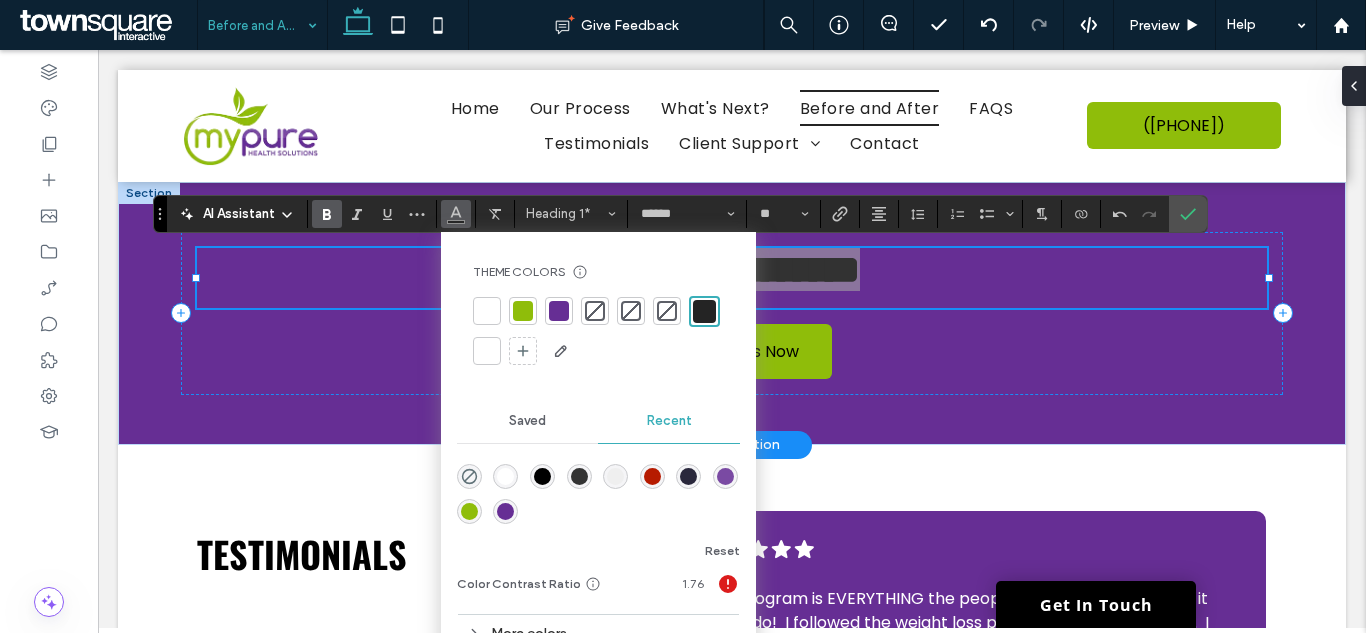 click at bounding box center [487, 351] 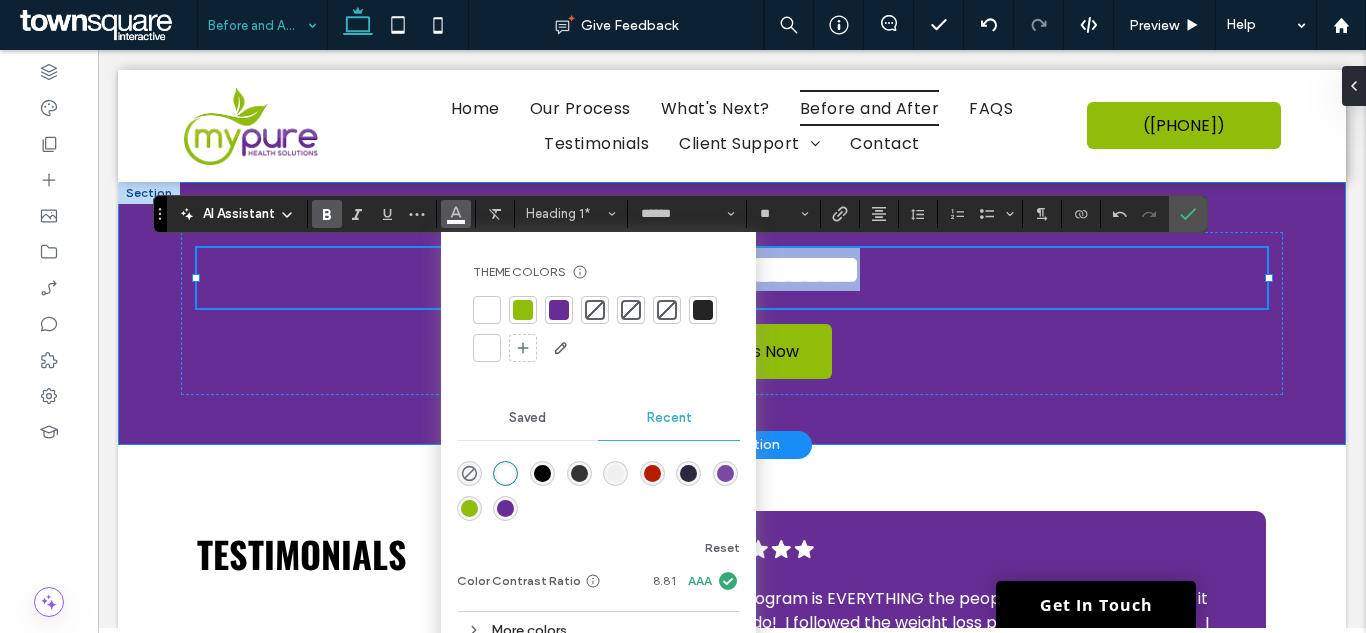 click on "**********" at bounding box center [732, 313] 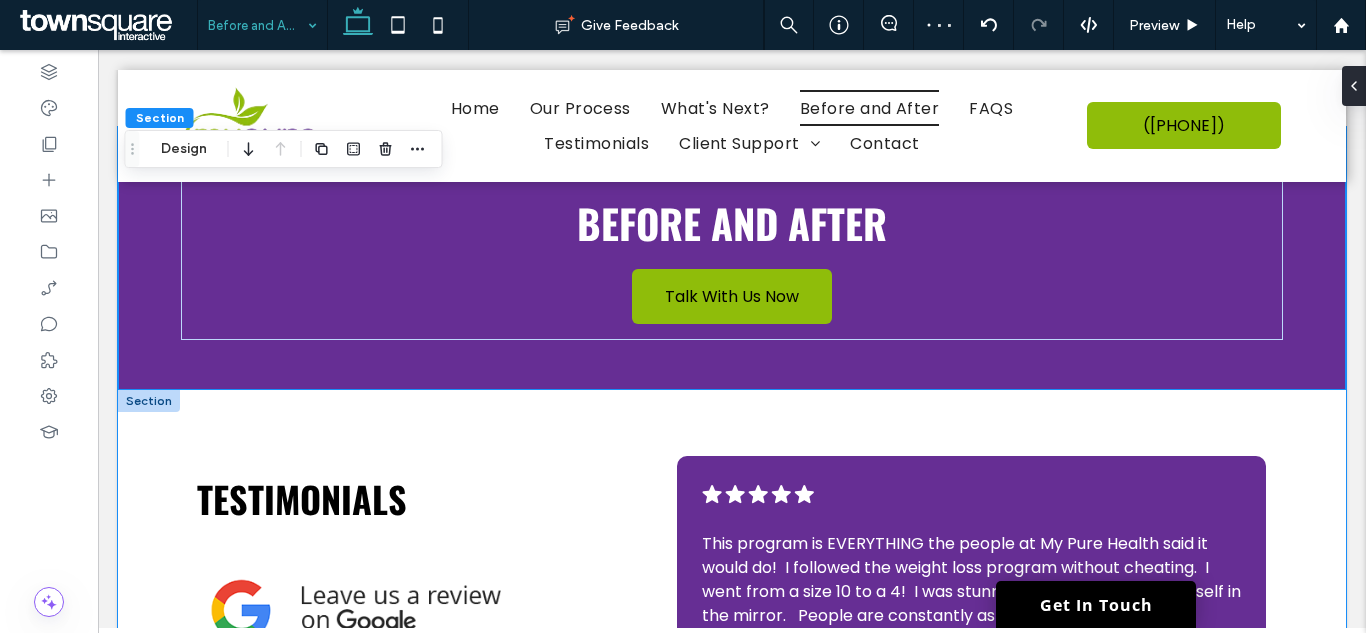 scroll, scrollTop: 200, scrollLeft: 0, axis: vertical 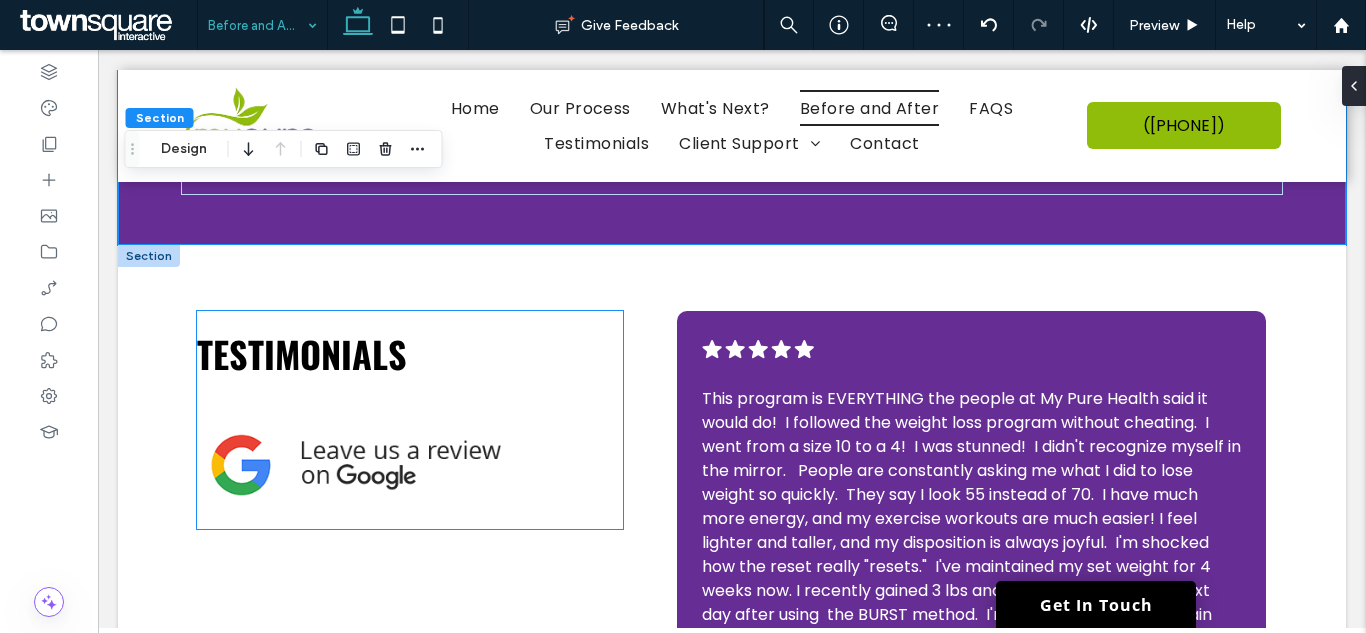 click on "Testimonials" at bounding box center (409, 353) 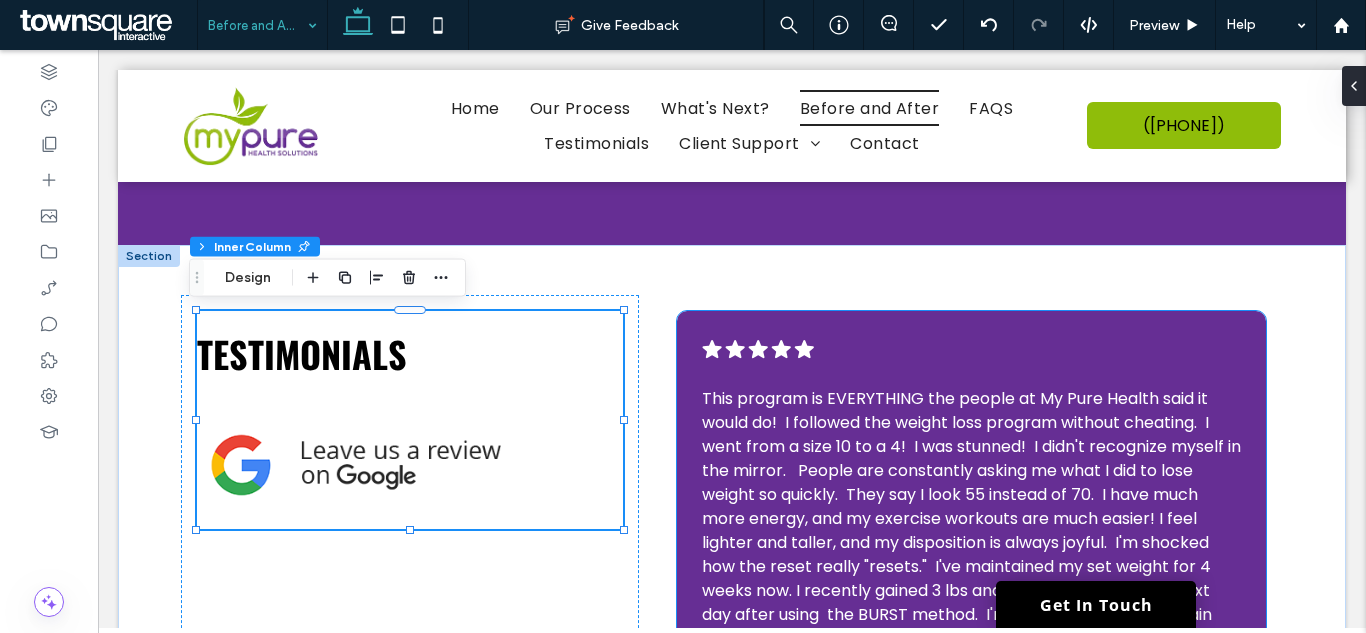 click on ".cls-1-1788903176-1788903176 {
fill: #00000;
stroke-width: 0px;
}
This program is EVERYTHING the people at My Pure Health said it would do!  I followed the weight loss program without cheating.  I went from a size 10 to a 4!  I was stunned!  I didn't recognize myself in the mirror.   People are constantly asking me what I did to lose weight so quickly.  They say I look 55 instead of 70.  I have much more energy, and my exercise workouts are much easier! I feel lighter and taller, and my disposition is always joyful.  I'm shocked how the reset really "resets."  I've maintained my set weight for 4 weeks now. I recently gained 3 lbs and quickly took it off the next day after using  the BURST method.  I'm confident I will never gain the weight I lost, back again.  I thank God every day for learning about and implementing this program.
Robert Beery" at bounding box center [971, 533] 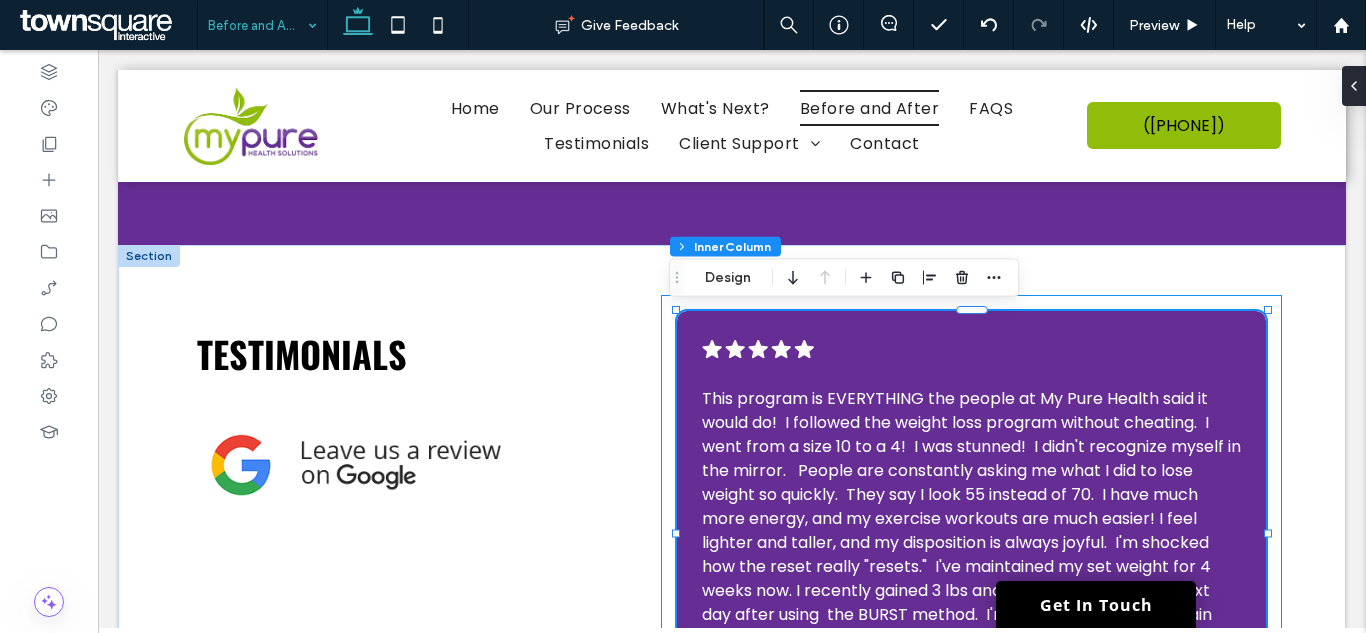 click on ".cls-1-1788903176-1788903176 {
fill: #00000;
stroke-width: 0px;
}
This program is EVERYTHING the people at My Pure Health said it would do!  I followed the weight loss program without cheating.  I went from a size 10 to a 4!  I was stunned!  I didn't recognize myself in the mirror.   People are constantly asking me what I did to lose weight so quickly.  They say I look 55 instead of 70.  I have much more energy, and my exercise workouts are much easier! I feel lighter and taller, and my disposition is always joyful.  I'm shocked how the reset really "resets."  I've maintained my set weight for 4 weeks now. I recently gained 3 lbs and quickly took it off the next day after using  the BURST method.  I'm confident I will never gain the weight I lost, back again.  I thank God every day for learning about and implementing this program.
Robert Beery" at bounding box center [971, 3683] 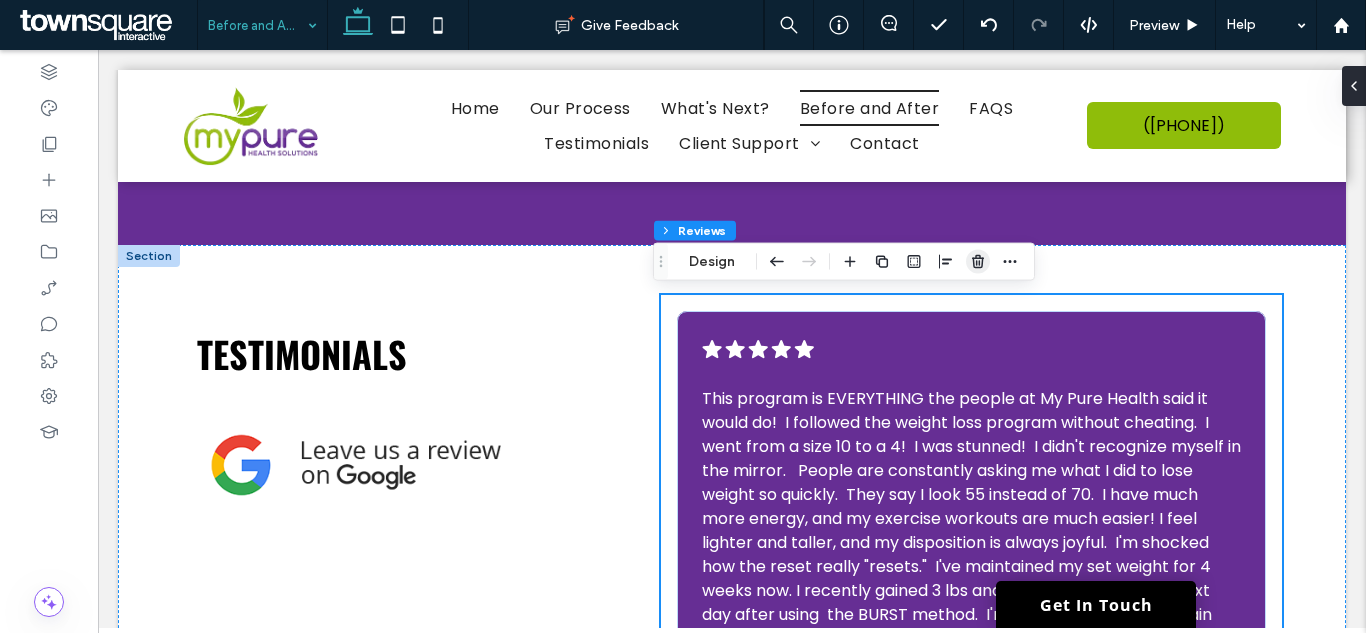 click at bounding box center (978, 262) 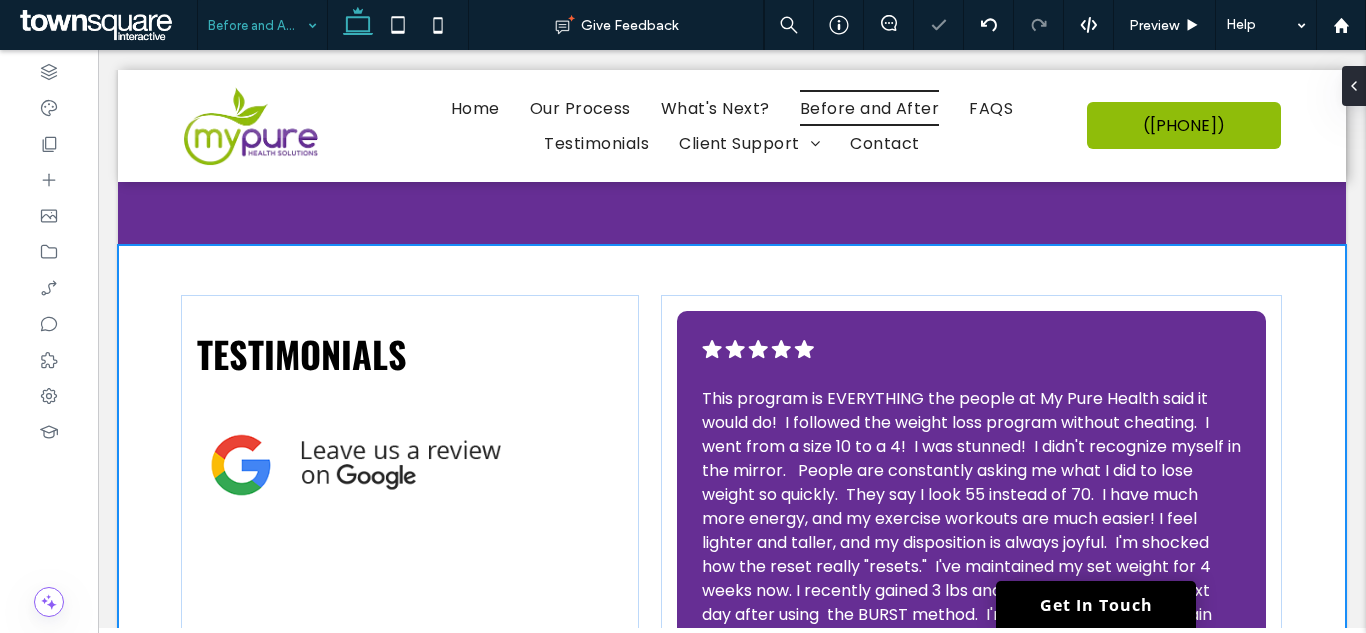 type on "***" 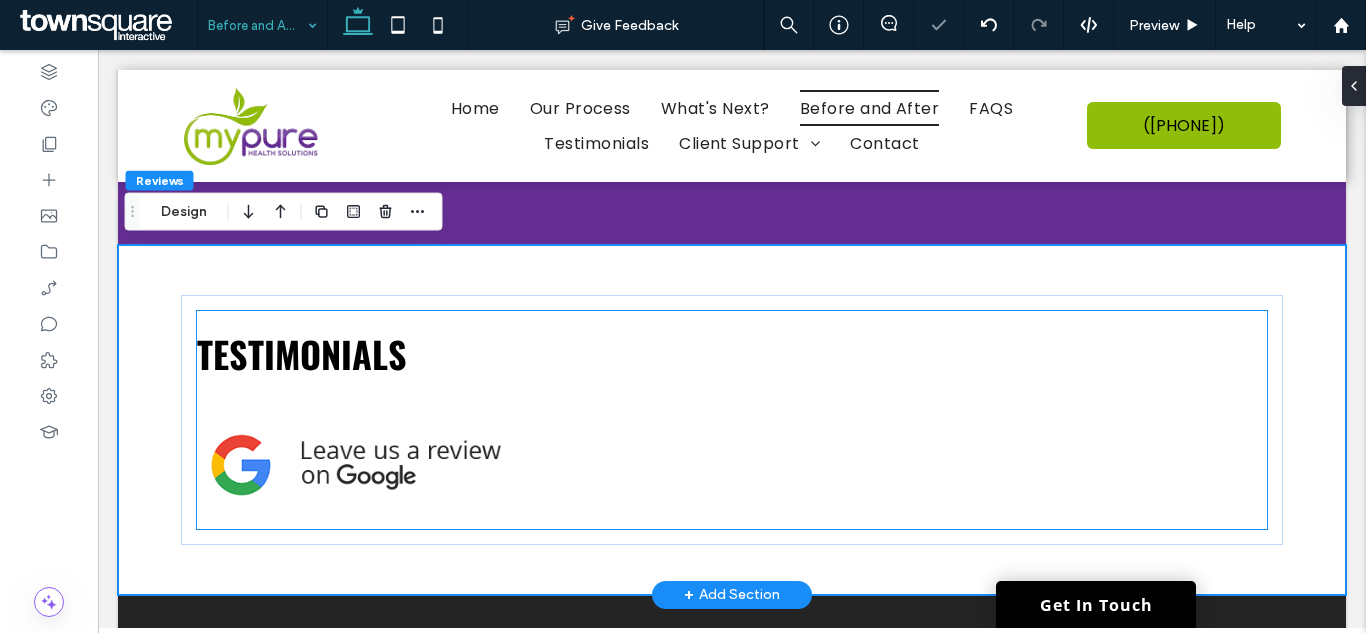 click on "Testimonials" at bounding box center (732, 353) 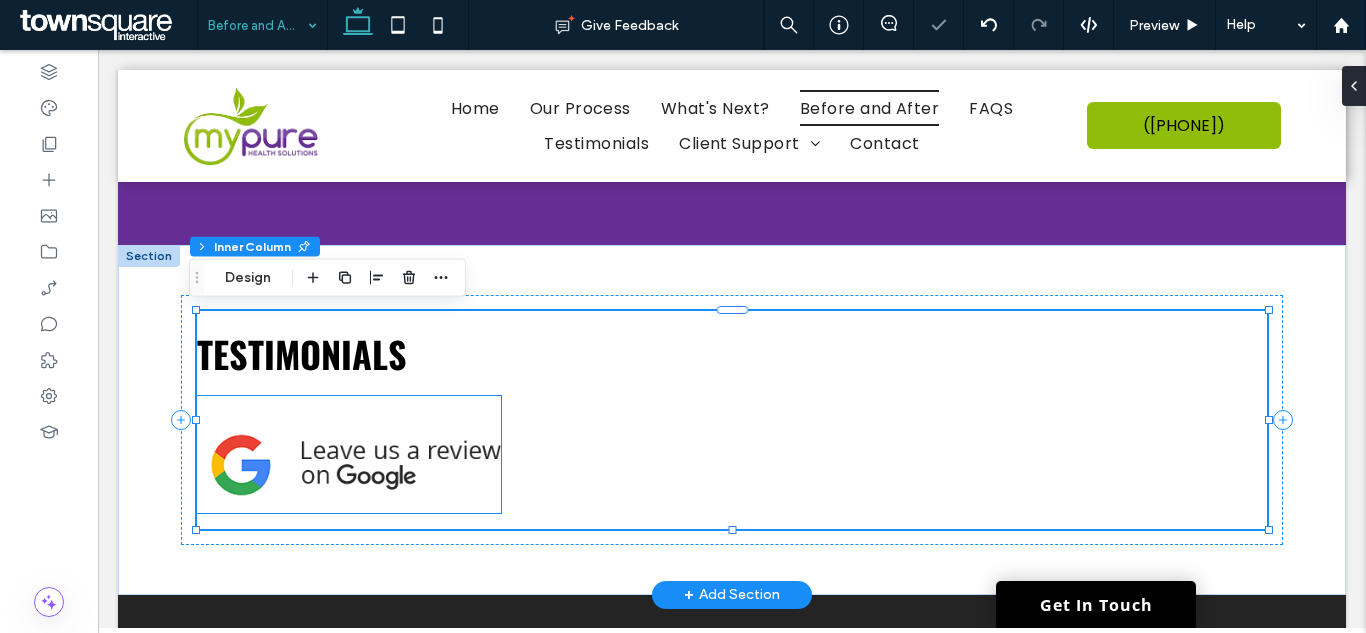 click at bounding box center (349, 408) 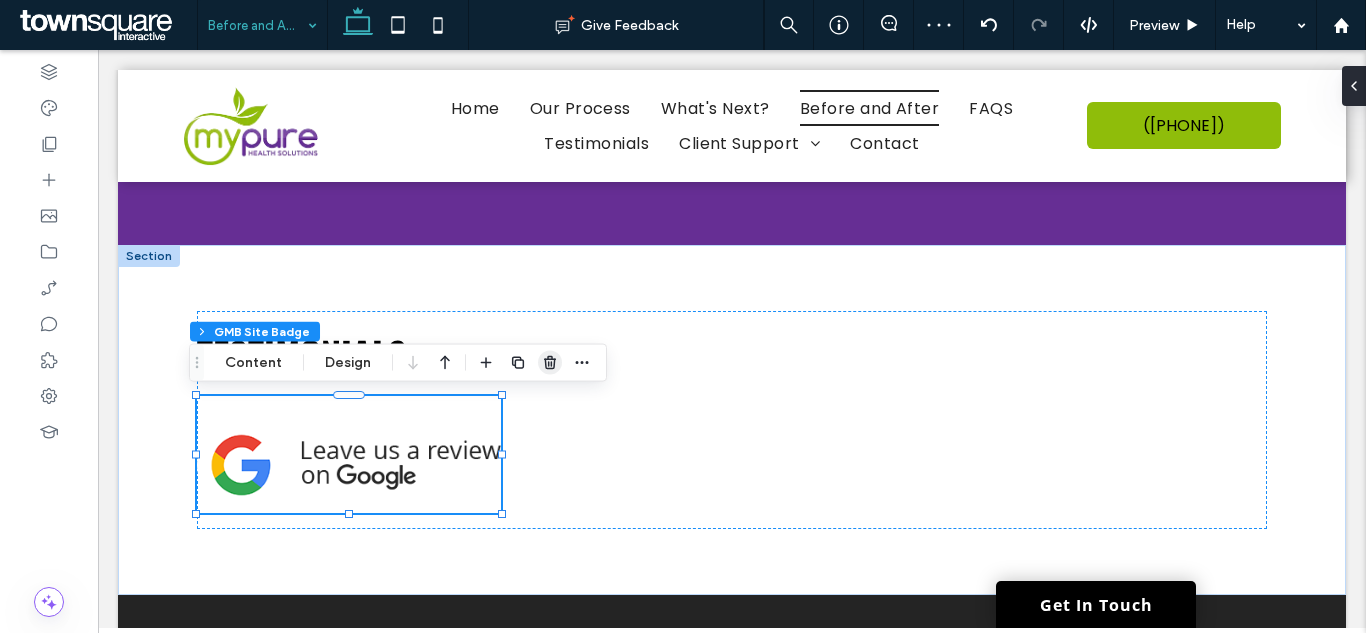 click 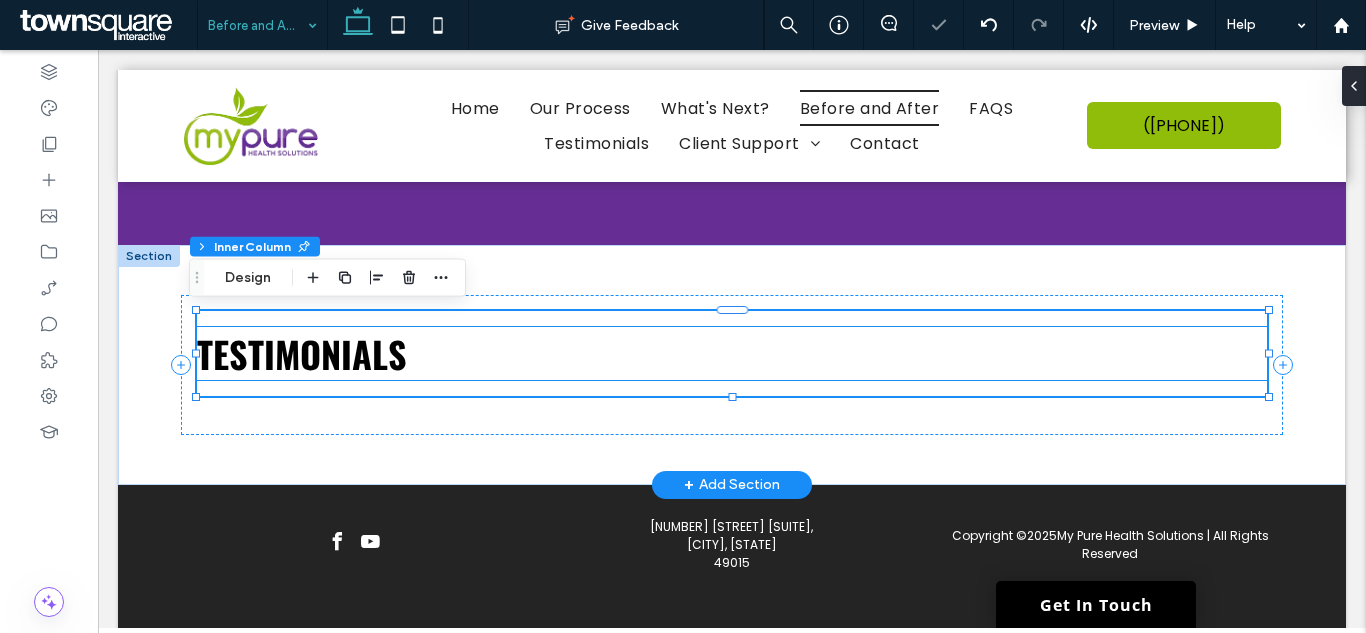 click on "Testimonials" at bounding box center (732, 353) 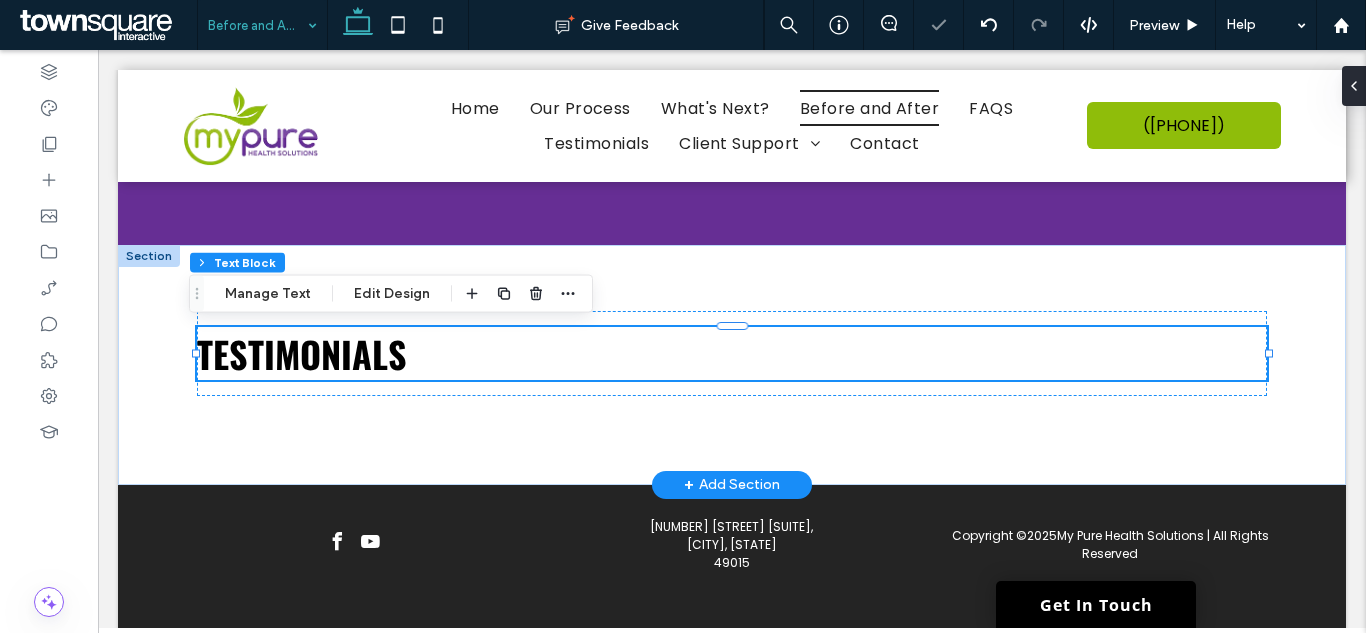 click on "Testimonials" at bounding box center [302, 353] 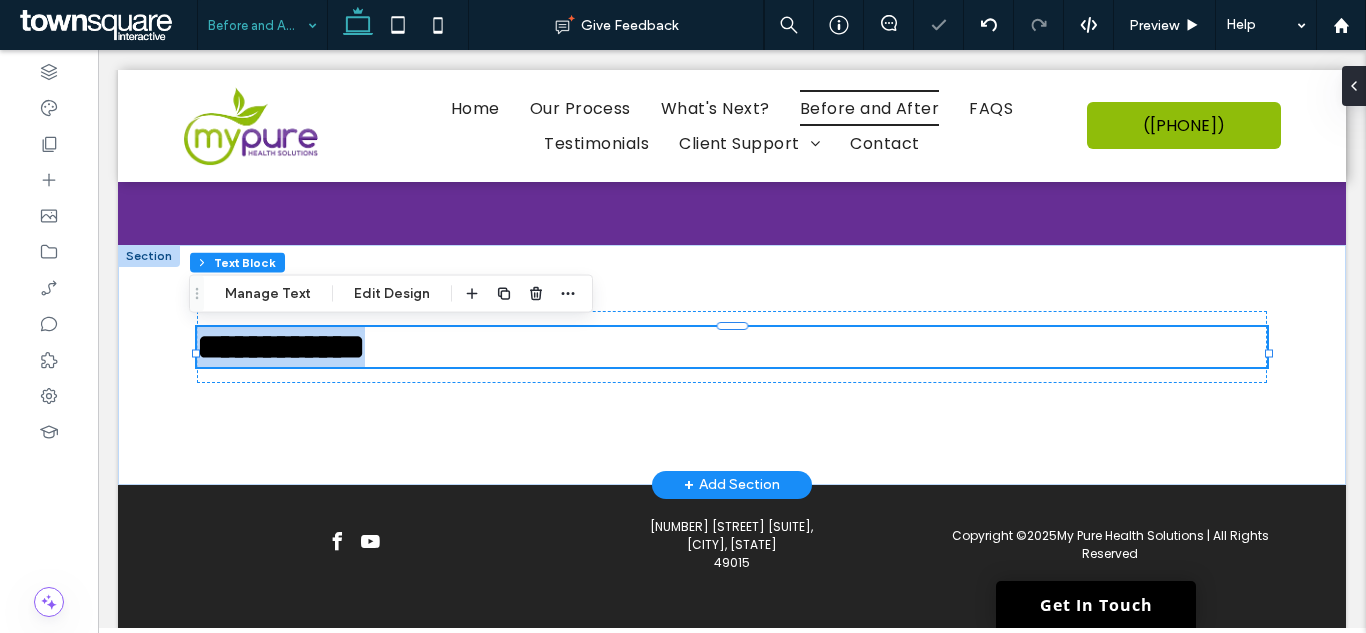 click on "**********" at bounding box center (281, 347) 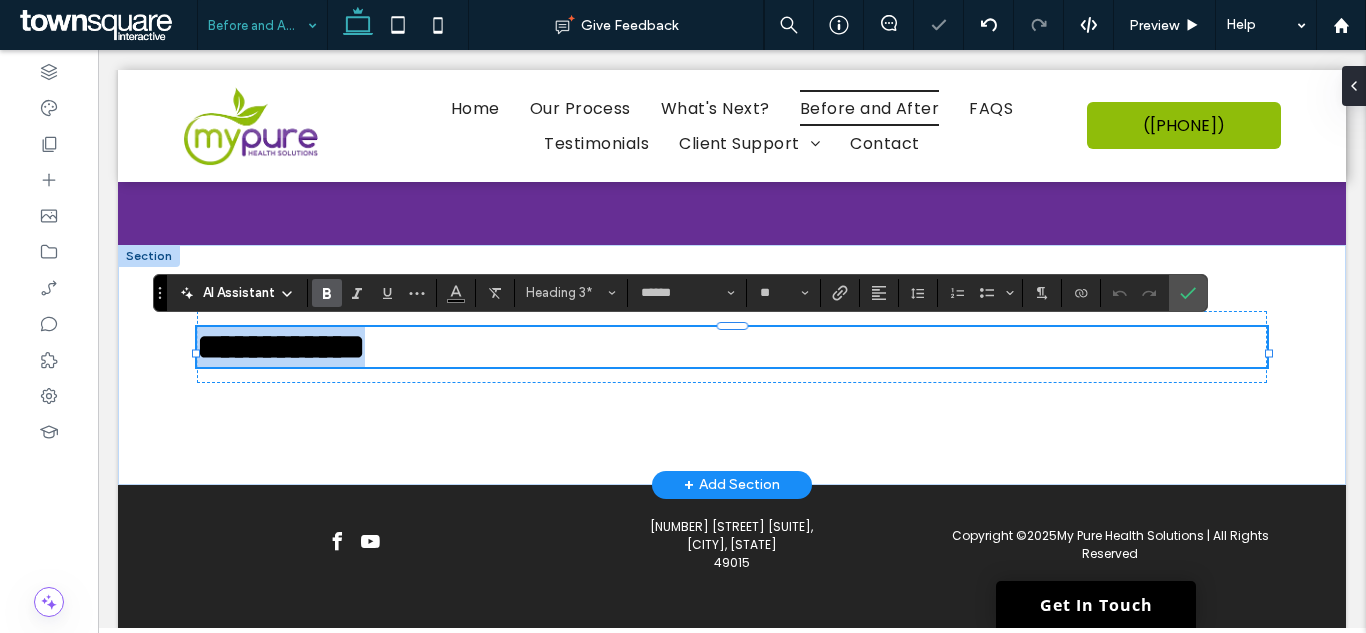 paste 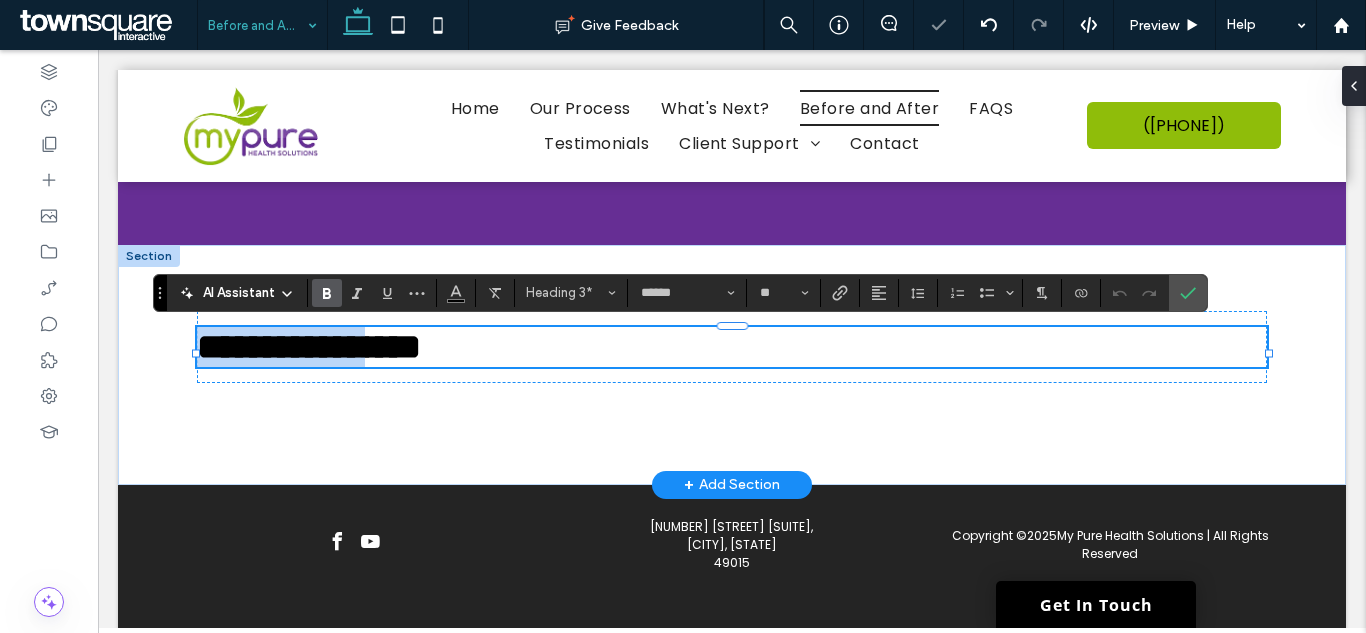 type 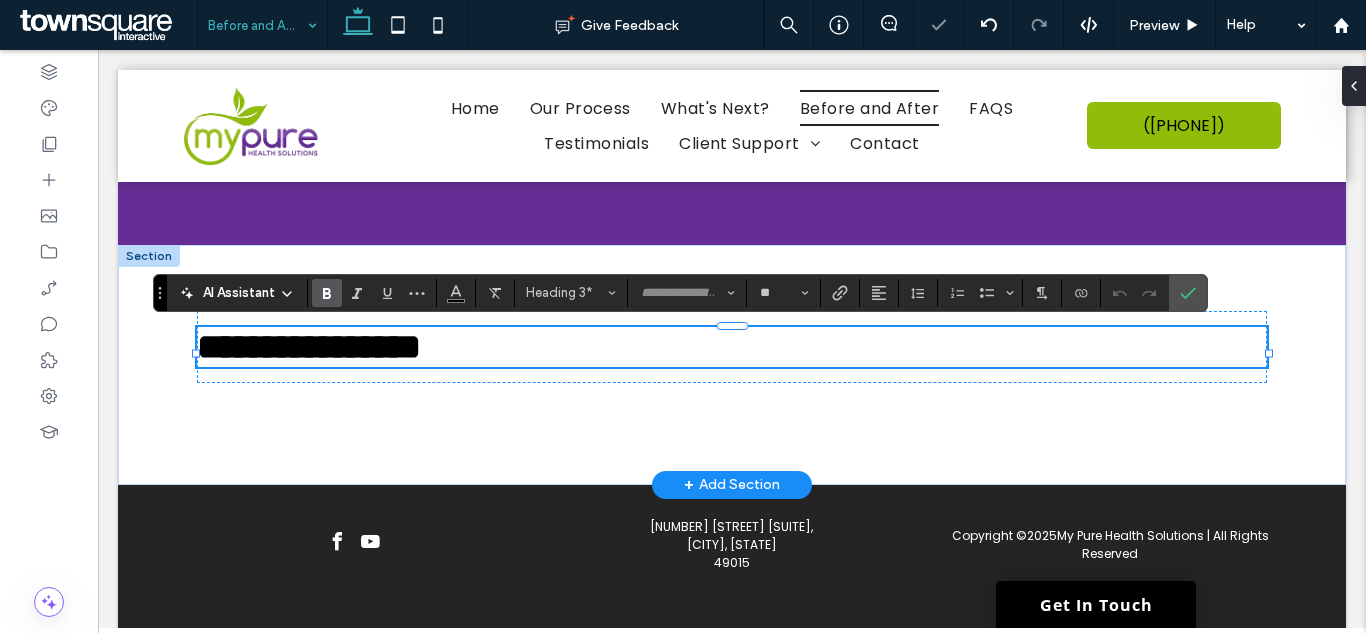 scroll, scrollTop: 3, scrollLeft: 0, axis: vertical 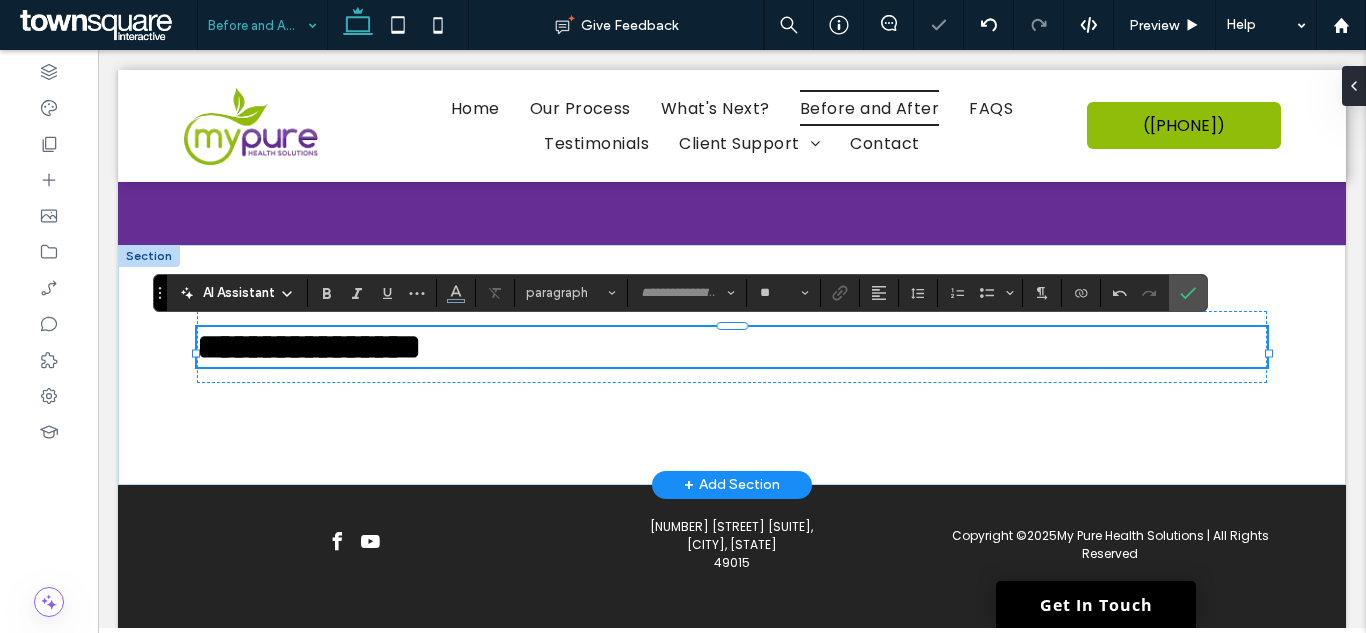 type on "******" 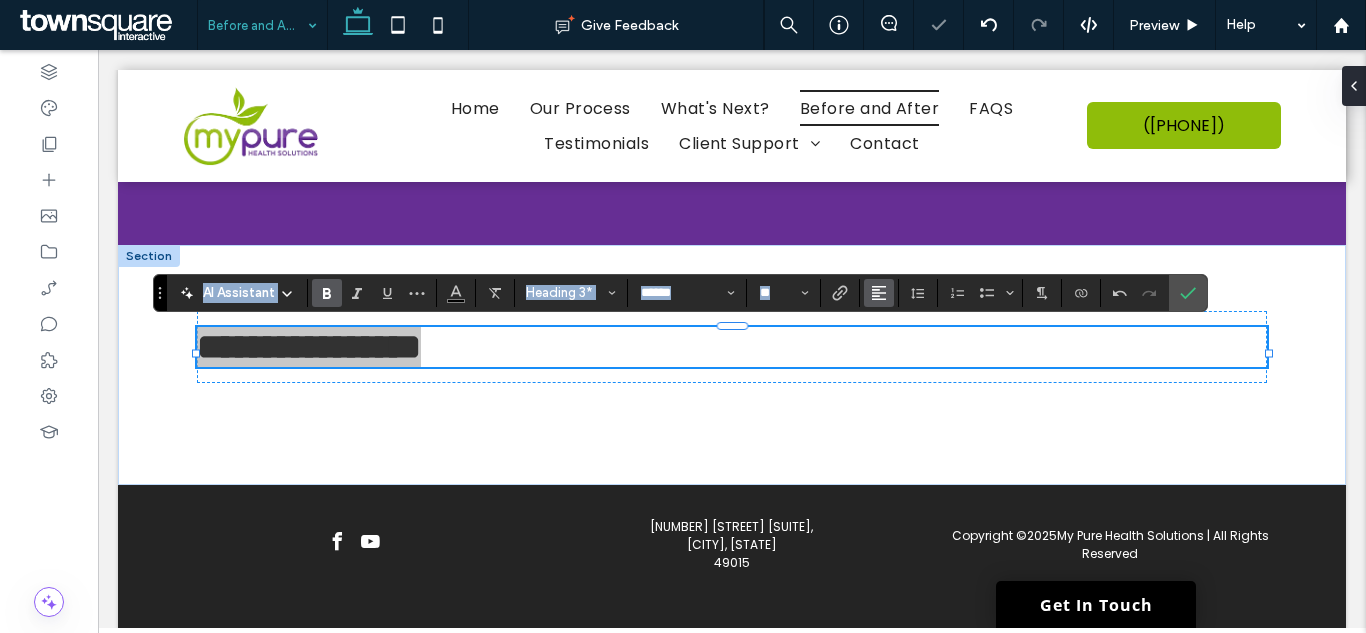 click 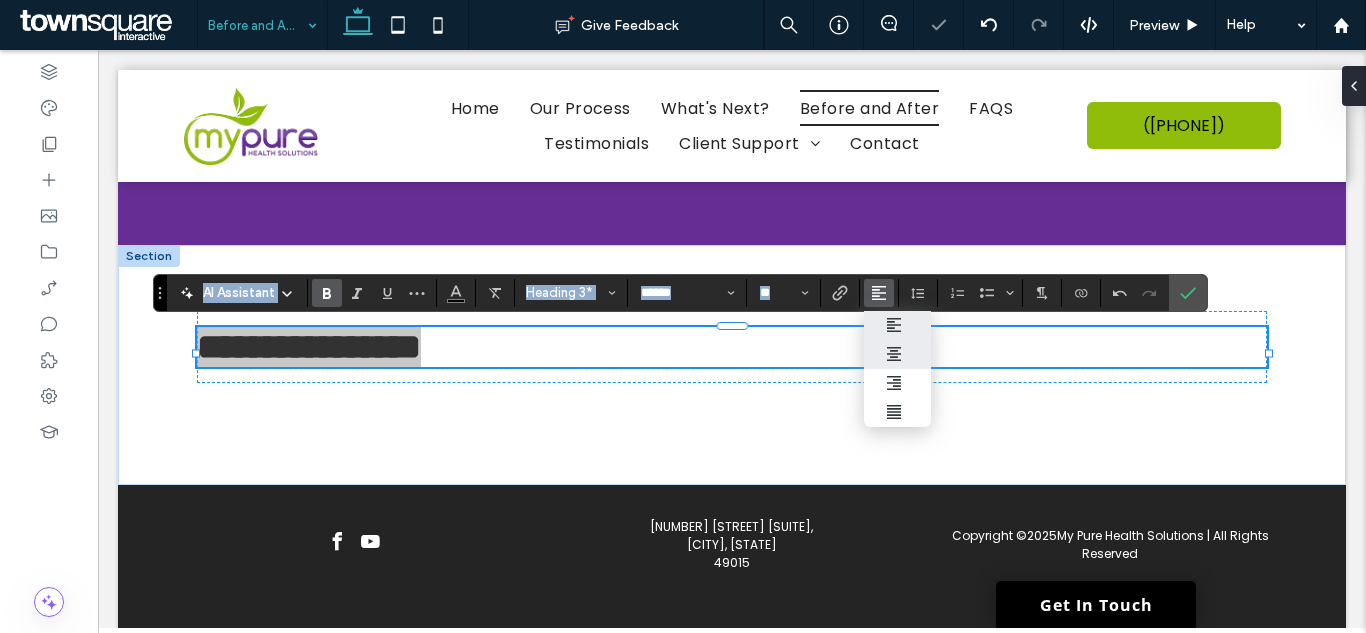 click 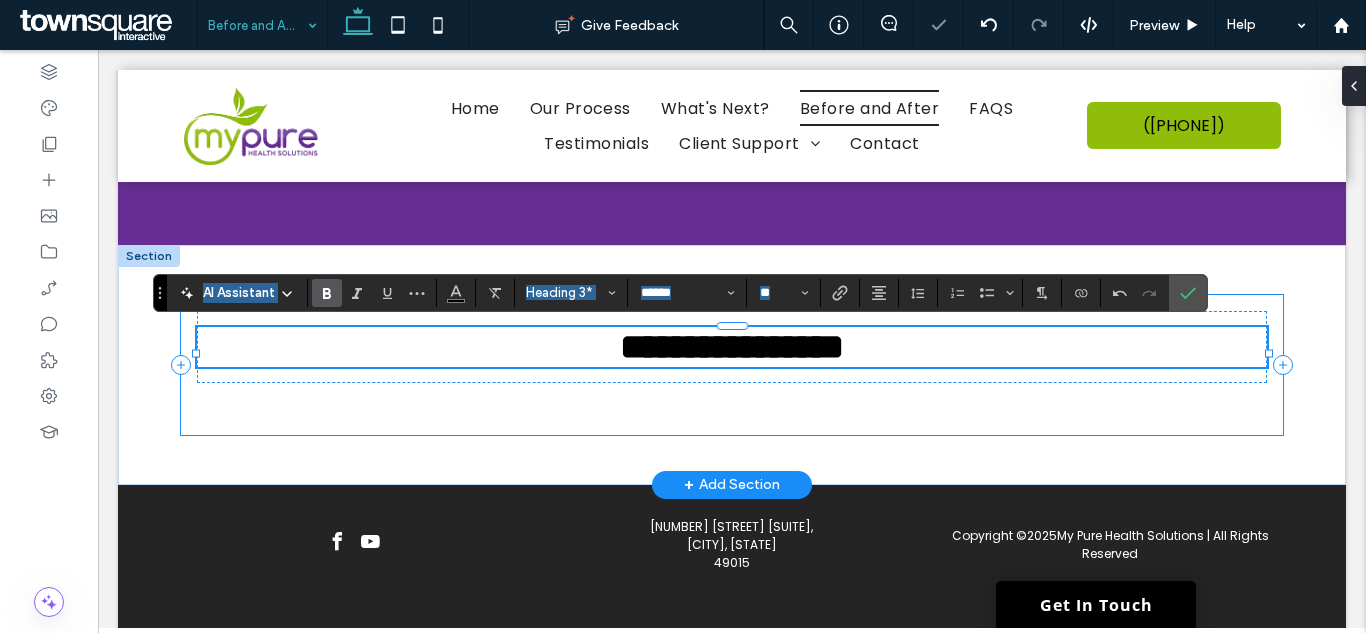 click on "**********" at bounding box center [732, 365] 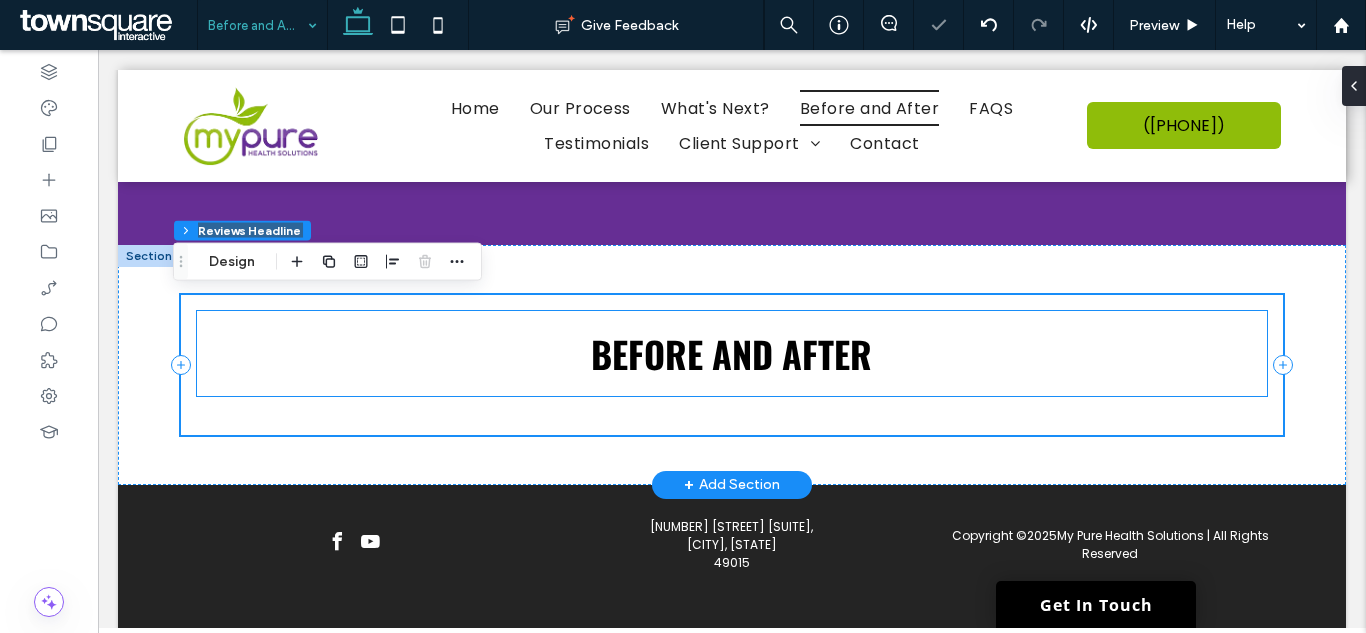 click on "Before and After" at bounding box center [731, 353] 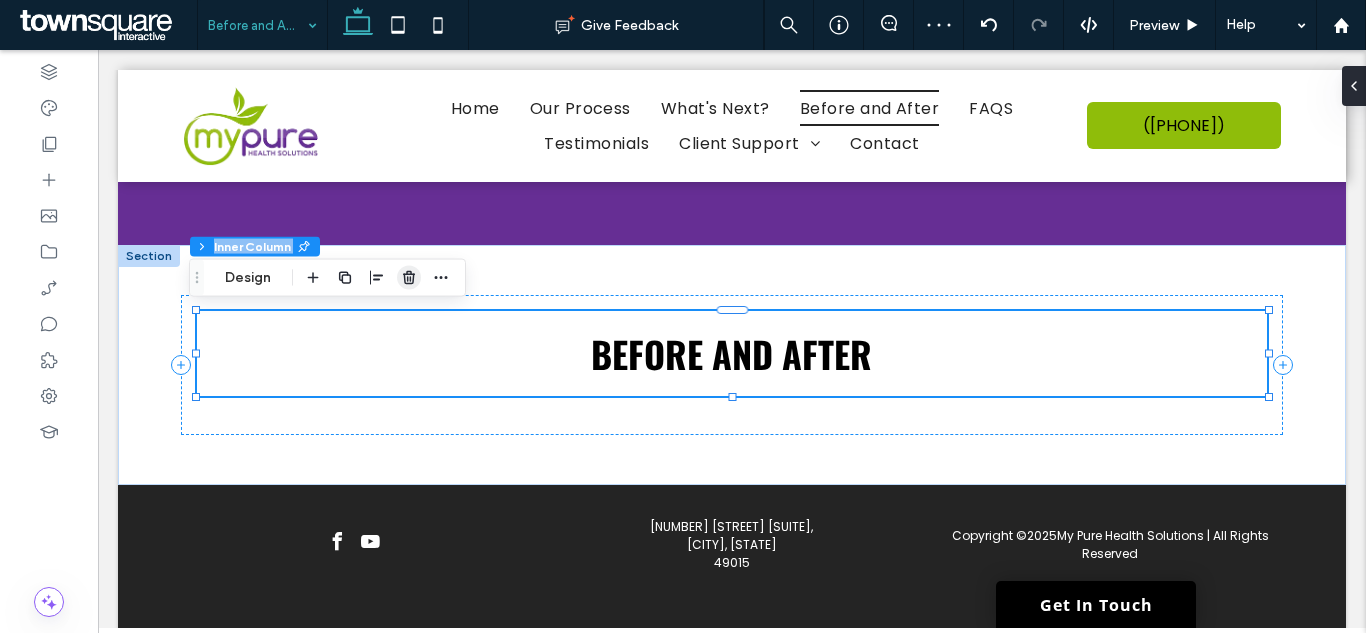 click 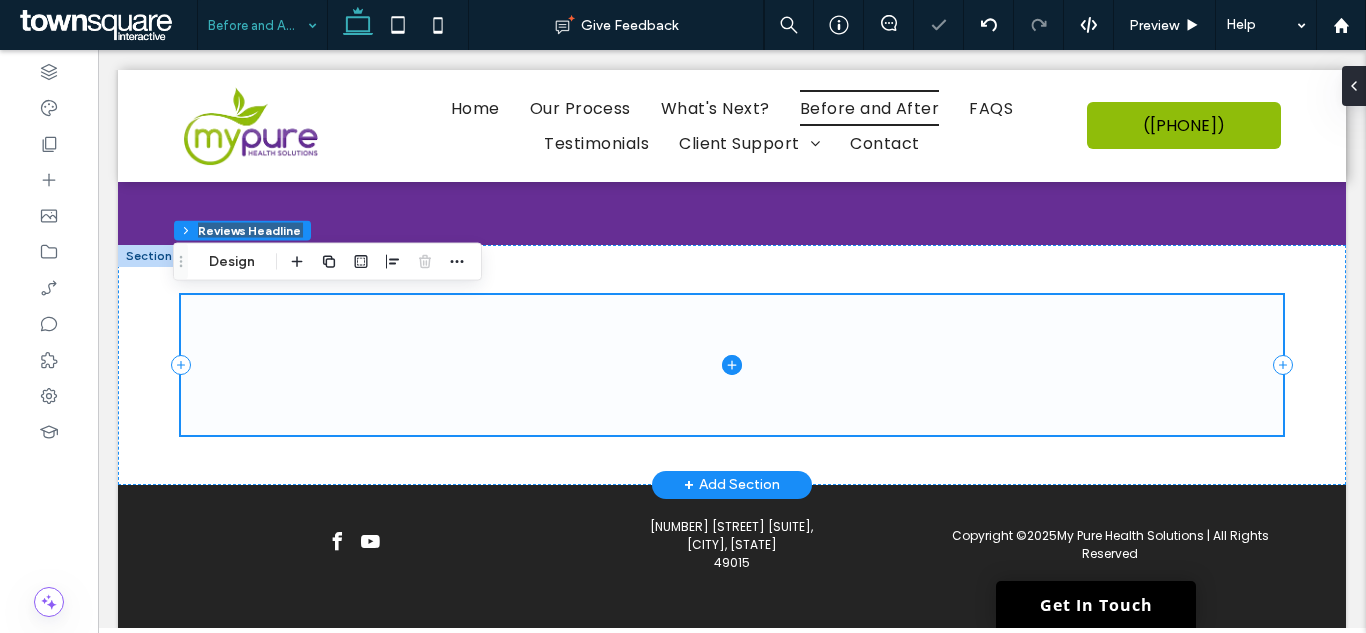 click 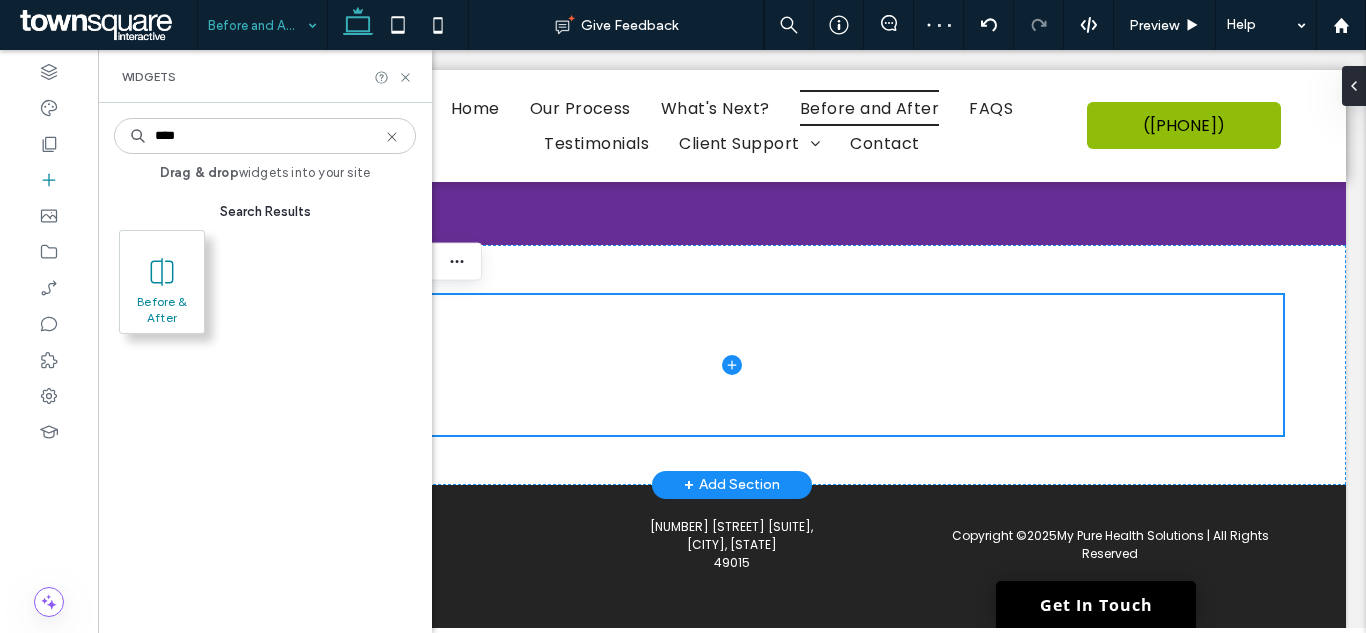 type on "****" 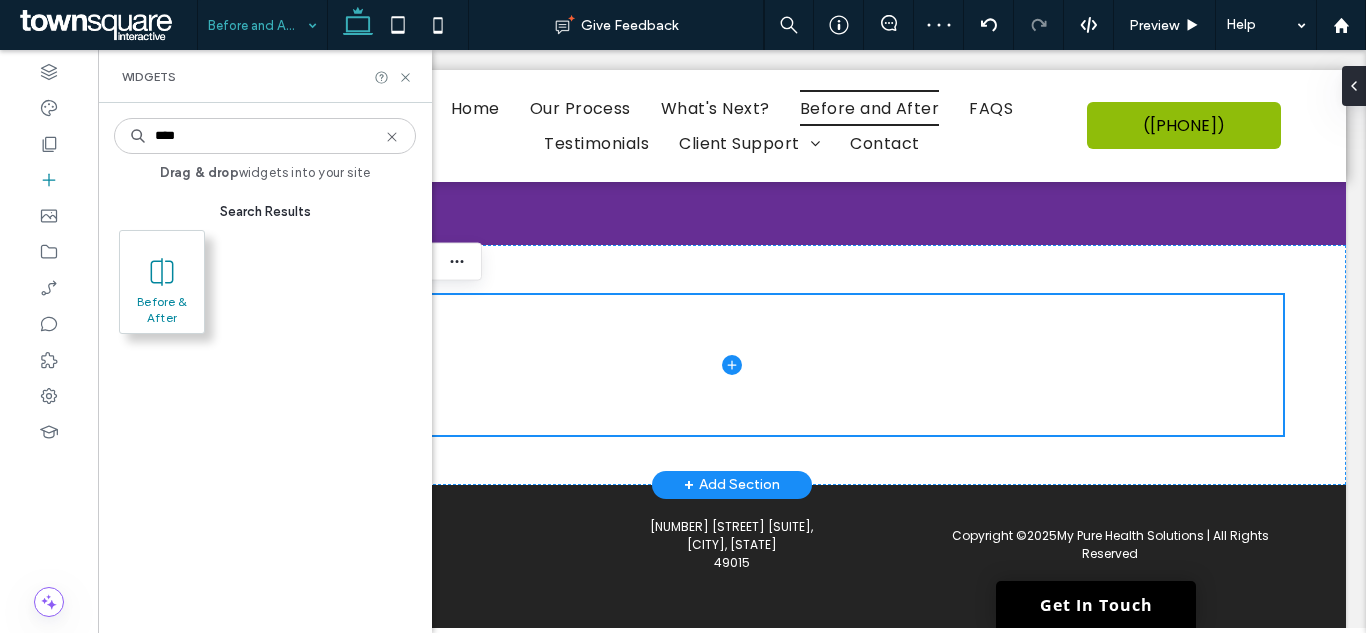 click on "Before & After" at bounding box center [162, 308] 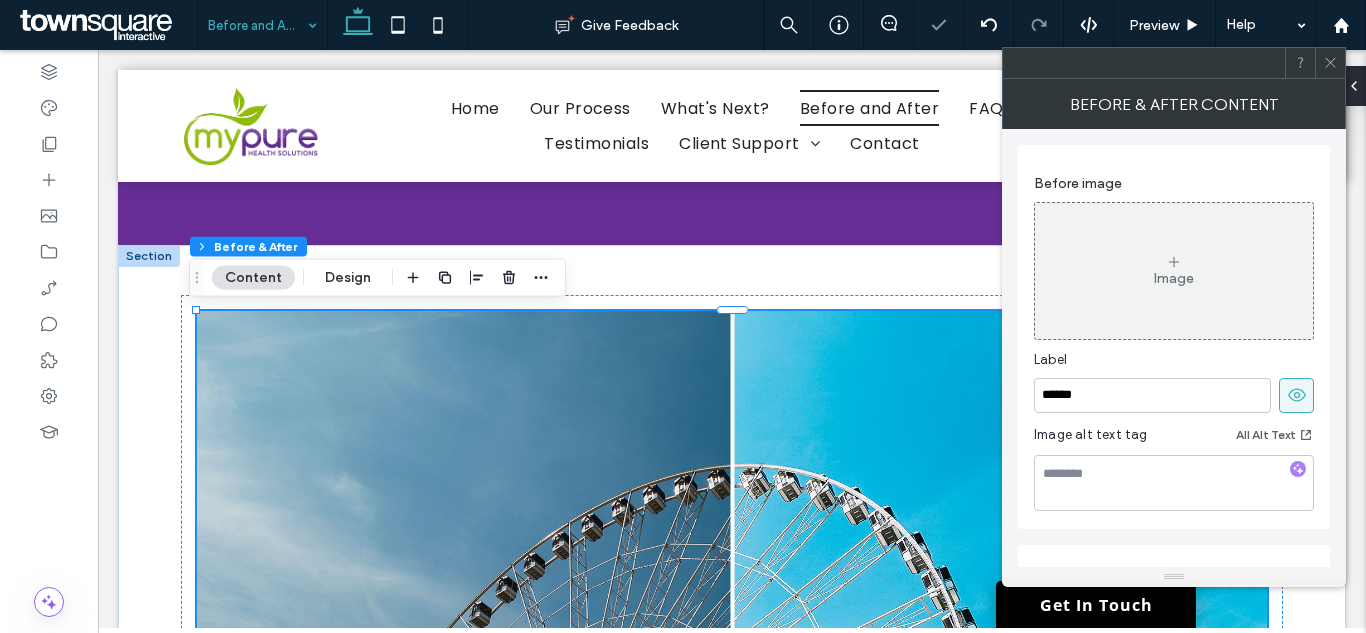 drag, startPoint x: 1326, startPoint y: 54, endPoint x: 1325, endPoint y: 109, distance: 55.00909 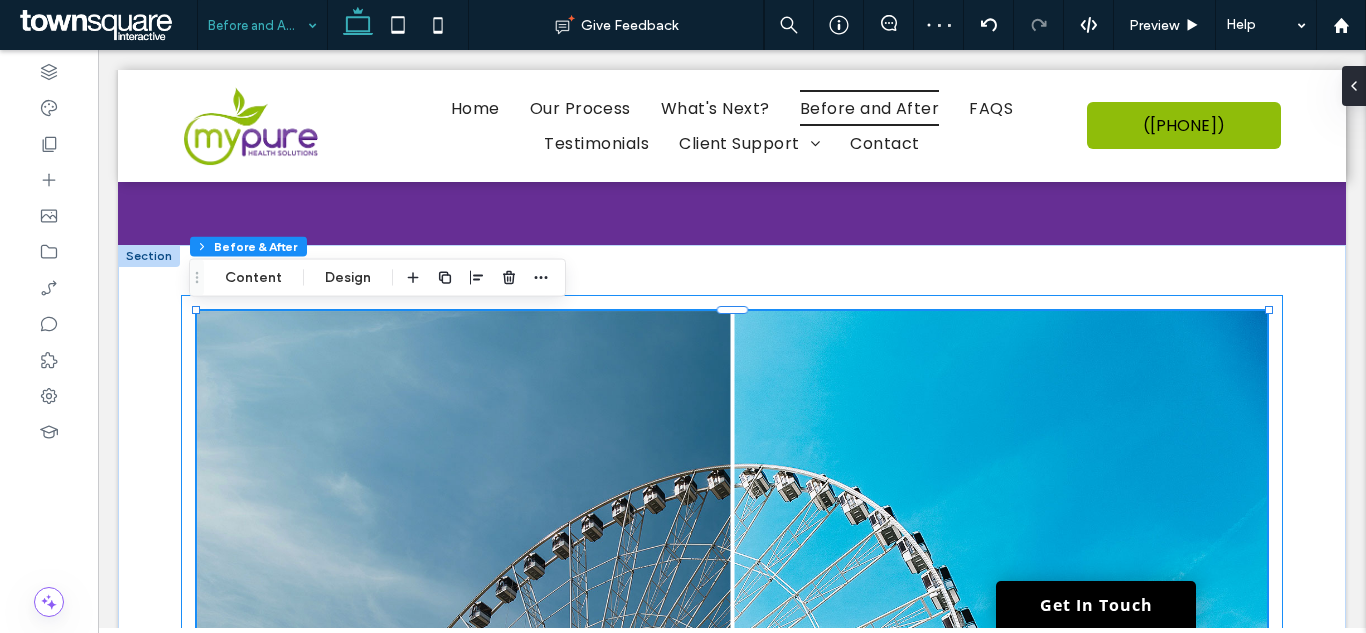 click on "Before
After" at bounding box center [732, 667] 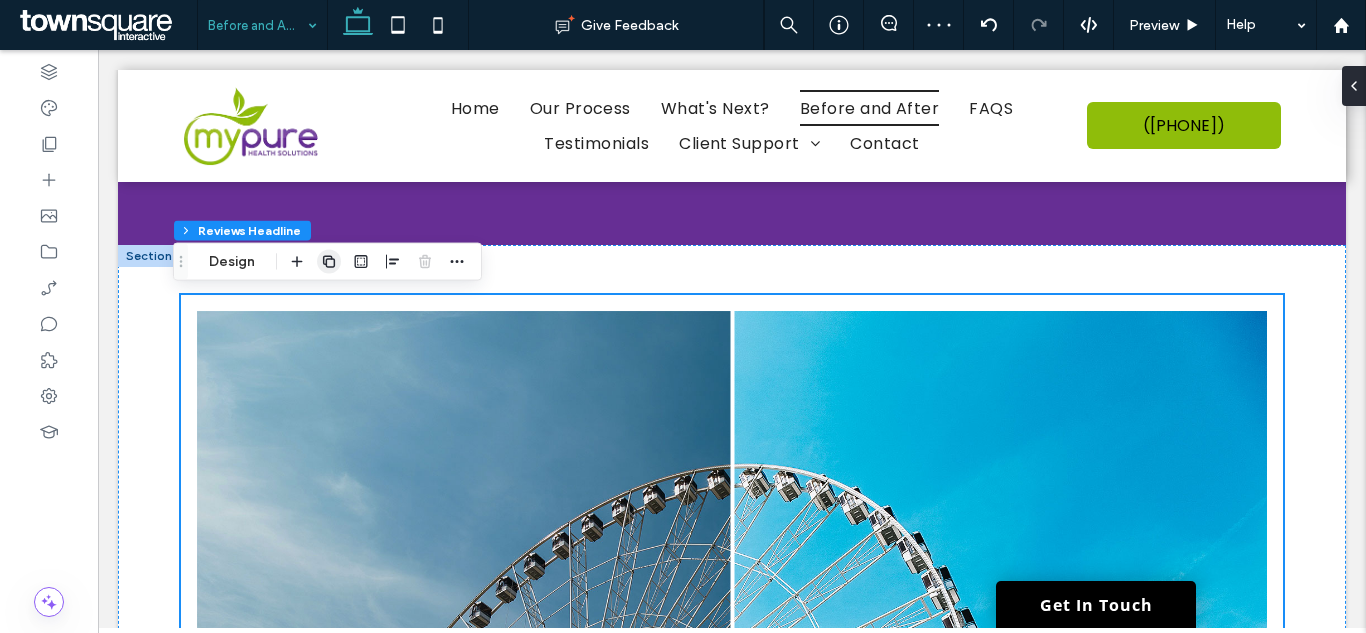click 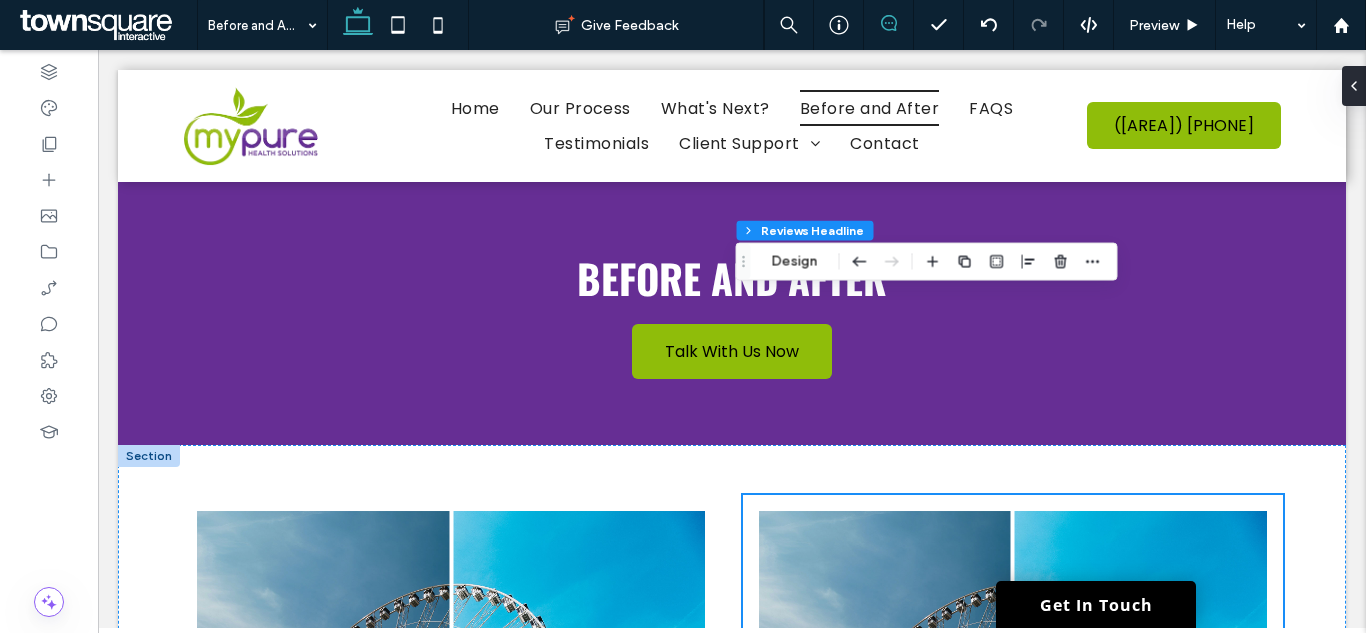 scroll, scrollTop: 200, scrollLeft: 0, axis: vertical 